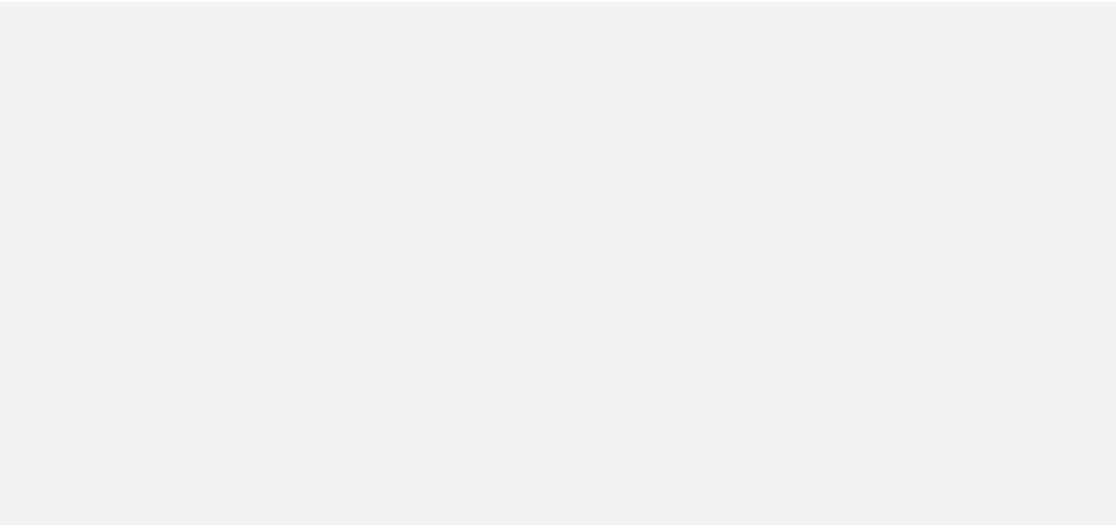 scroll, scrollTop: 0, scrollLeft: 0, axis: both 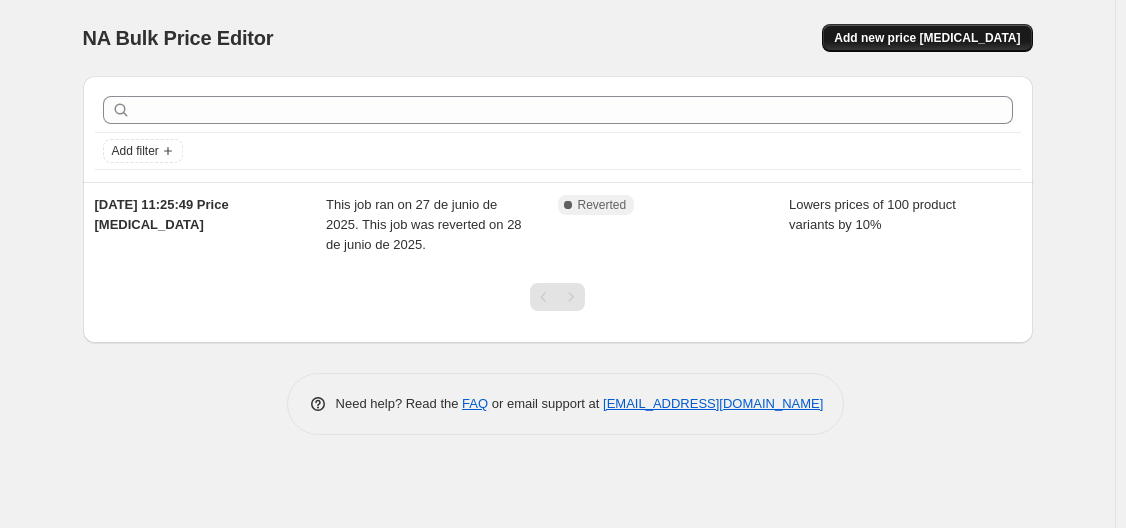 click on "Add new price [MEDICAL_DATA]" at bounding box center [927, 38] 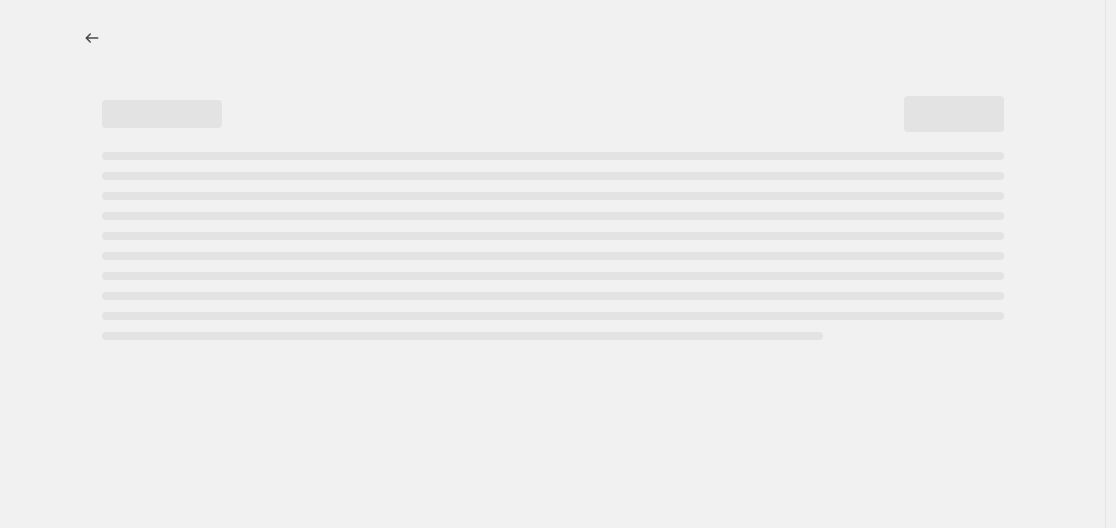 select on "percentage" 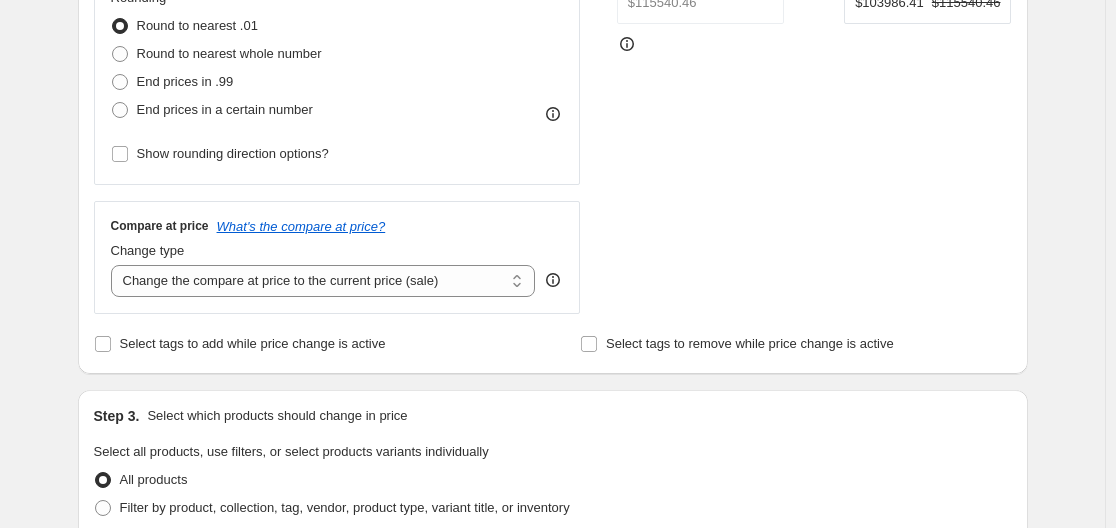 scroll, scrollTop: 545, scrollLeft: 0, axis: vertical 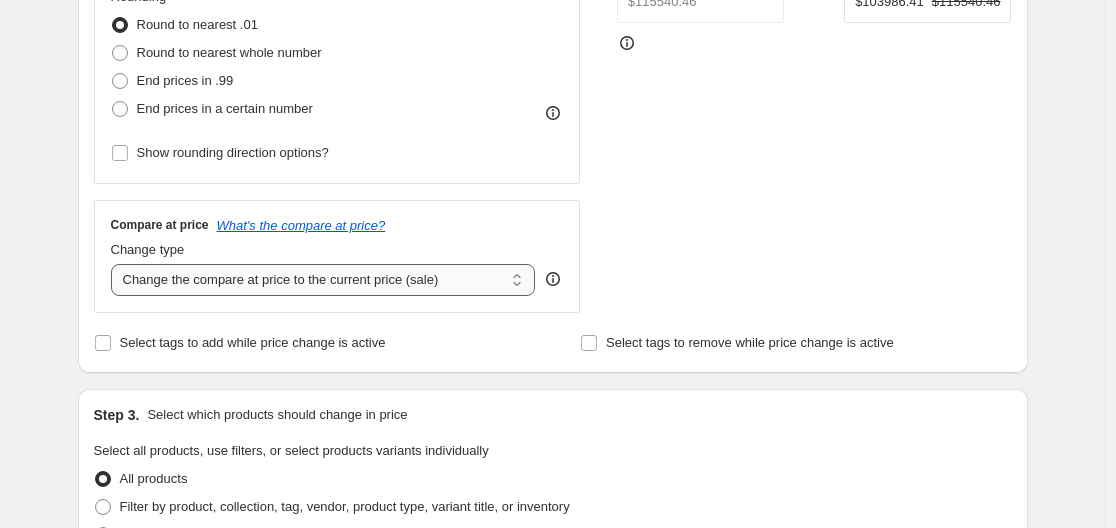 click on "Change the compare at price to the current price (sale) Change the compare at price to a certain amount Change the compare at price by a certain amount Change the compare at price by a certain percentage Change the compare at price by a certain amount relative to the actual price Change the compare at price by a certain percentage relative to the actual price Don't change the compare at price Remove the compare at price" at bounding box center (323, 280) 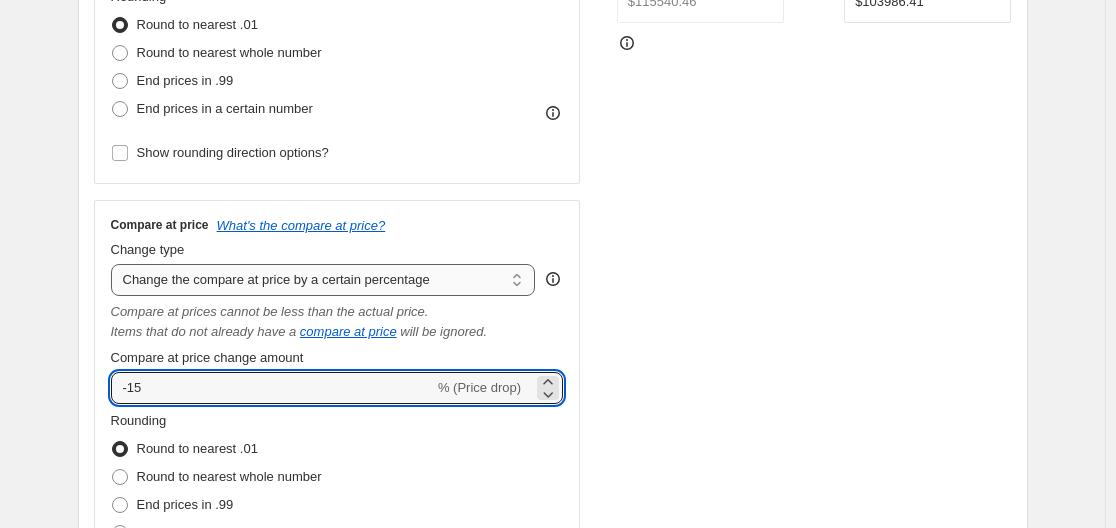 click on "-15" at bounding box center [272, 388] 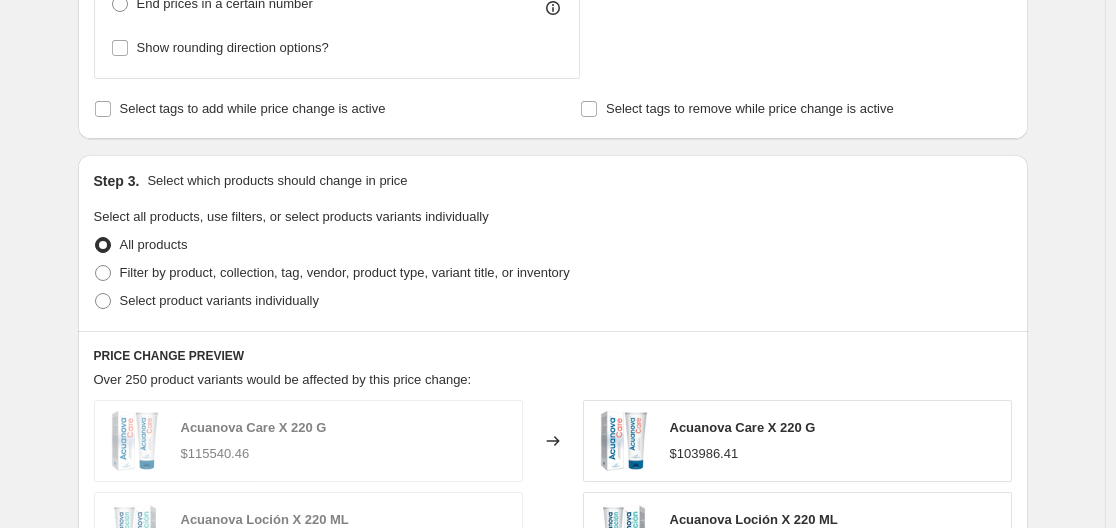 scroll, scrollTop: 1085, scrollLeft: 0, axis: vertical 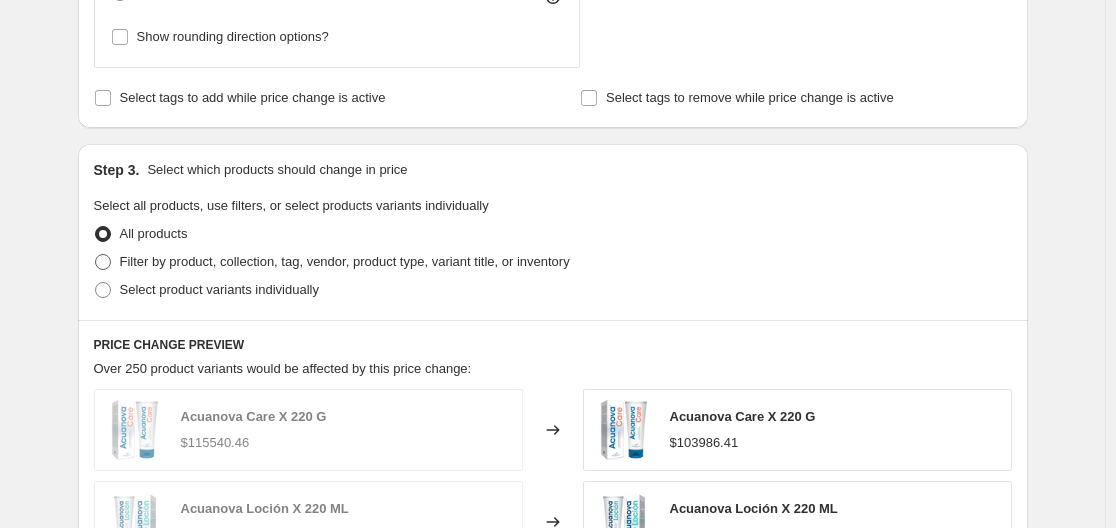 type on "-10" 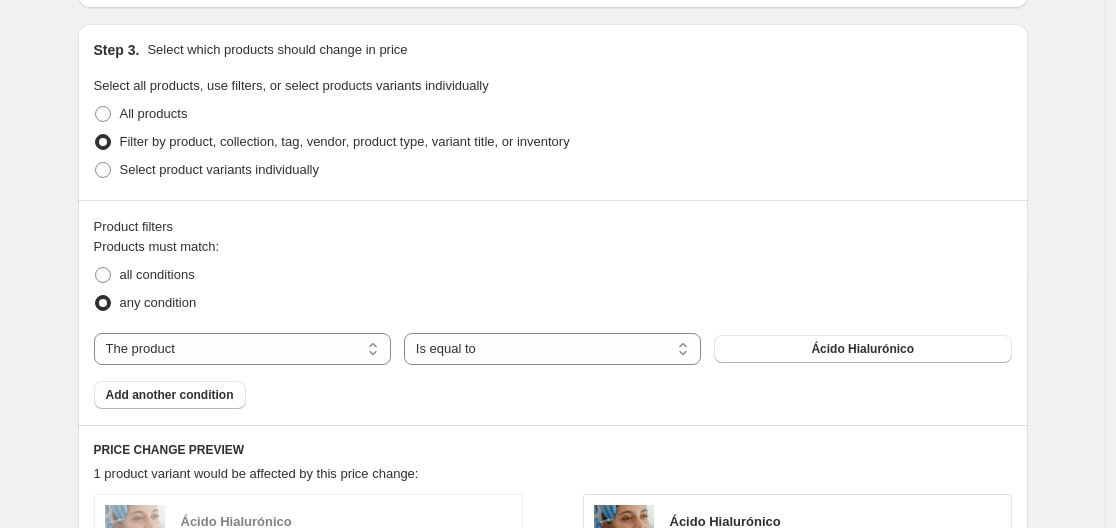 scroll, scrollTop: 1208, scrollLeft: 0, axis: vertical 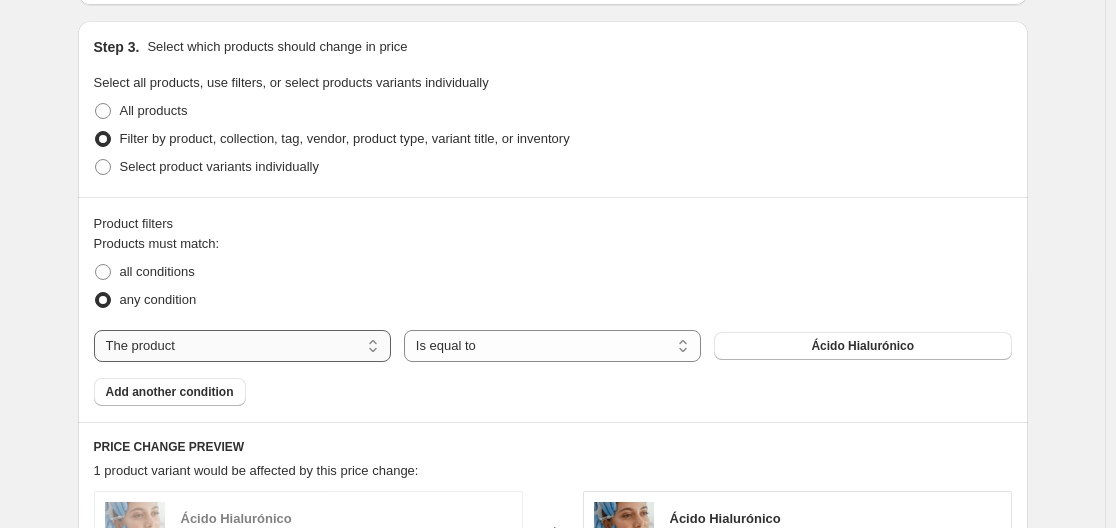 click on "The product The product's collection The product's tag The product's vendor The product's type The product's status The variant's title Inventory quantity" at bounding box center [242, 346] 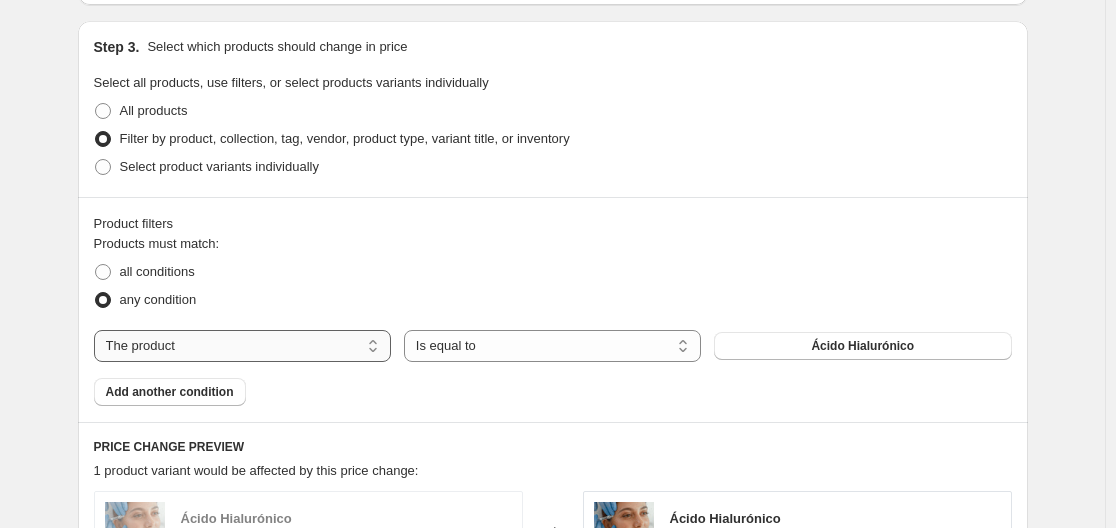 select on "collection" 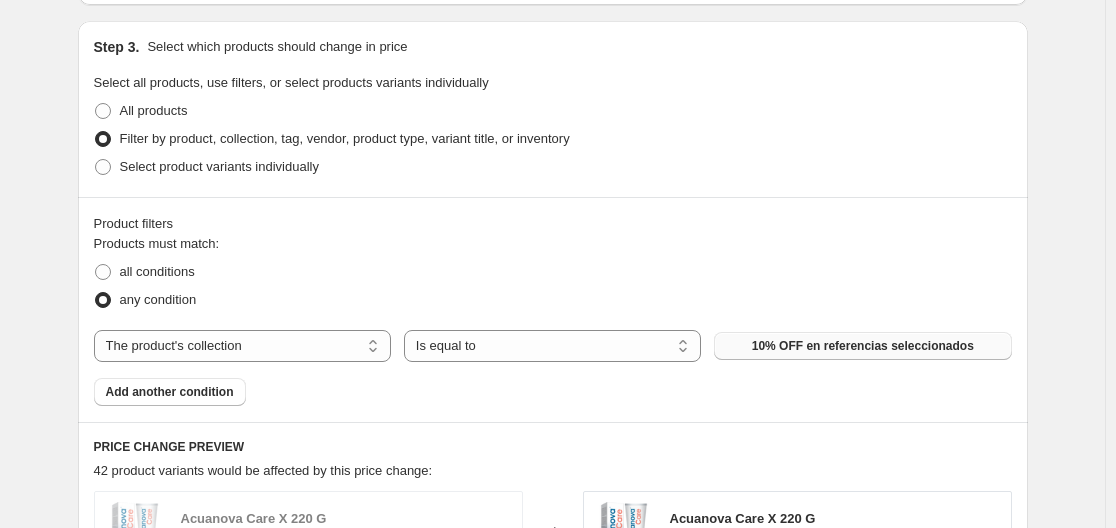 click on "10% OFF en referencias seleccionados" at bounding box center [863, 346] 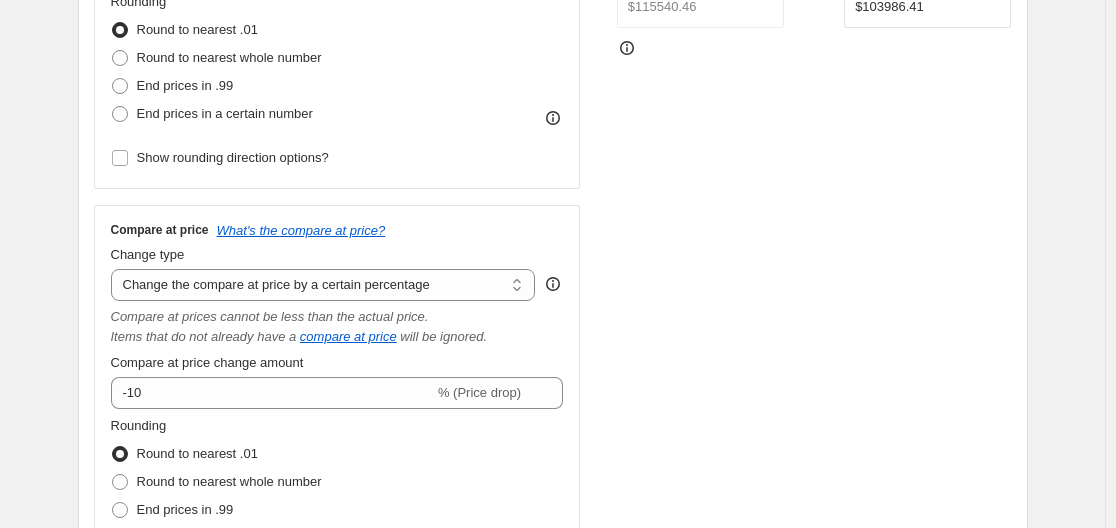scroll, scrollTop: 537, scrollLeft: 0, axis: vertical 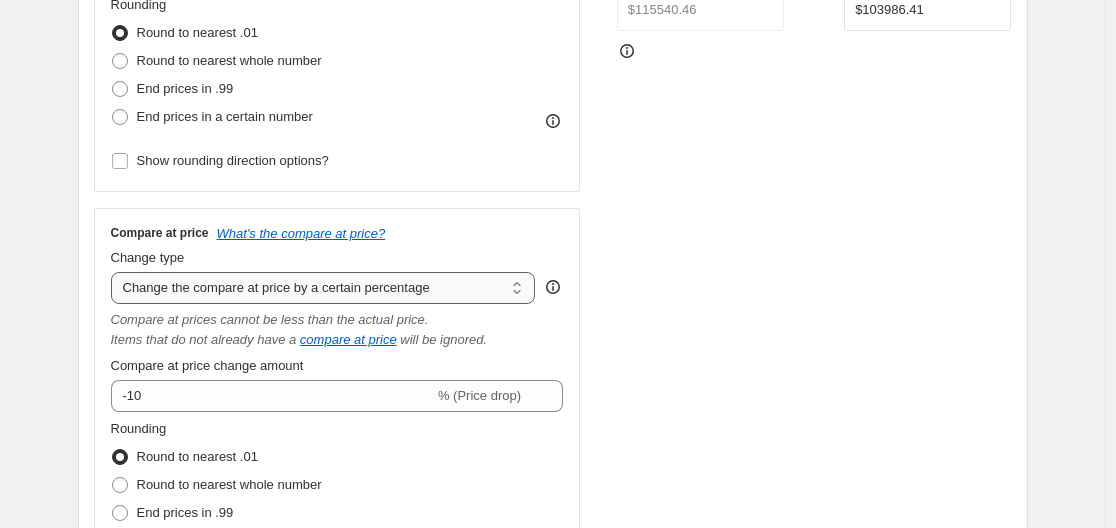 click on "Change the compare at price to the current price (sale) Change the compare at price to a certain amount Change the compare at price by a certain amount Change the compare at price by a certain percentage Change the compare at price by a certain amount relative to the actual price Change the compare at price by a certain percentage relative to the actual price Don't change the compare at price Remove the compare at price" at bounding box center [323, 288] 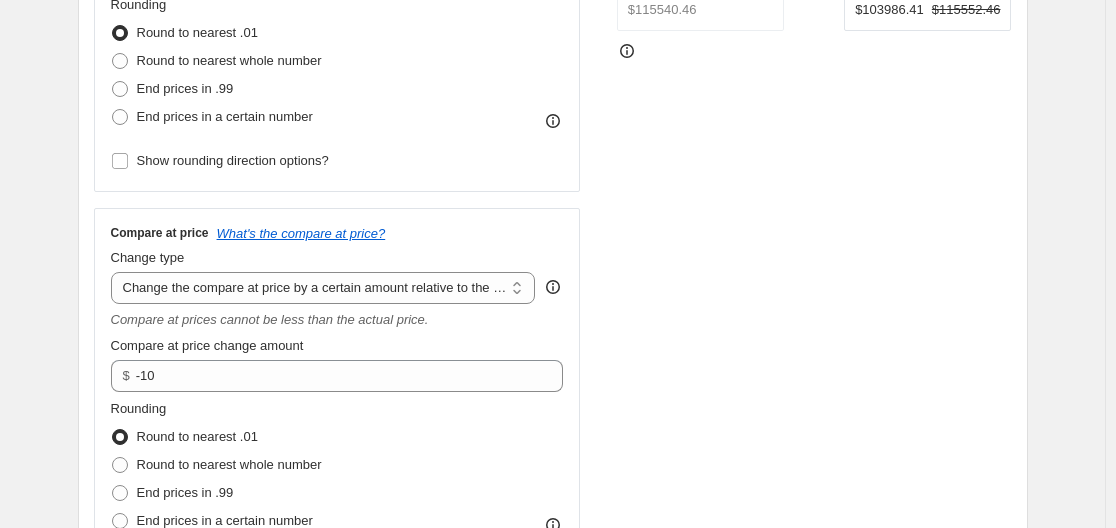 type on "12.00" 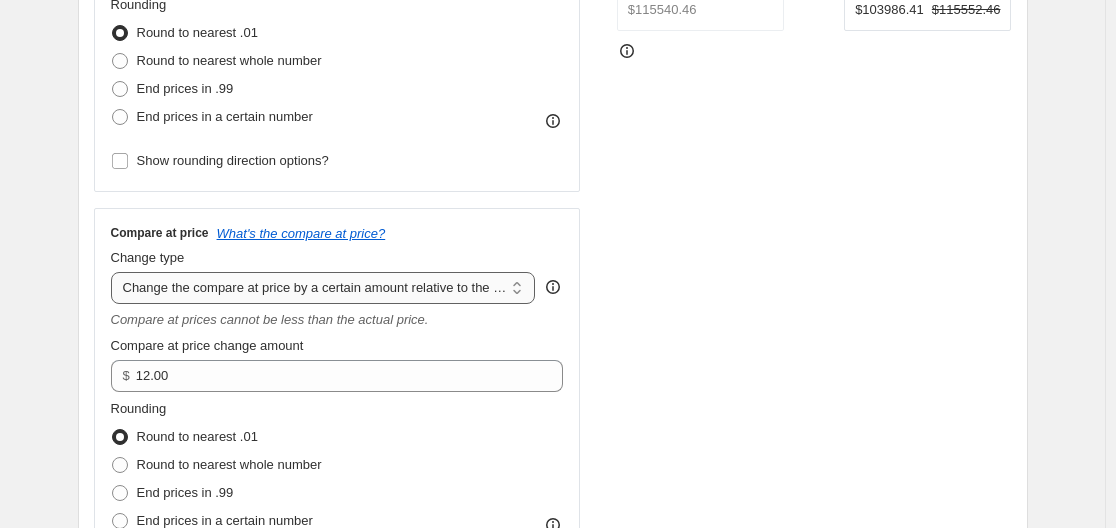 click on "Change the compare at price to the current price (sale) Change the compare at price to a certain amount Change the compare at price by a certain amount Change the compare at price by a certain percentage Change the compare at price by a certain amount relative to the actual price Change the compare at price by a certain percentage relative to the actual price Don't change the compare at price Remove the compare at price" at bounding box center [323, 288] 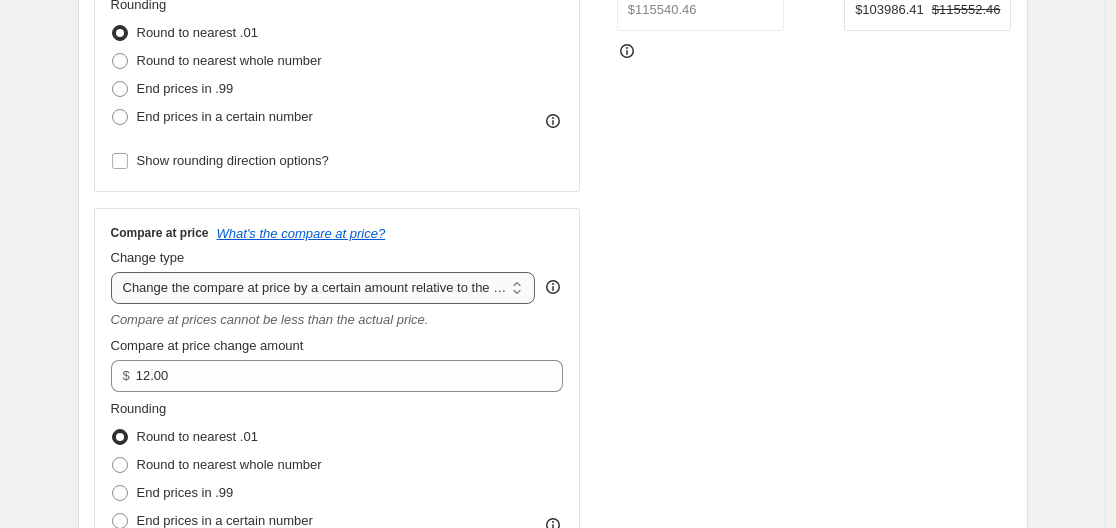select on "pp" 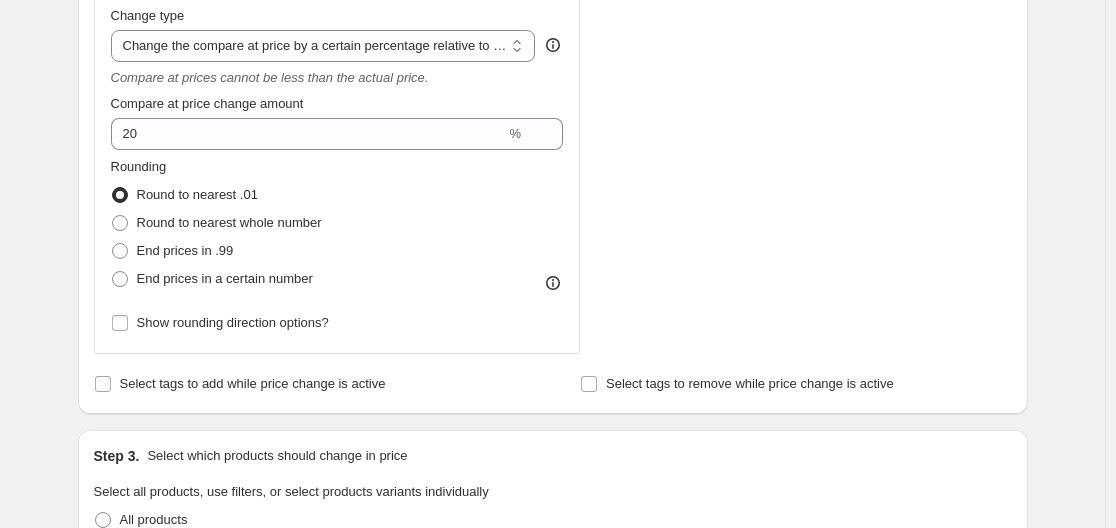 scroll, scrollTop: 778, scrollLeft: 0, axis: vertical 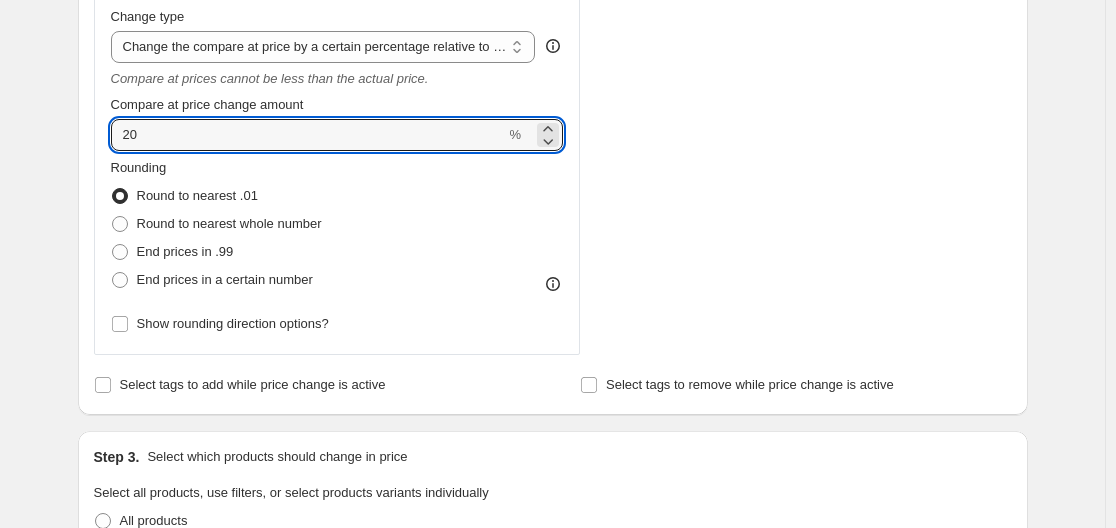 drag, startPoint x: 167, startPoint y: 132, endPoint x: -29, endPoint y: 110, distance: 197.23083 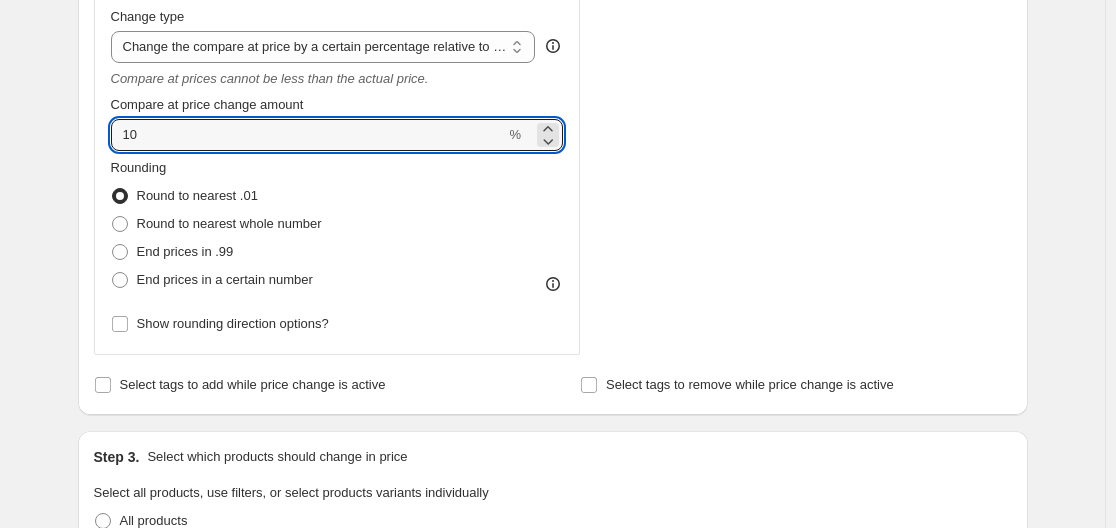 type on "10" 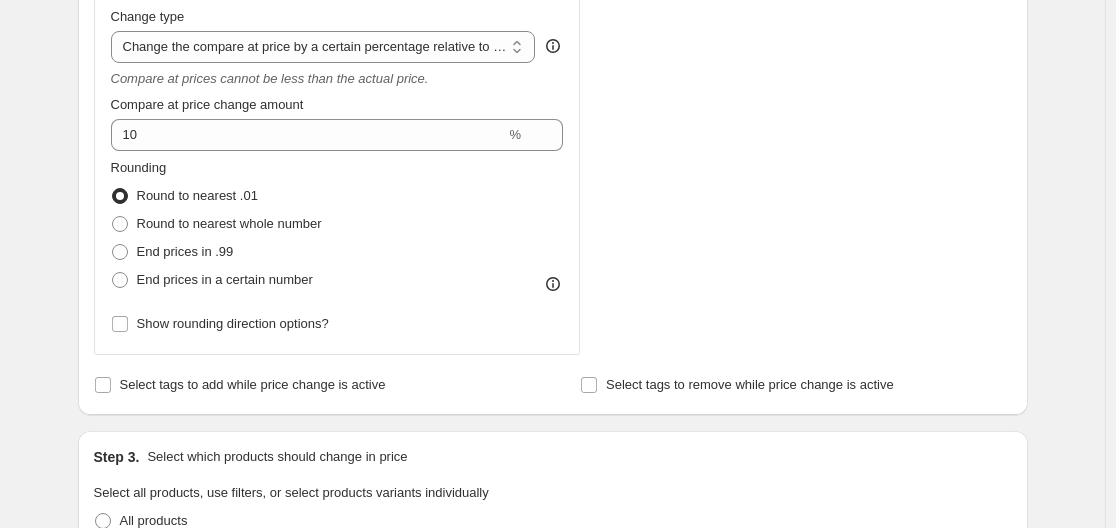 click on "STOREFRONT EXAMPLE Acuanova Care X 220 G $115540.46 Changed to Acuanova Care X 220 G $103986.41 $127094.51" at bounding box center [814, -28] 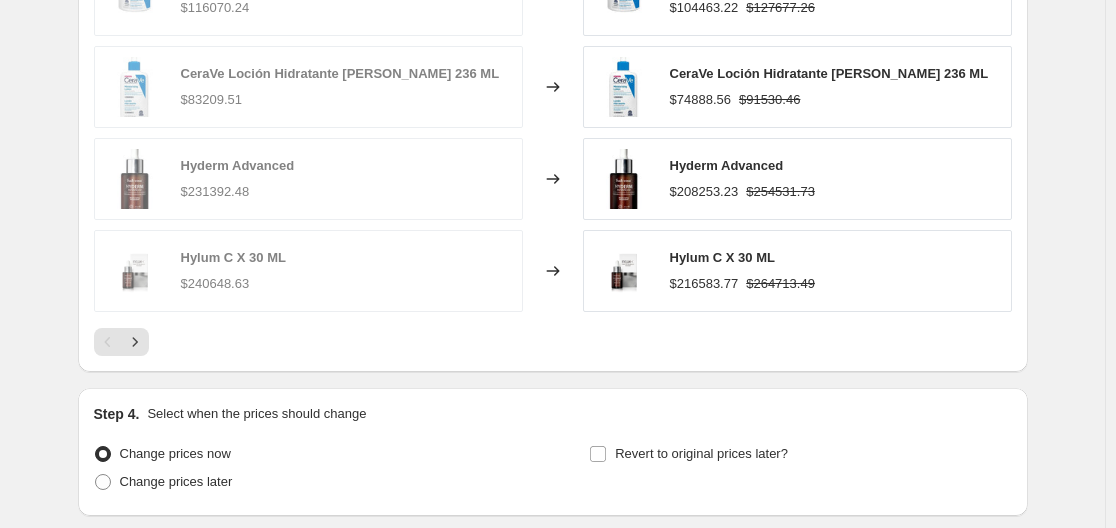 scroll, scrollTop: 1972, scrollLeft: 0, axis: vertical 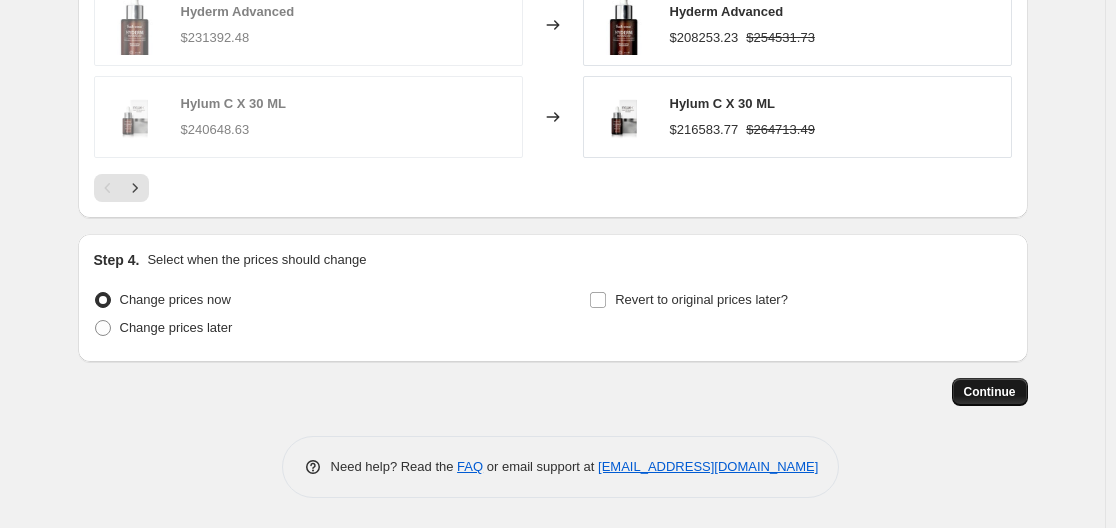 click on "Continue" at bounding box center (990, 392) 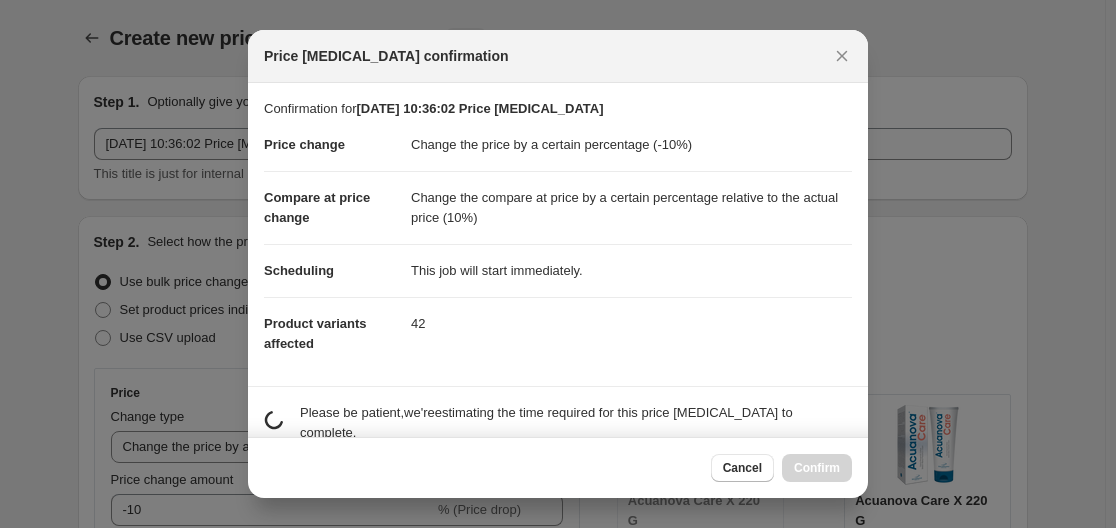 scroll, scrollTop: 1972, scrollLeft: 0, axis: vertical 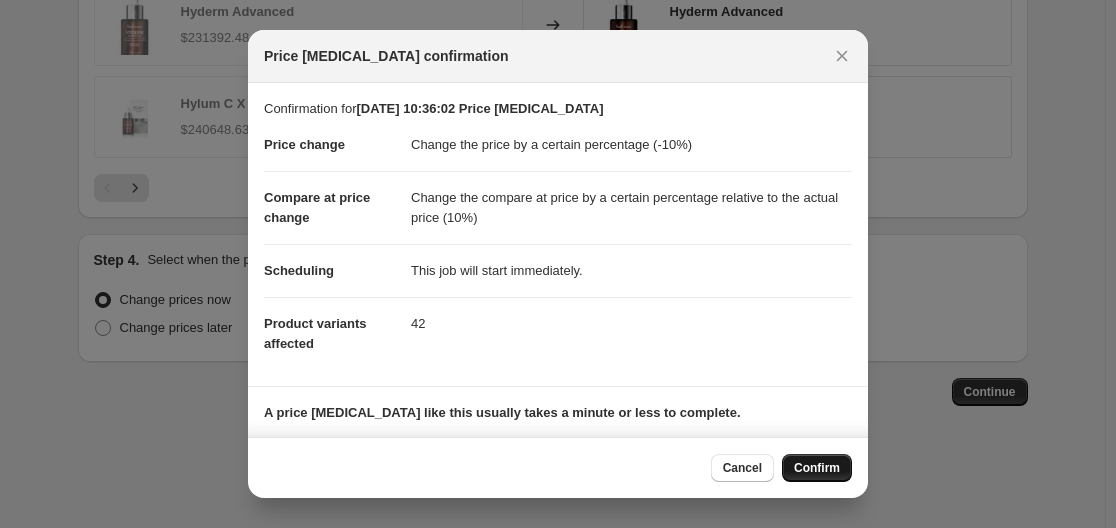 click on "Confirm" at bounding box center [817, 468] 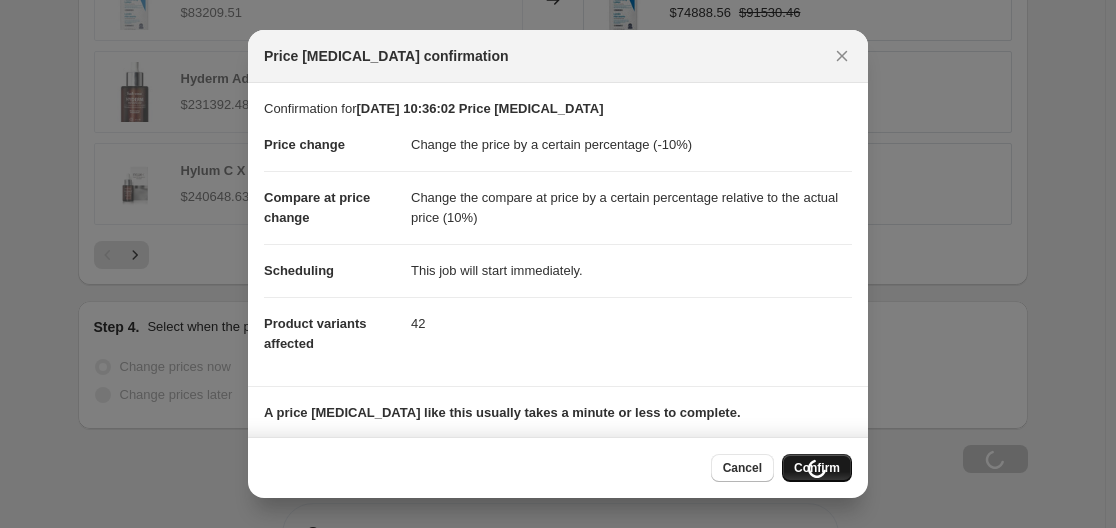 scroll, scrollTop: 2040, scrollLeft: 0, axis: vertical 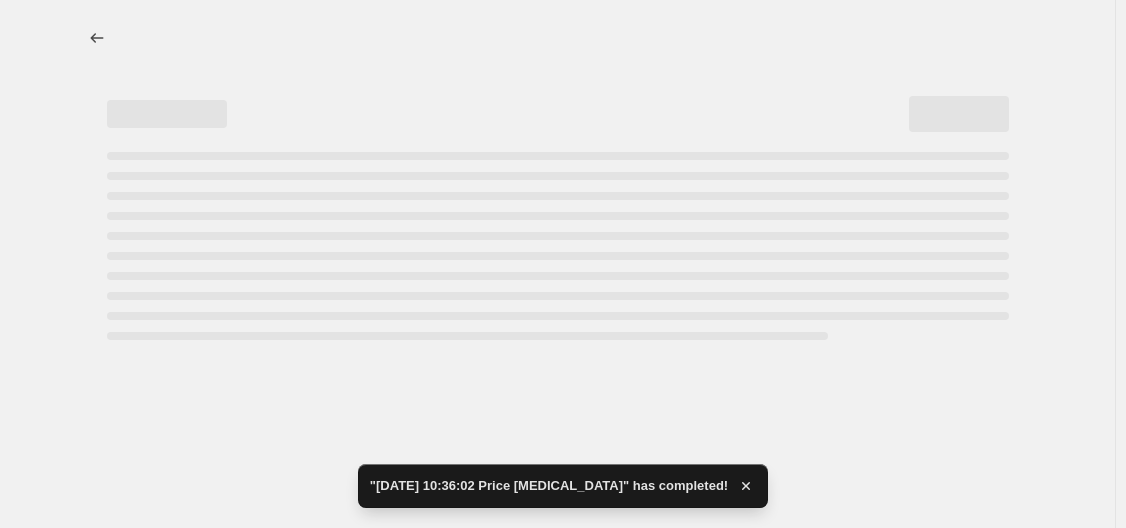 select on "percentage" 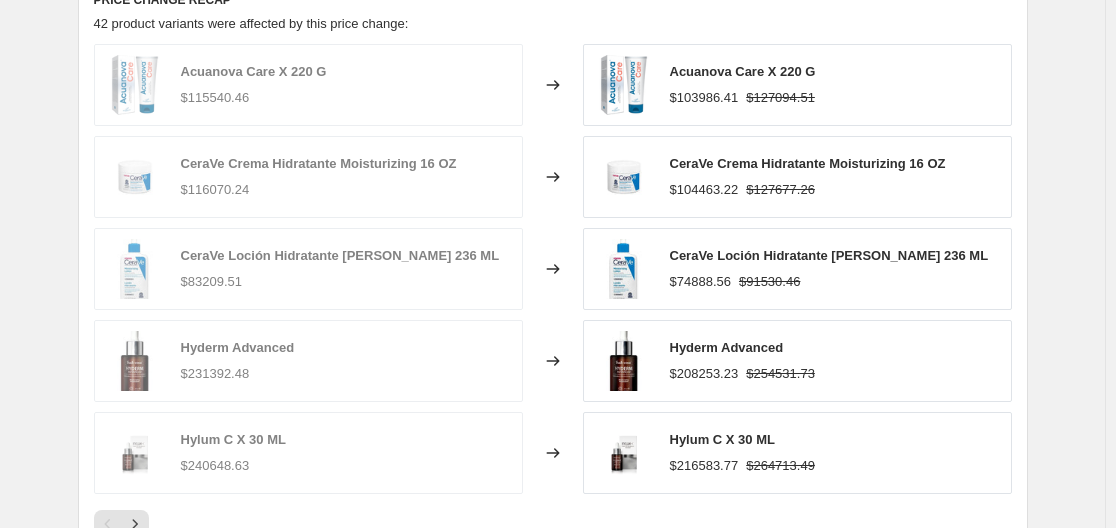 scroll, scrollTop: 1773, scrollLeft: 0, axis: vertical 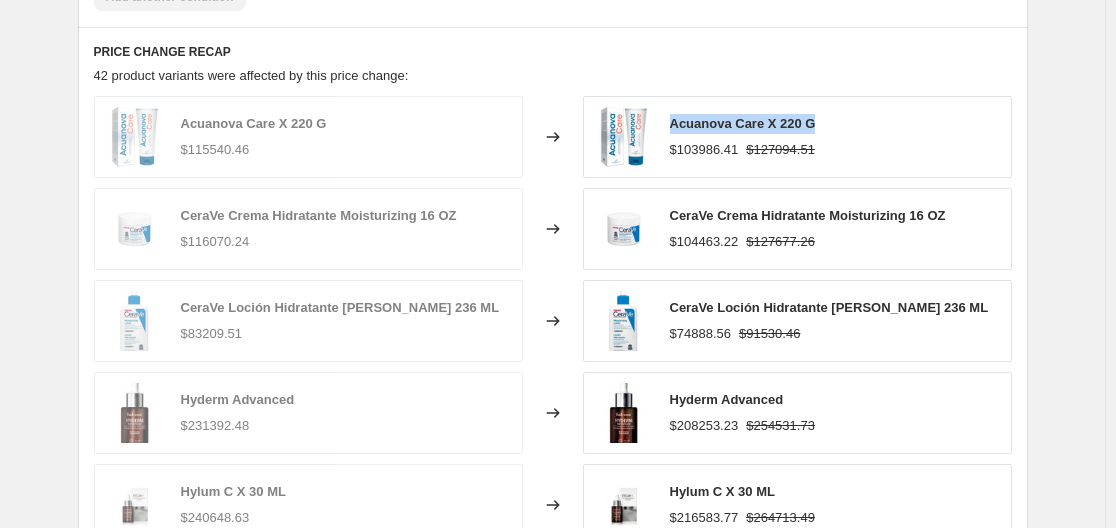 drag, startPoint x: 858, startPoint y: 116, endPoint x: 677, endPoint y: 117, distance: 181.00276 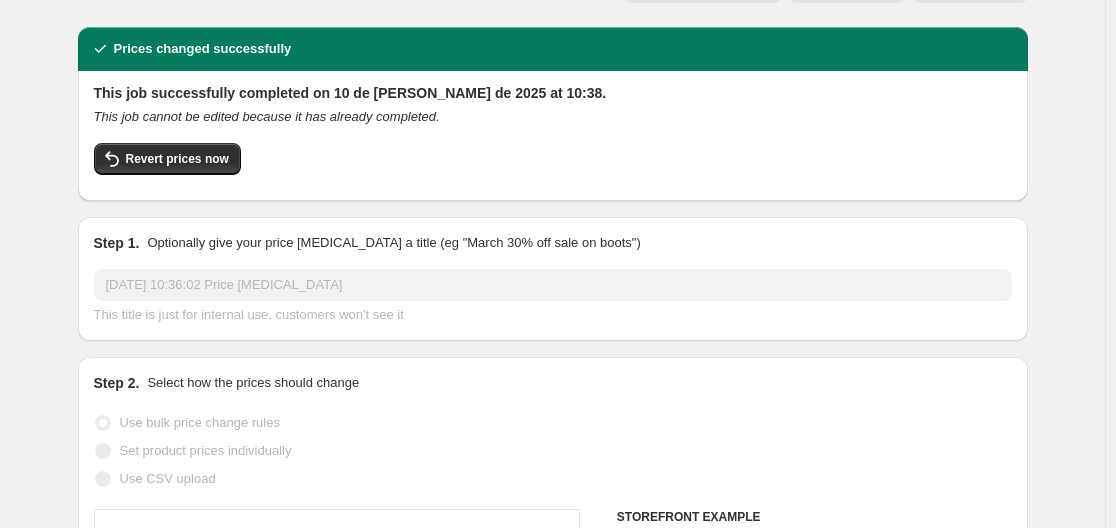 scroll, scrollTop: 0, scrollLeft: 0, axis: both 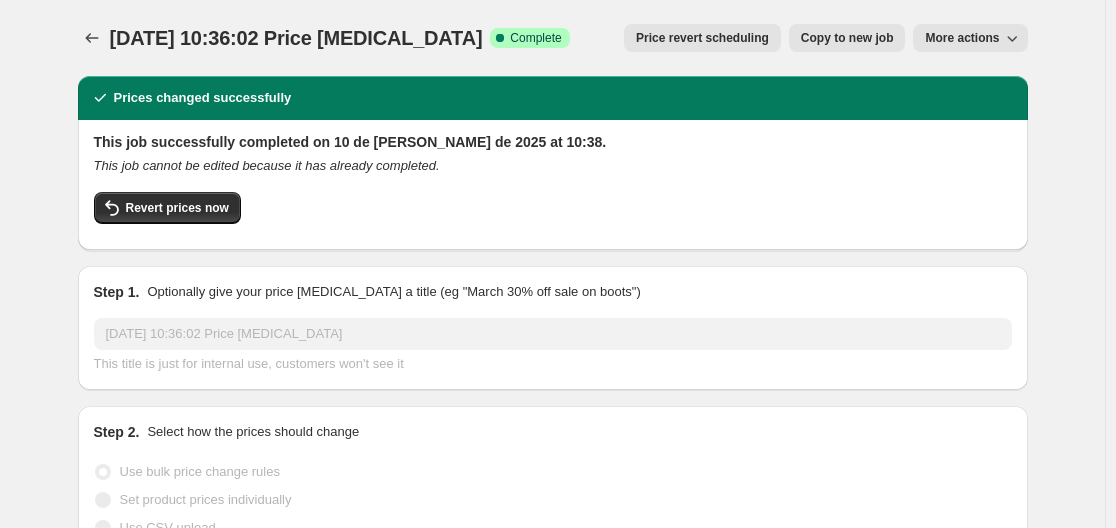 click 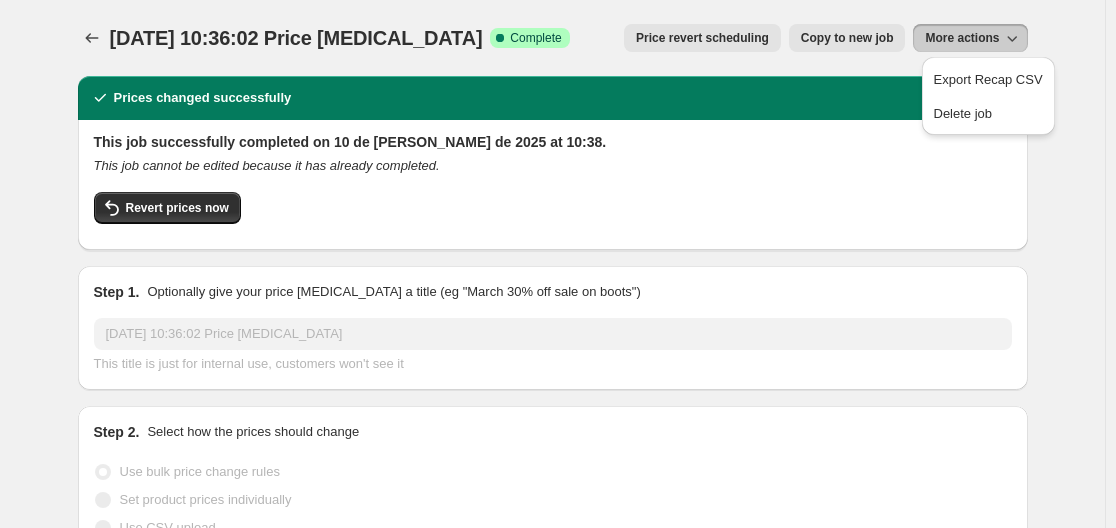 click on "[DATE] 10:36:02 Price [MEDICAL_DATA]. This page is ready [DATE] 10:36:02 Price [MEDICAL_DATA] Success Complete Complete Price revert scheduling Copy to new job Export Recap CSV Delete job More actions Price revert scheduling Copy to new job More actions" at bounding box center (553, 38) 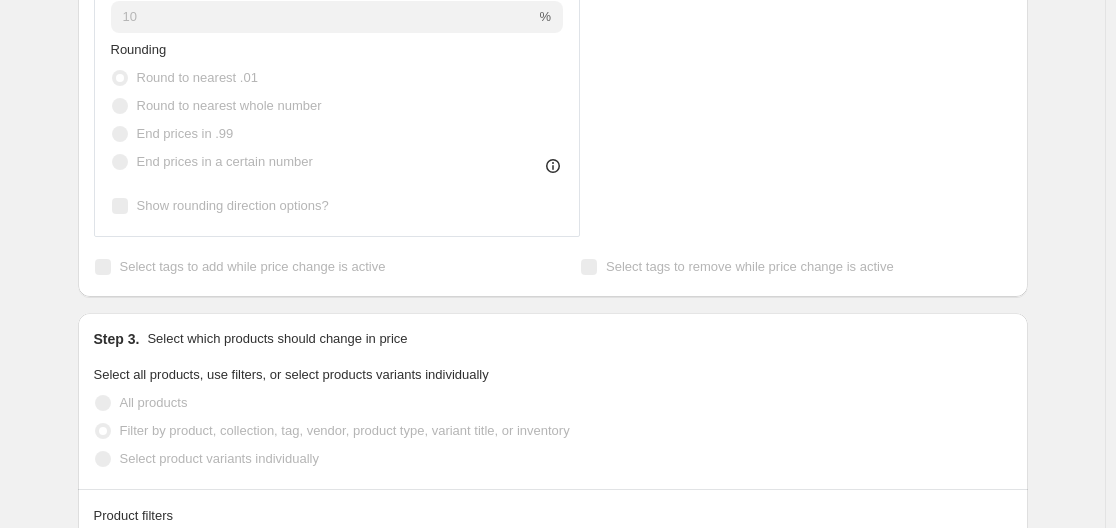 scroll, scrollTop: 1118, scrollLeft: 0, axis: vertical 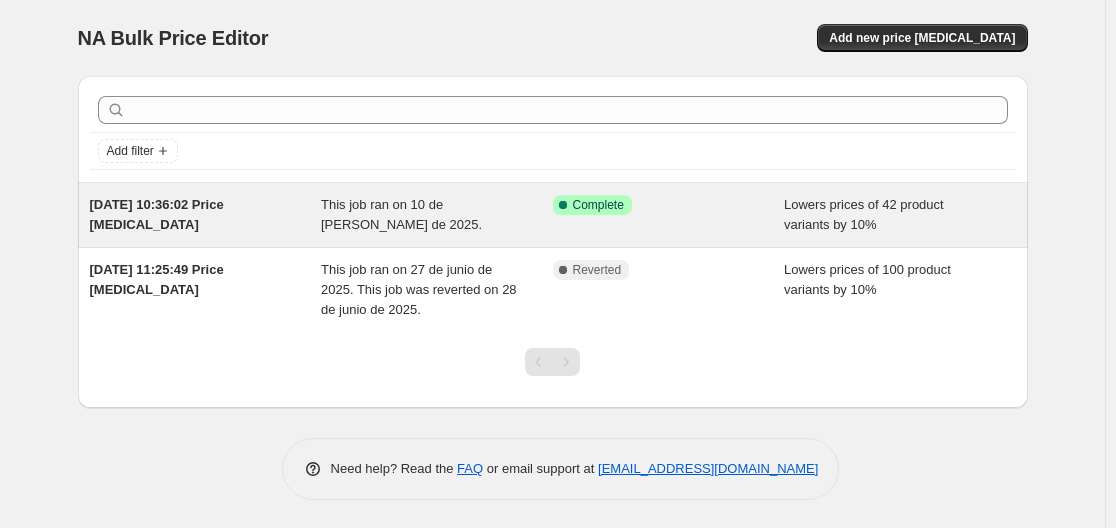 click on "This job ran on 10 de [PERSON_NAME] de 2025." at bounding box center [437, 215] 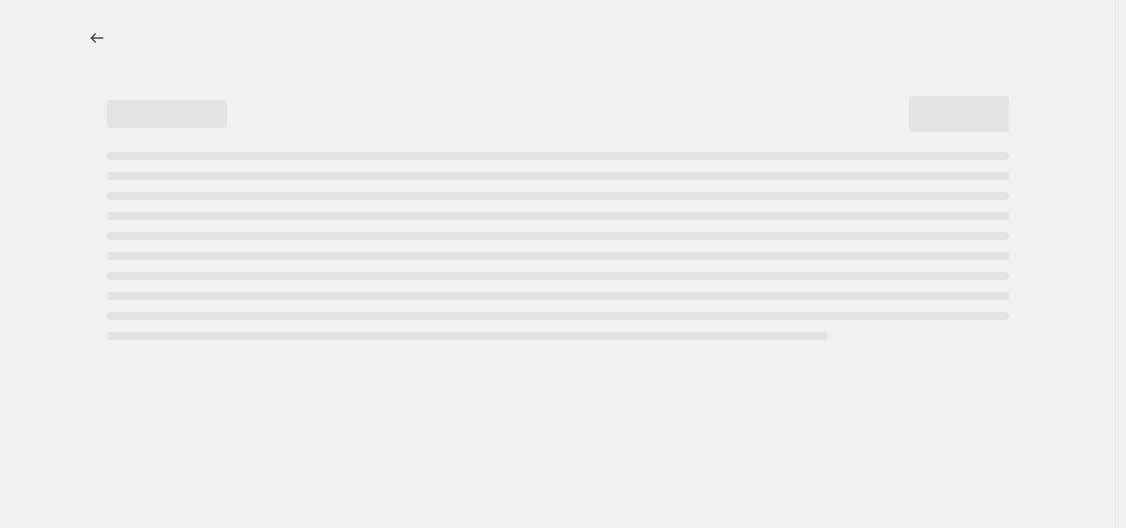 select on "percentage" 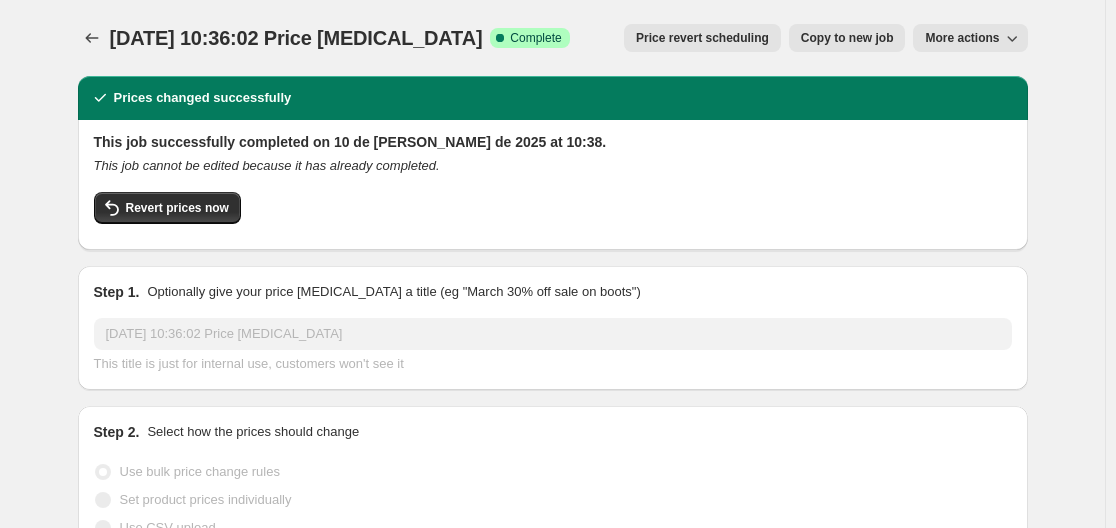 click on "More actions" at bounding box center [962, 38] 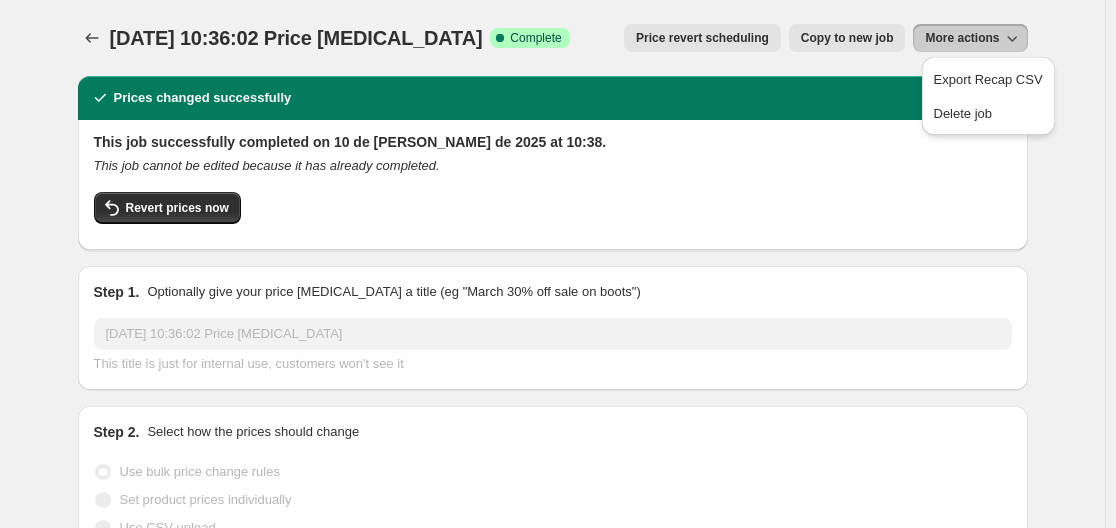 click on "Copy to new job" at bounding box center (847, 38) 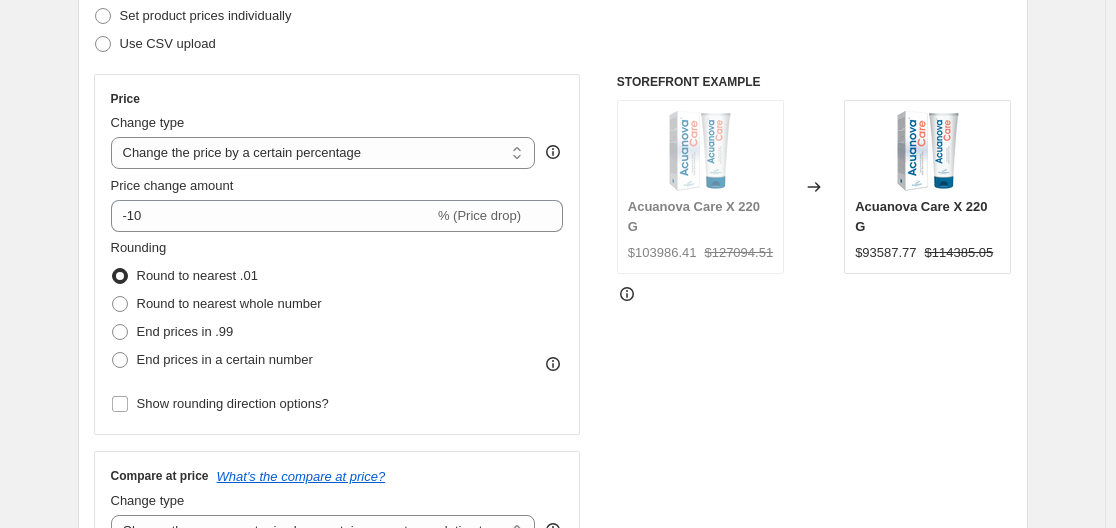 scroll, scrollTop: 295, scrollLeft: 0, axis: vertical 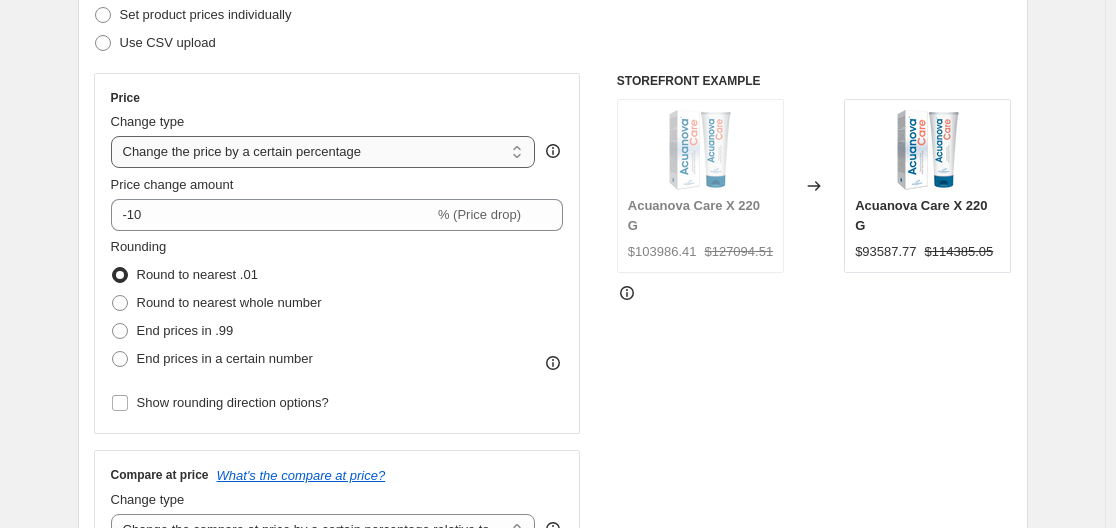 click on "Change the price to a certain amount Change the price by a certain amount Change the price by a certain percentage Change the price to the current compare at price (price before sale) Change the price by a certain amount relative to the compare at price Change the price by a certain percentage relative to the compare at price Don't change the price Change the price by a certain percentage relative to the cost per item Change price to certain cost margin" at bounding box center (323, 152) 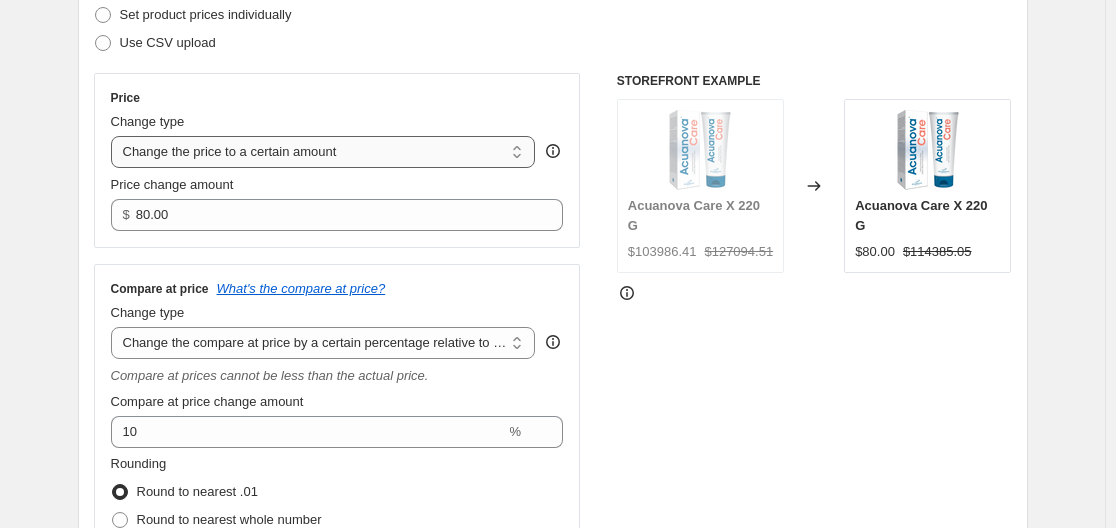 click on "Change the price to a certain amount Change the price by a certain amount Change the price by a certain percentage Change the price to the current compare at price (price before sale) Change the price by a certain amount relative to the compare at price Change the price by a certain percentage relative to the compare at price Don't change the price Change the price by a certain percentage relative to the cost per item Change price to certain cost margin" at bounding box center (323, 152) 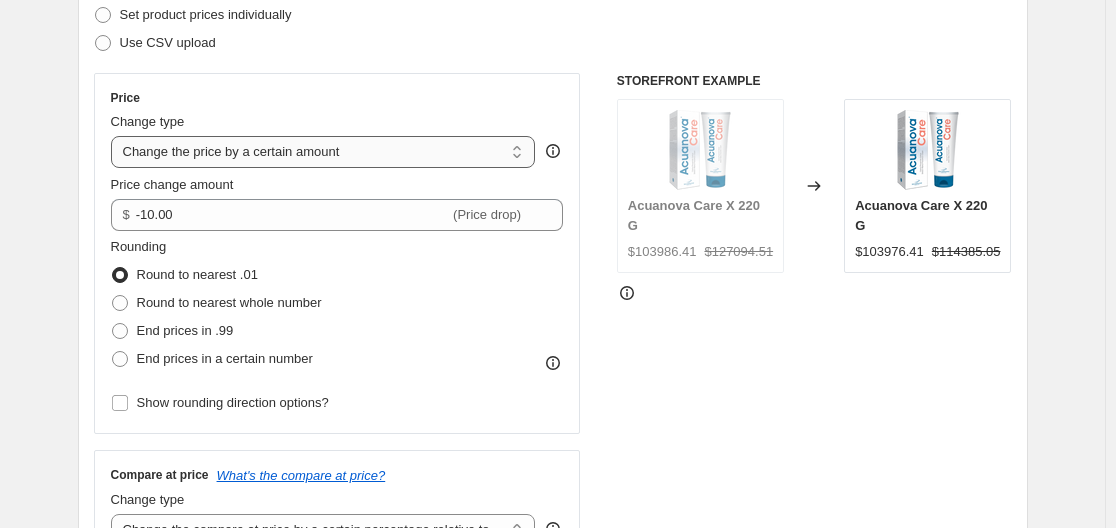 click on "Change the price to a certain amount Change the price by a certain amount Change the price by a certain percentage Change the price to the current compare at price (price before sale) Change the price by a certain amount relative to the compare at price Change the price by a certain percentage relative to the compare at price Don't change the price Change the price by a certain percentage relative to the cost per item Change price to certain cost margin" at bounding box center (323, 152) 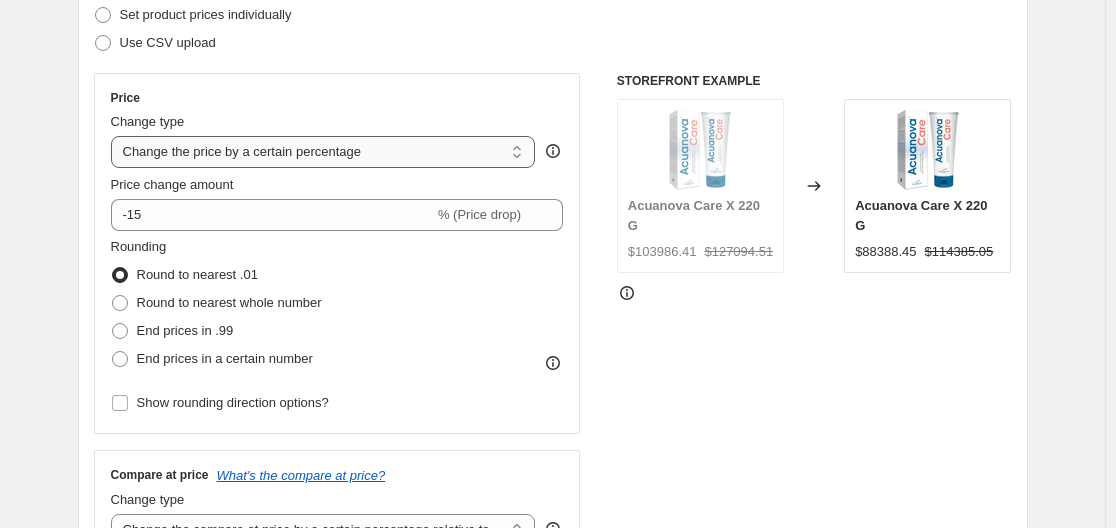 click on "Change the price to a certain amount Change the price by a certain amount Change the price by a certain percentage Change the price to the current compare at price (price before sale) Change the price by a certain amount relative to the compare at price Change the price by a certain percentage relative to the compare at price Don't change the price Change the price by a certain percentage relative to the cost per item Change price to certain cost margin" at bounding box center [323, 152] 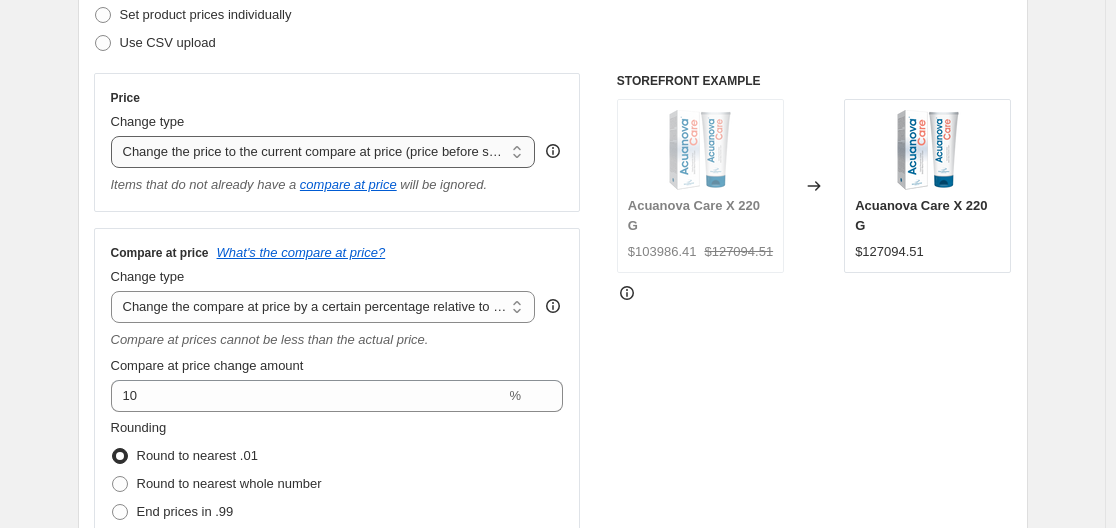 click on "Change the price to a certain amount Change the price by a certain amount Change the price by a certain percentage Change the price to the current compare at price (price before sale) Change the price by a certain amount relative to the compare at price Change the price by a certain percentage relative to the compare at price Don't change the price Change the price by a certain percentage relative to the cost per item Change price to certain cost margin" at bounding box center [323, 152] 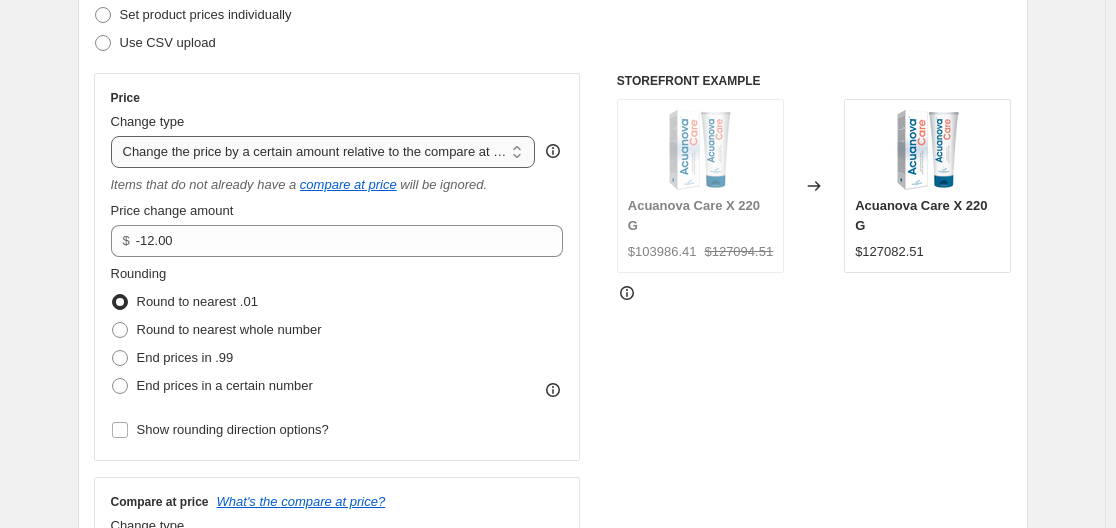 click on "Change the price to a certain amount Change the price by a certain amount Change the price by a certain percentage Change the price to the current compare at price (price before sale) Change the price by a certain amount relative to the compare at price Change the price by a certain percentage relative to the compare at price Don't change the price Change the price by a certain percentage relative to the cost per item Change price to certain cost margin" at bounding box center (323, 152) 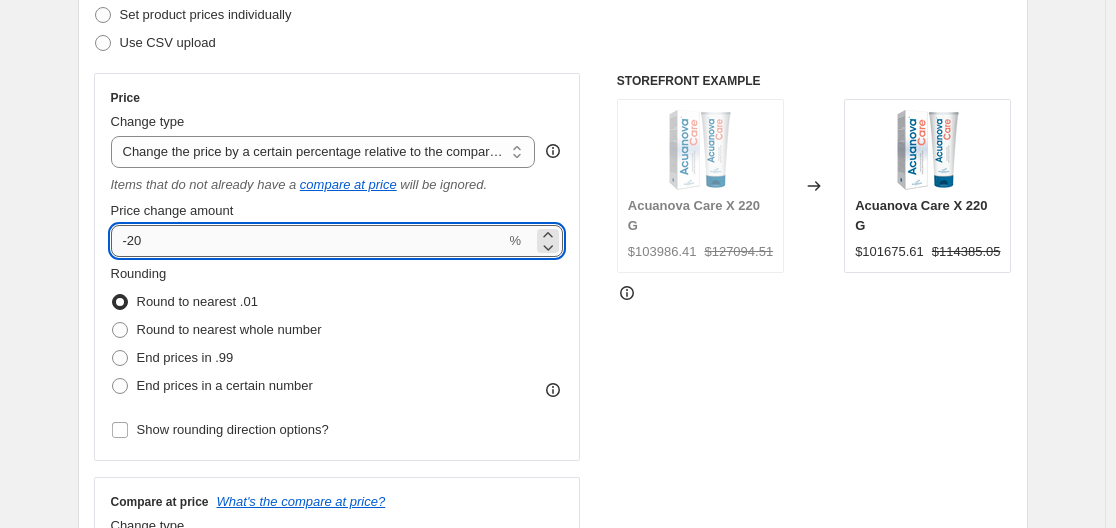 click on "-20" at bounding box center (308, 241) 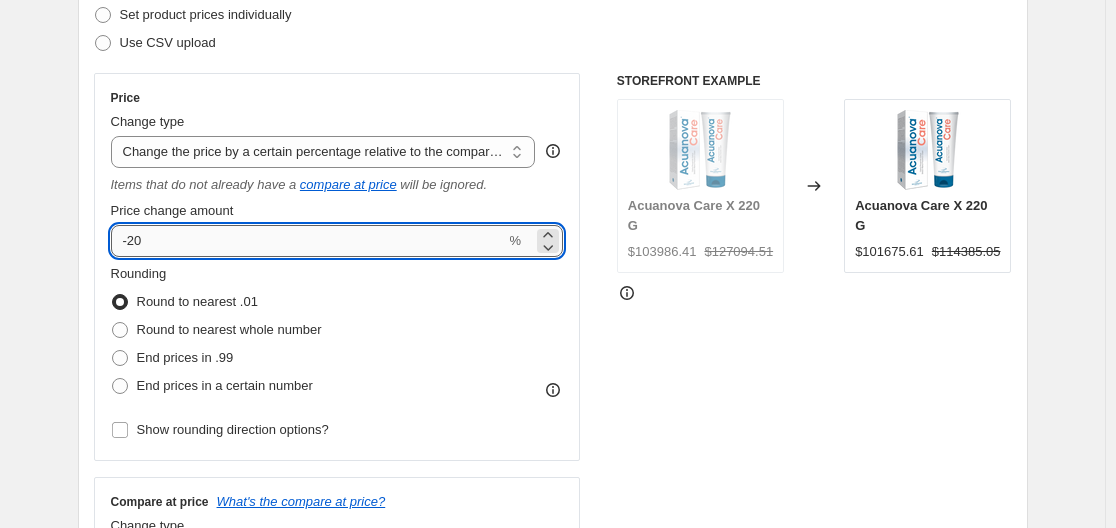 type on "-2" 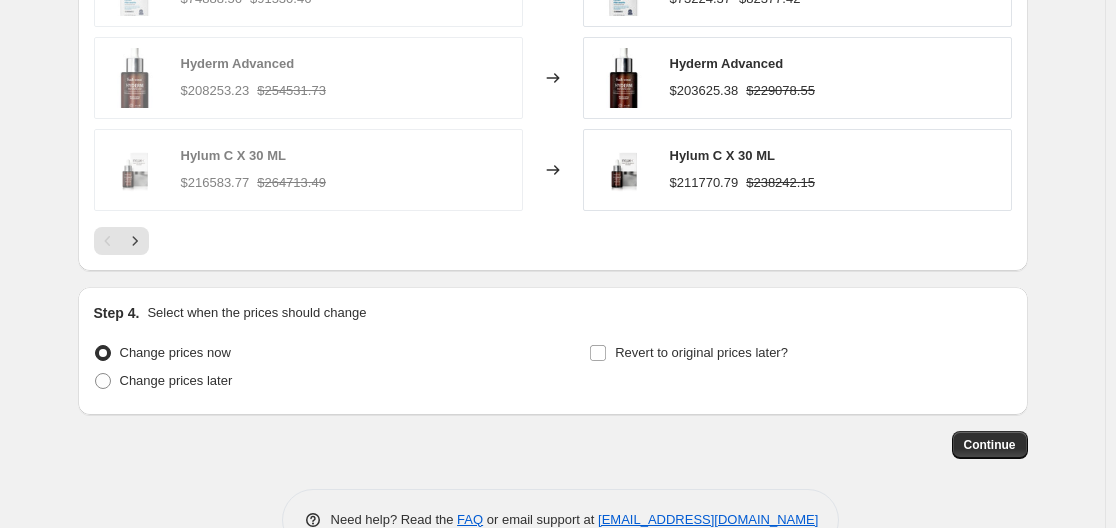 scroll, scrollTop: 1999, scrollLeft: 0, axis: vertical 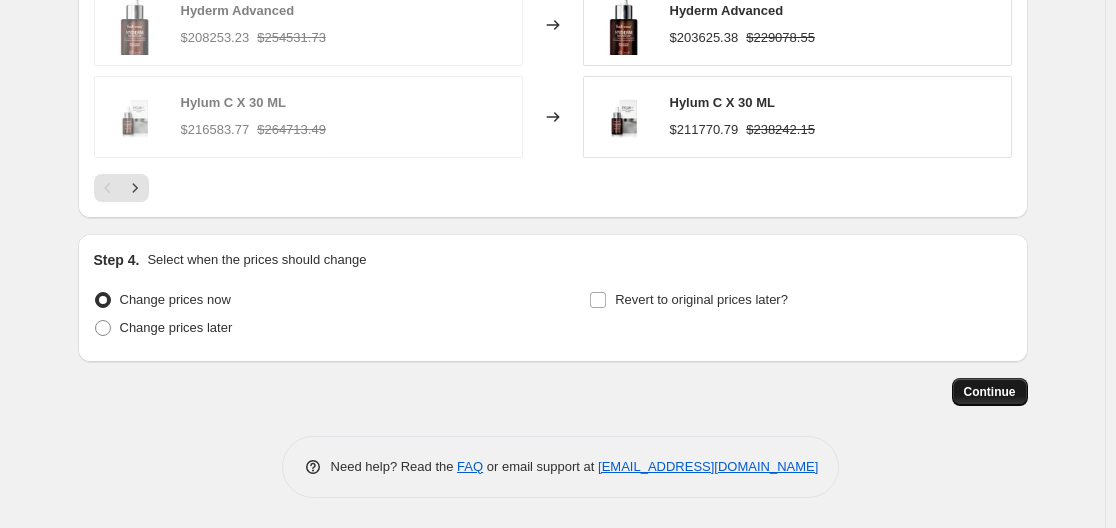 type on "-10" 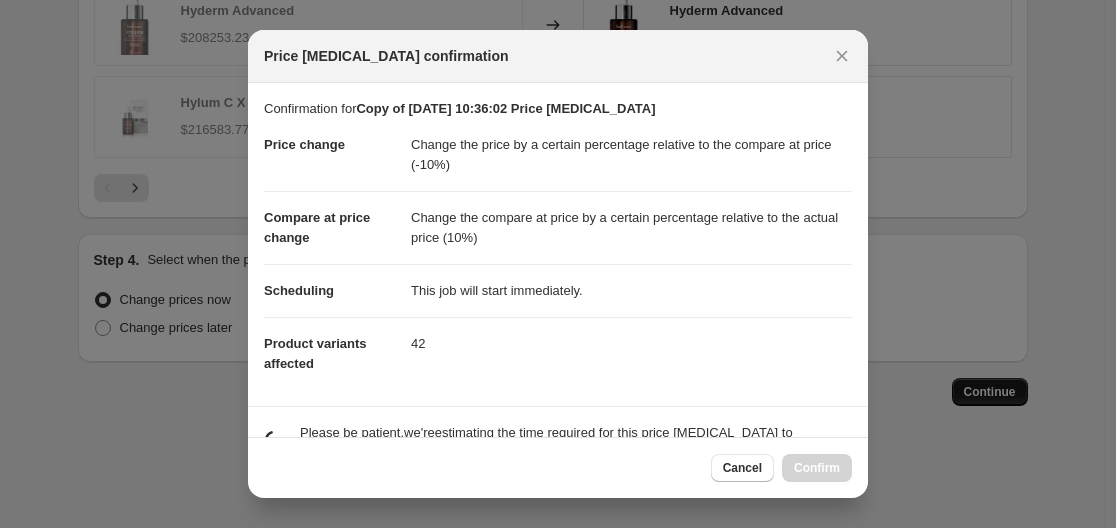 scroll, scrollTop: 0, scrollLeft: 0, axis: both 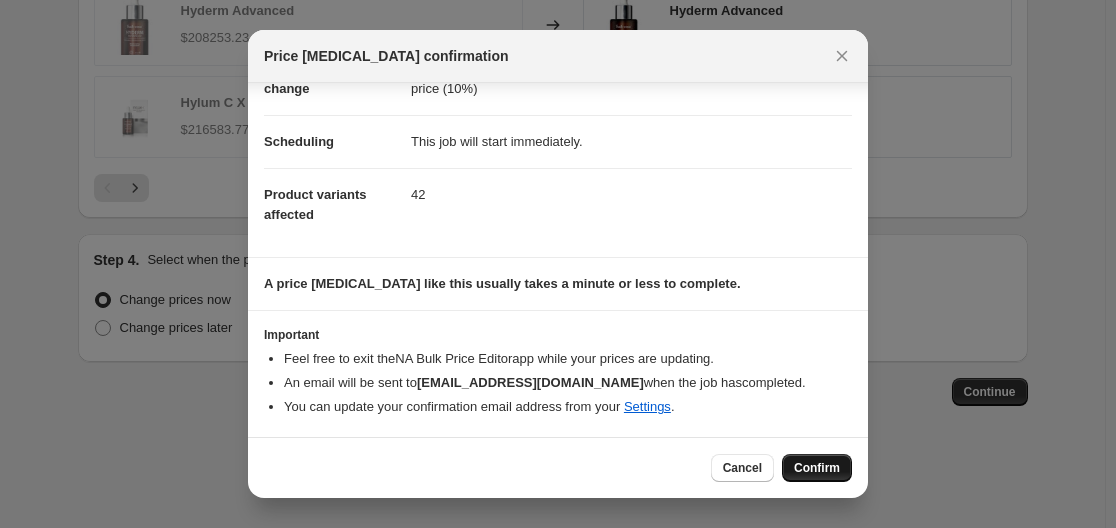 click on "Confirm" at bounding box center [817, 468] 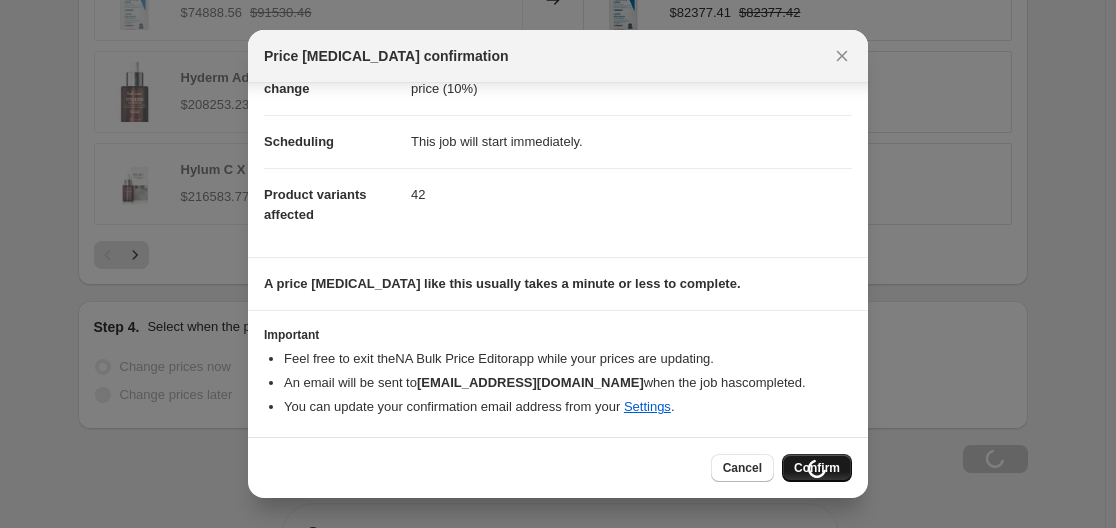 scroll, scrollTop: 2067, scrollLeft: 0, axis: vertical 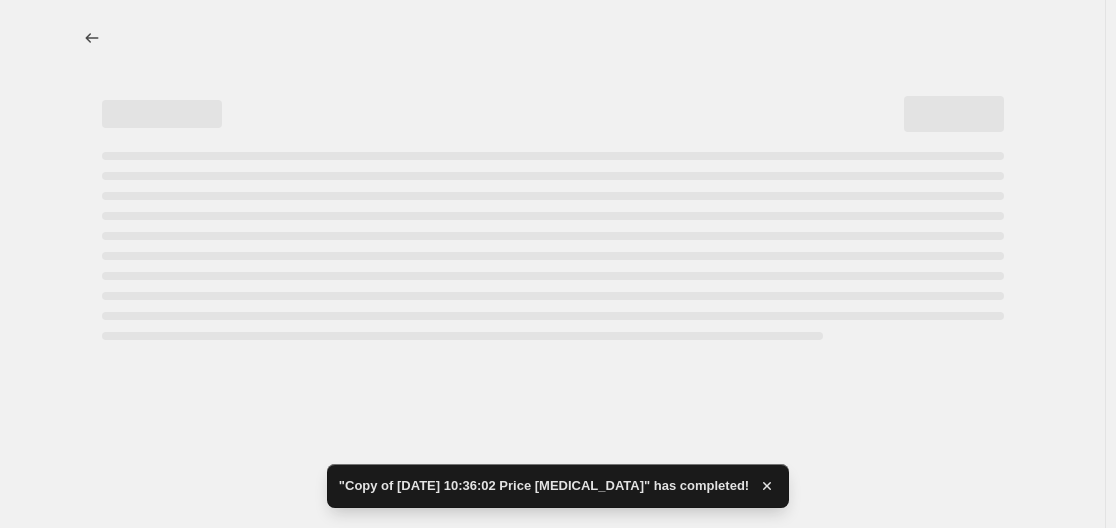 select on "pcap" 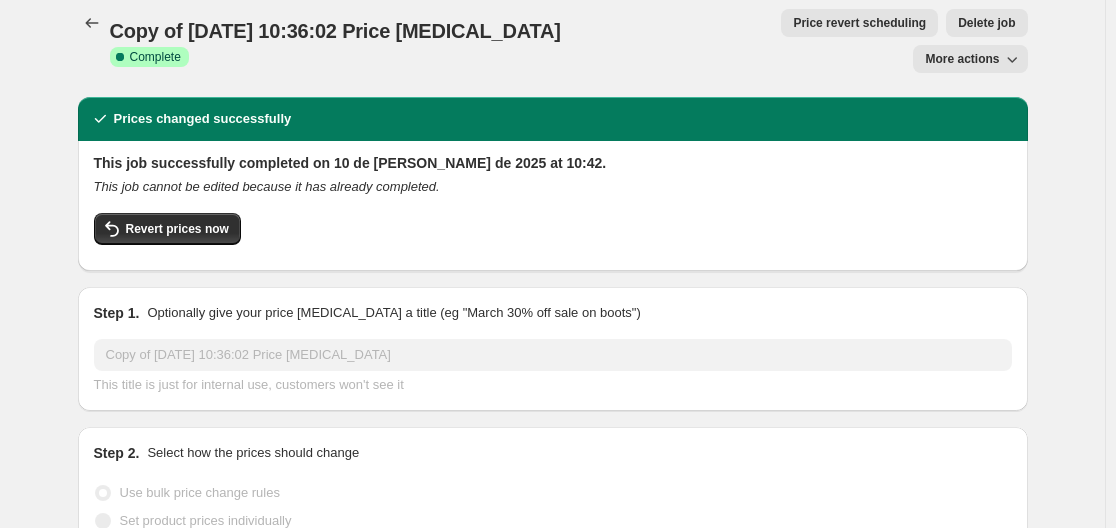 scroll, scrollTop: 0, scrollLeft: 0, axis: both 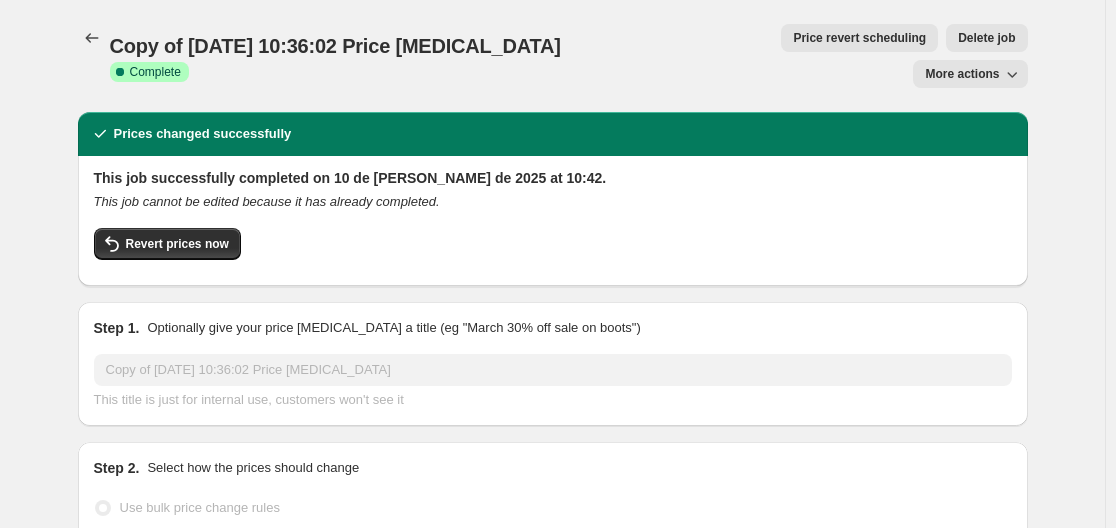 click on "This job successfully completed on 10 de [PERSON_NAME] de 2025 at 10:42. This job cannot be edited because it has already completed. Revert prices now" at bounding box center [553, 219] 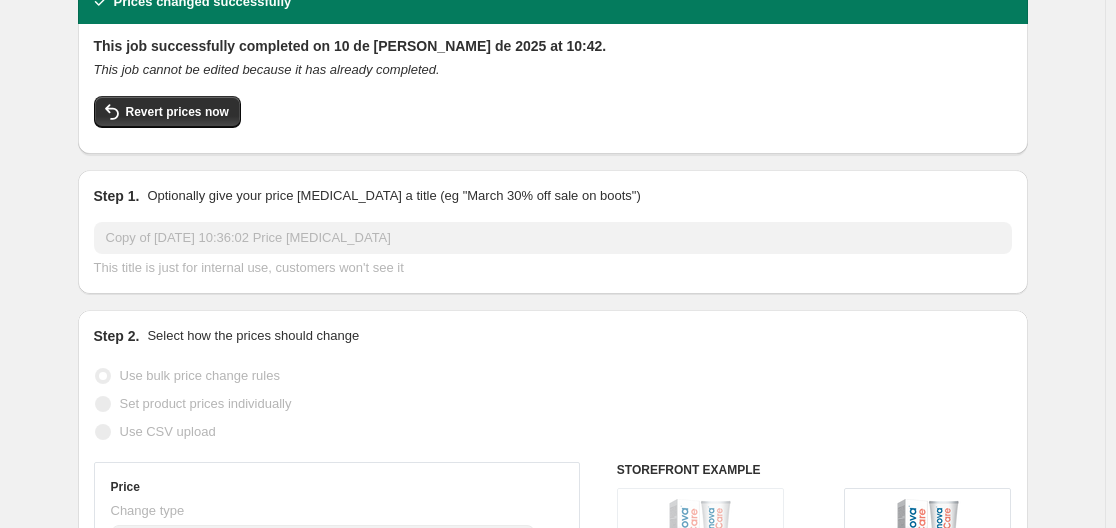 scroll, scrollTop: 0, scrollLeft: 0, axis: both 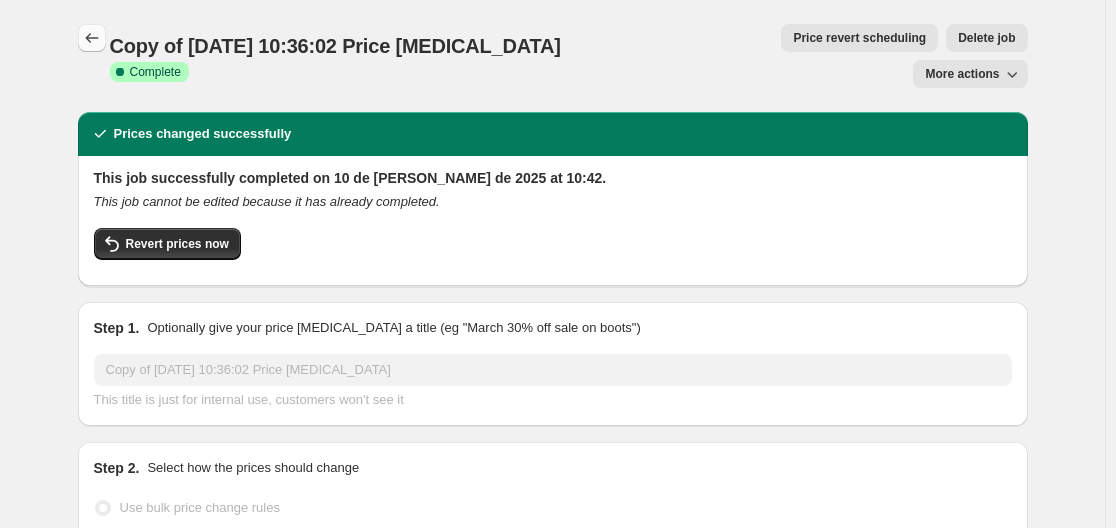 click 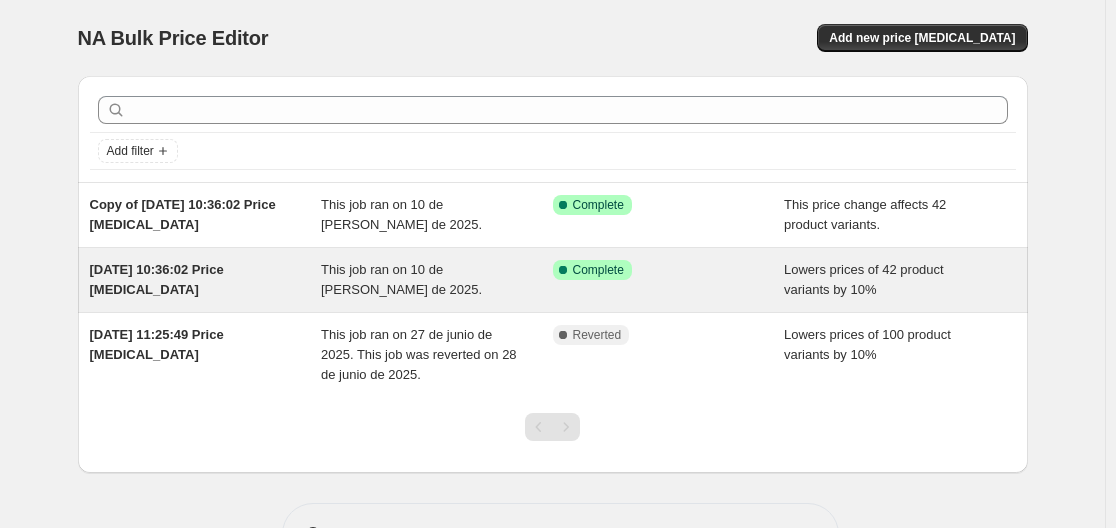 click 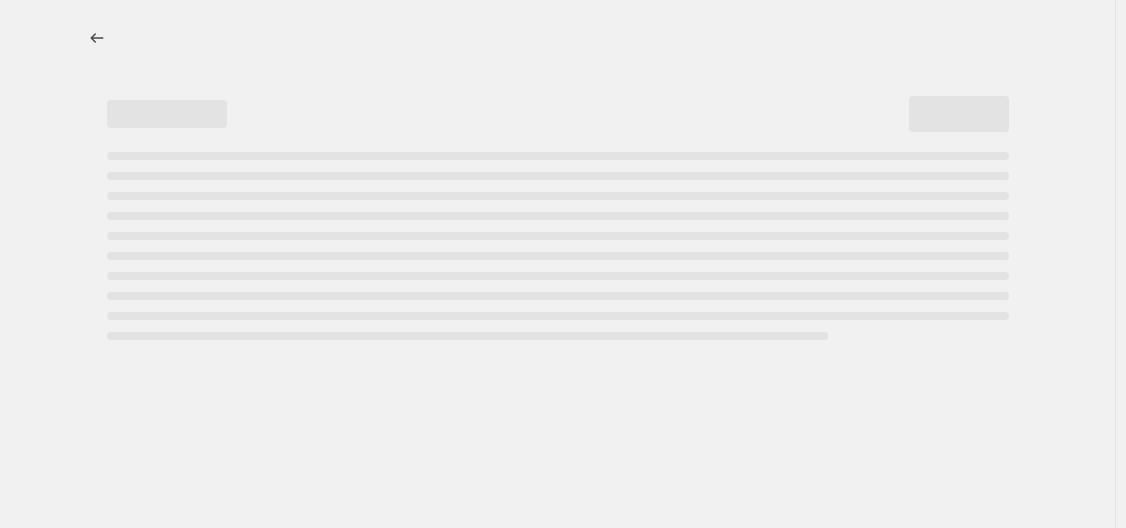 select on "percentage" 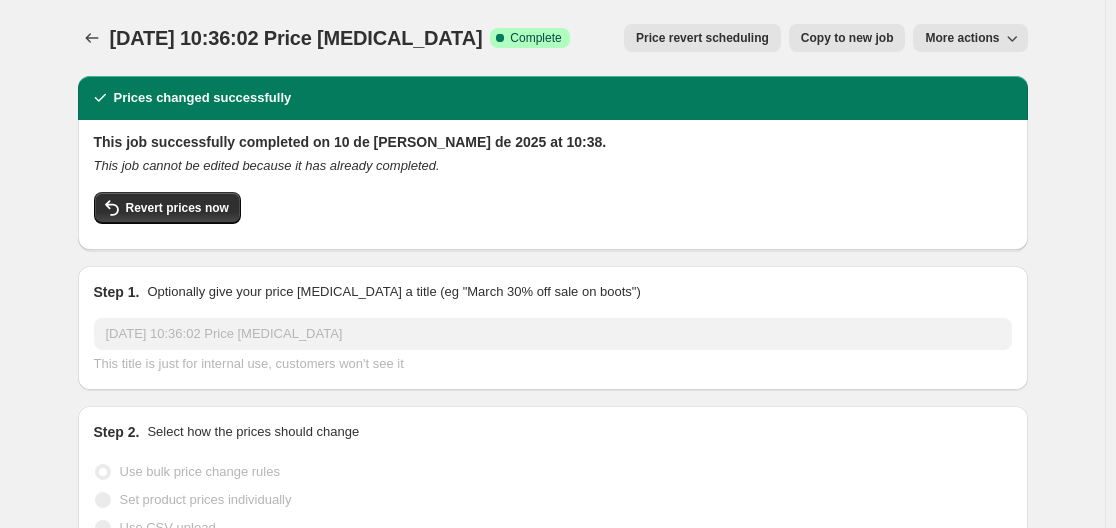 click on "Price revert scheduling" at bounding box center [702, 38] 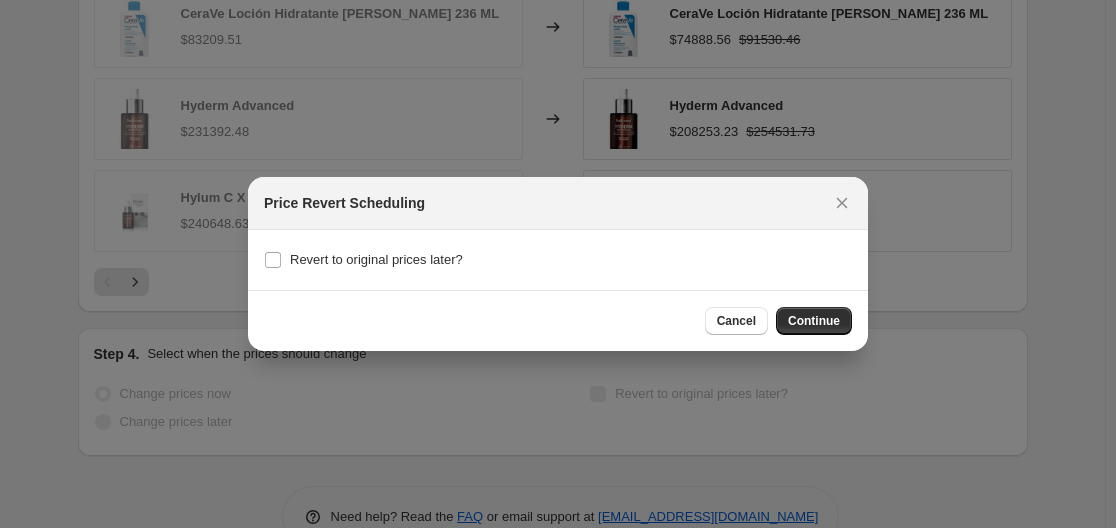 scroll, scrollTop: 0, scrollLeft: 0, axis: both 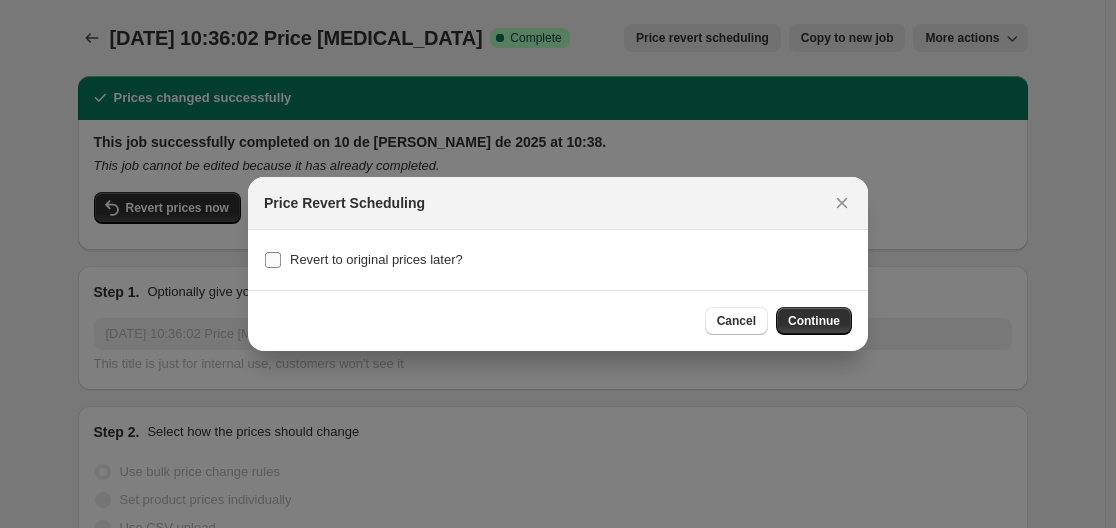 click on "Revert to original prices later?" at bounding box center (376, 259) 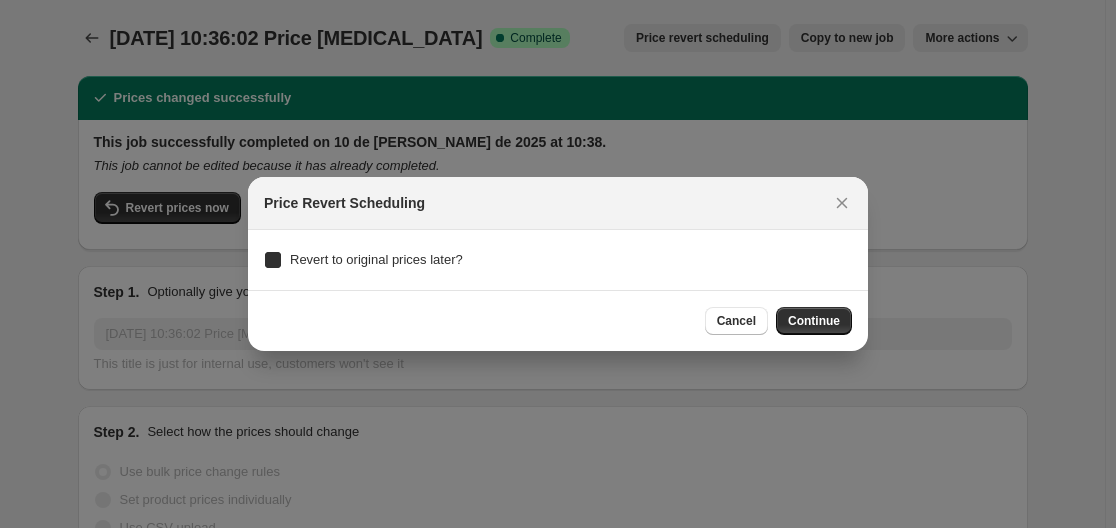 checkbox on "true" 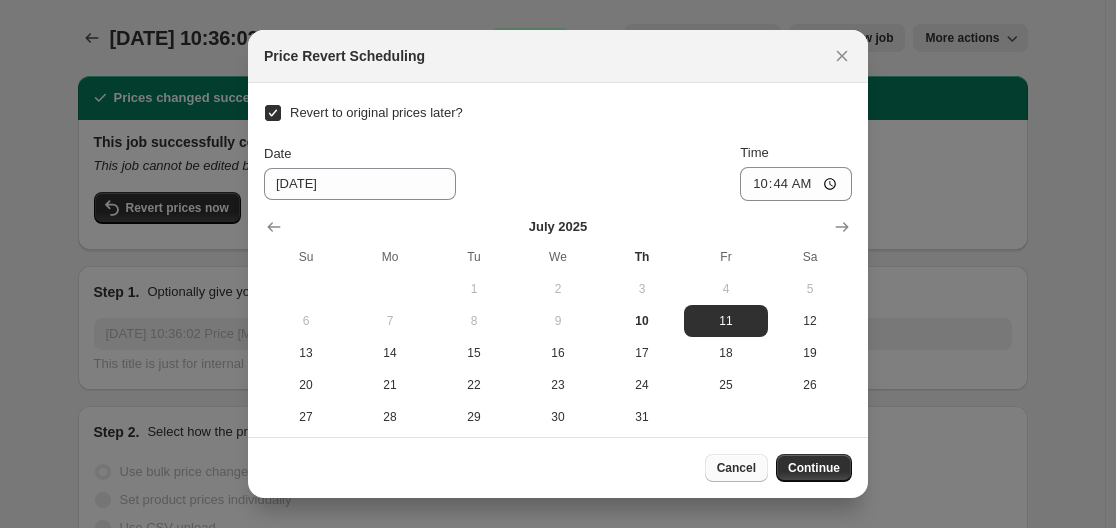 click on "Cancel" at bounding box center (736, 468) 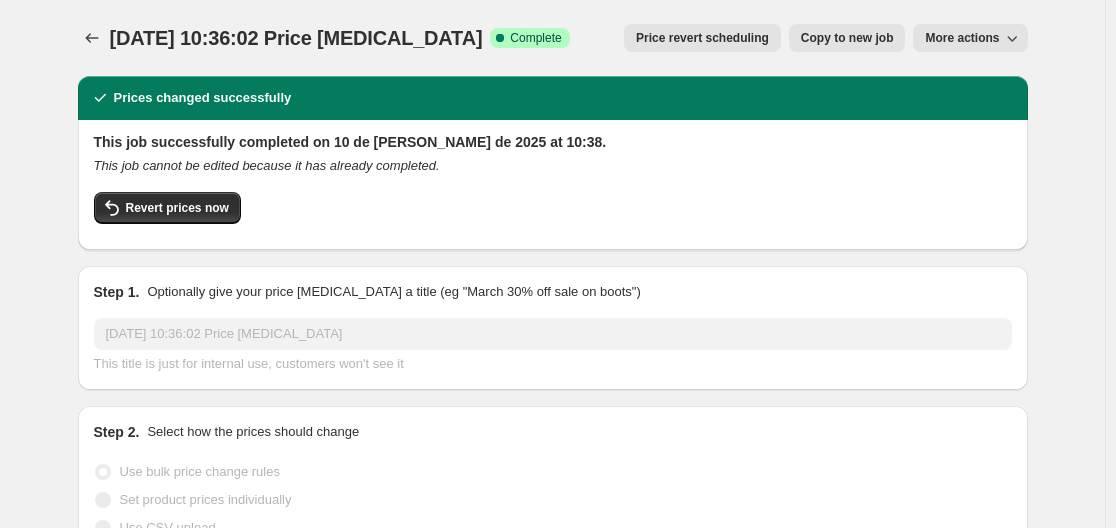 click on "Price revert scheduling" at bounding box center (702, 38) 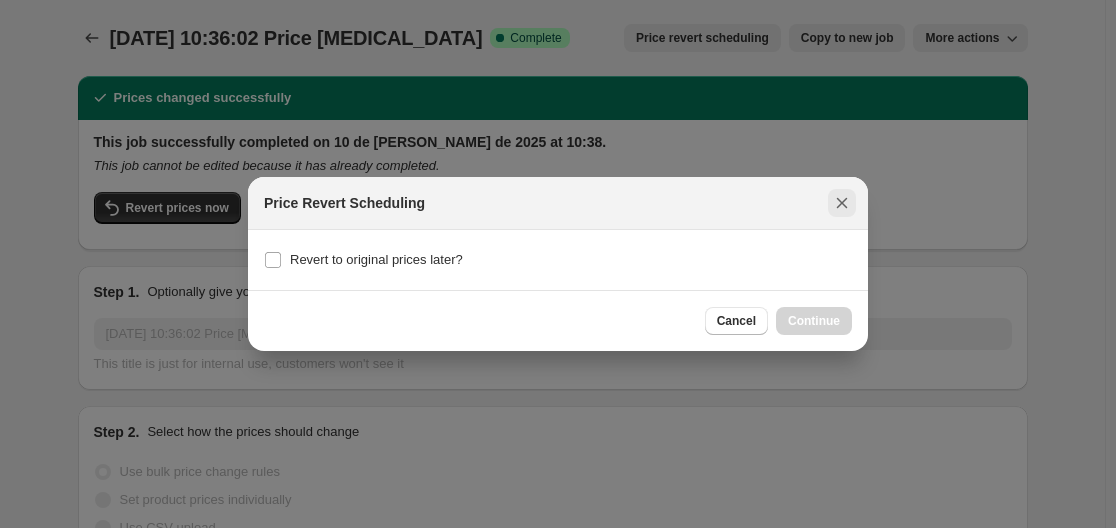 click 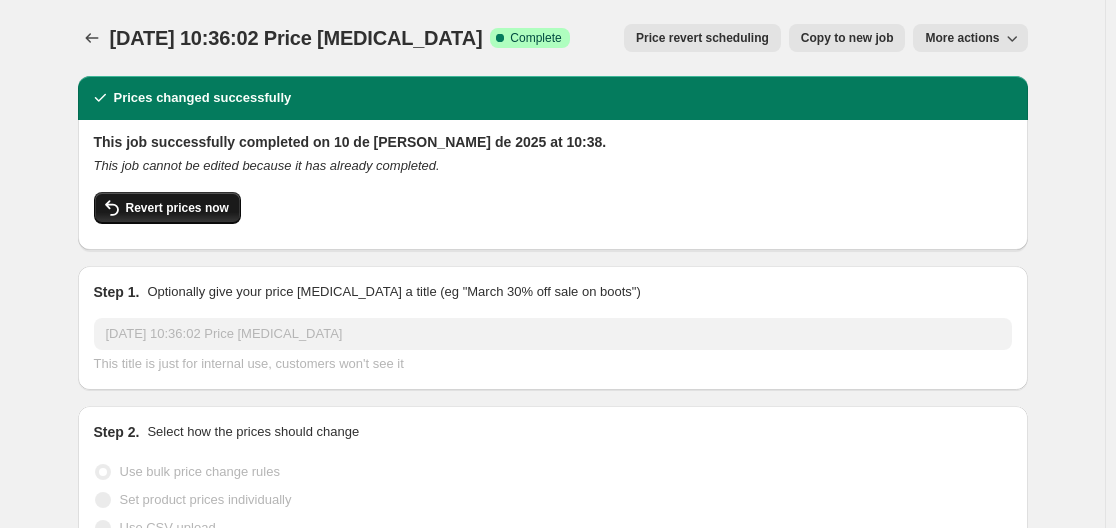 click on "Revert prices now" at bounding box center [177, 208] 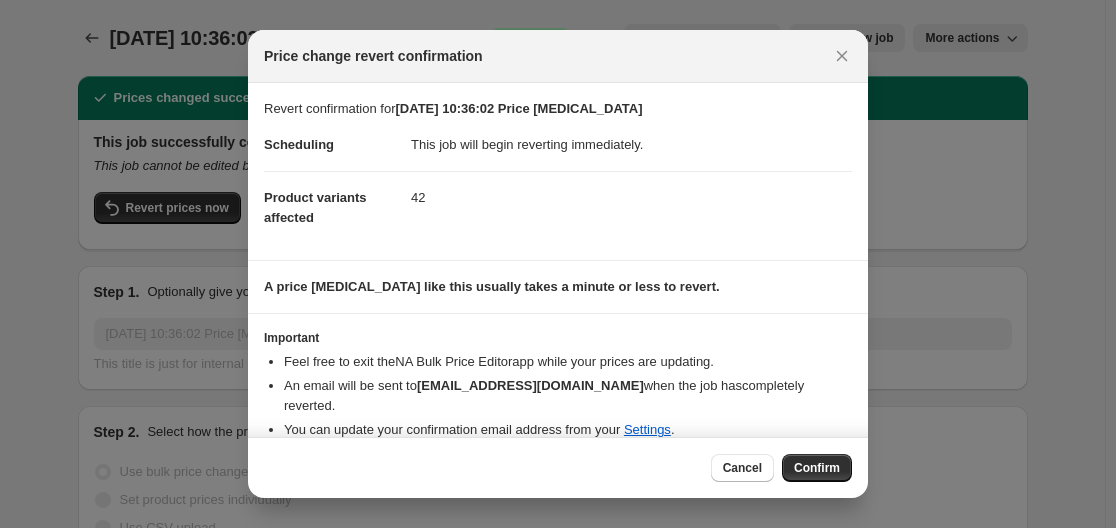 click on "Cancel Confirm" at bounding box center (558, 467) 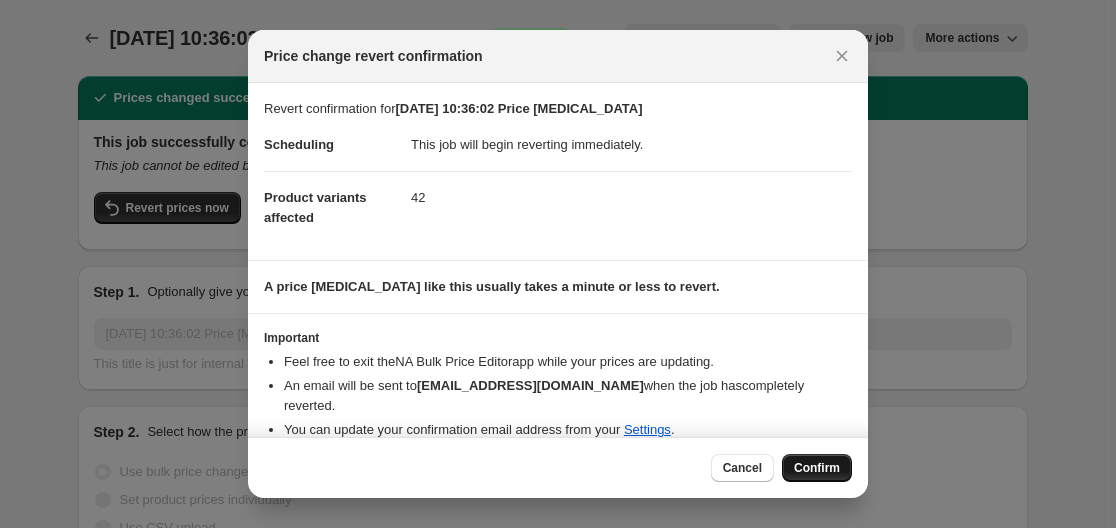 click on "Confirm" at bounding box center (817, 468) 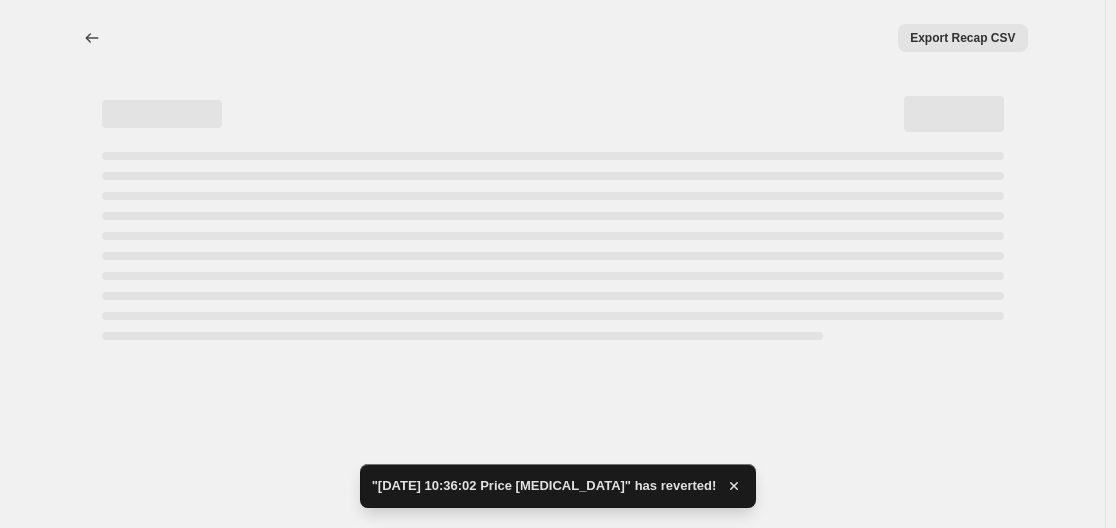 select on "percentage" 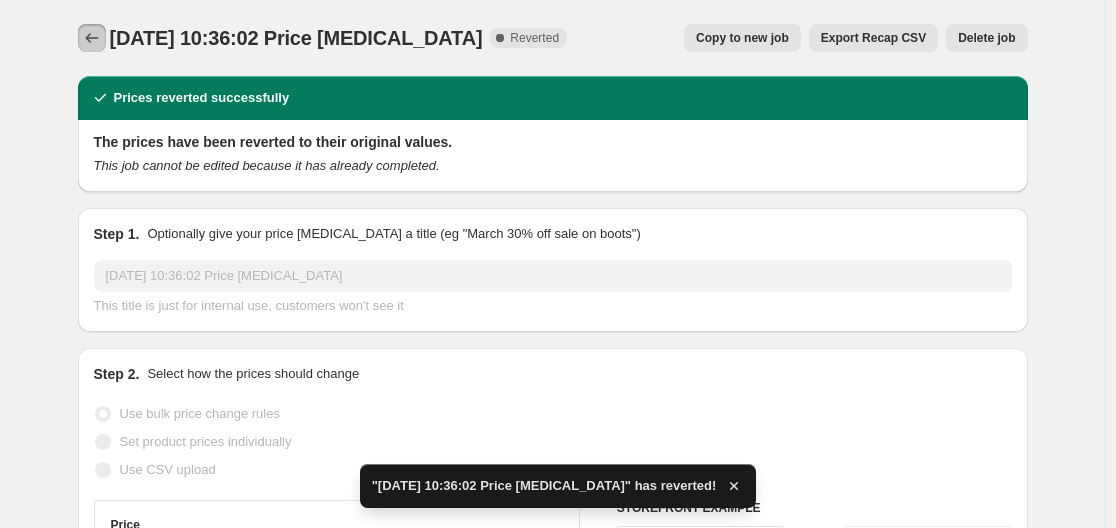 click at bounding box center [94, 38] 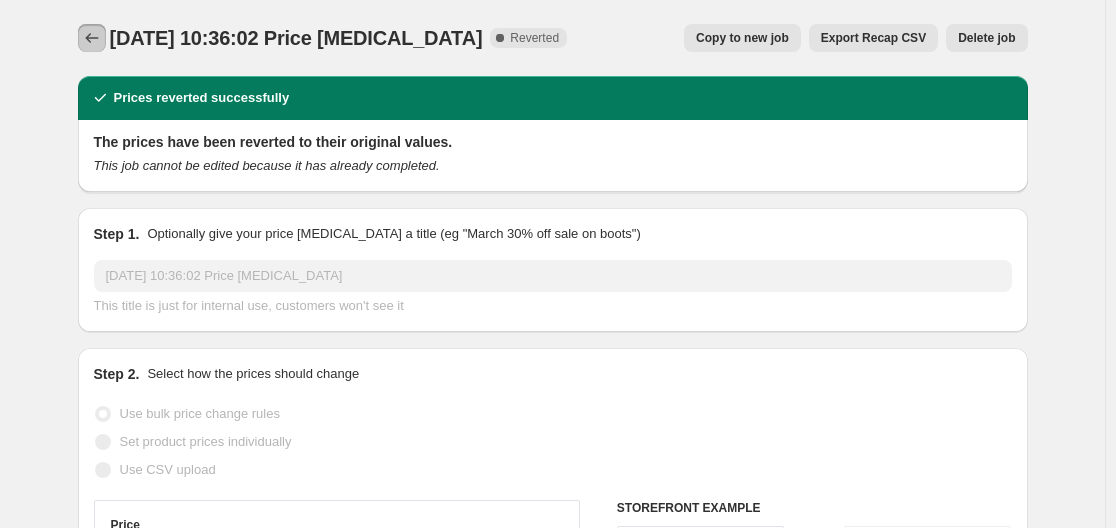 click 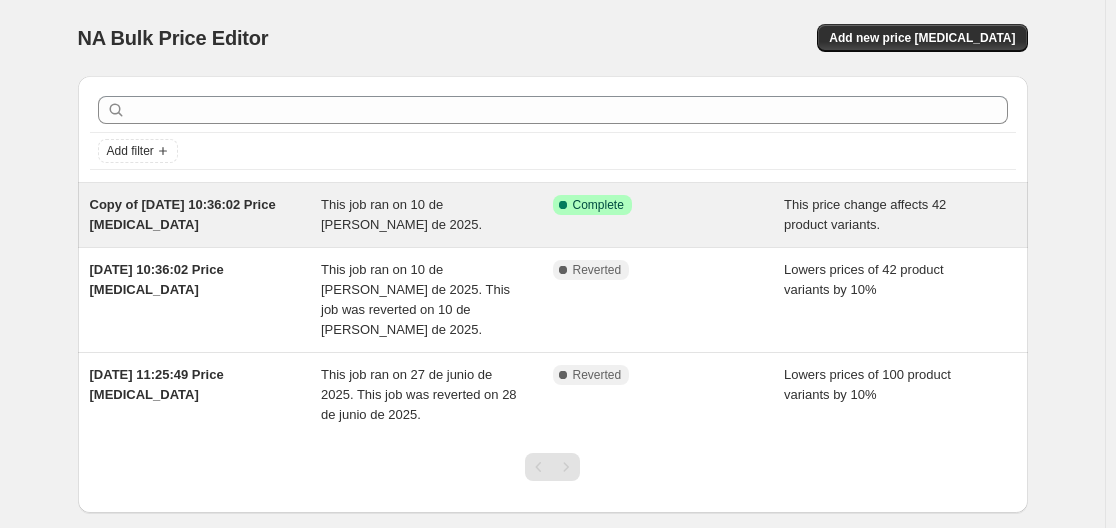 click on "This job ran on 10 de [PERSON_NAME] de 2025." at bounding box center [401, 214] 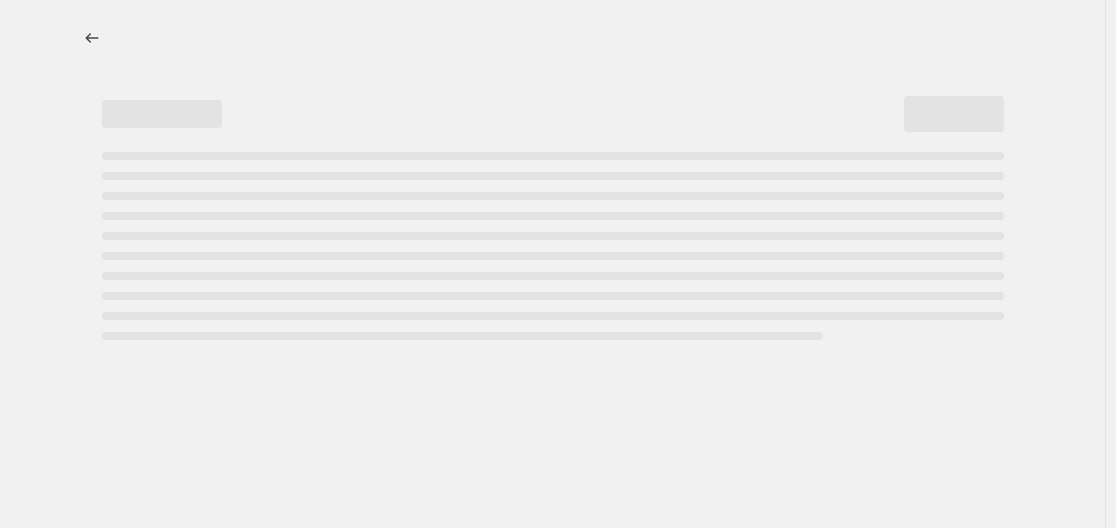 select on "pcap" 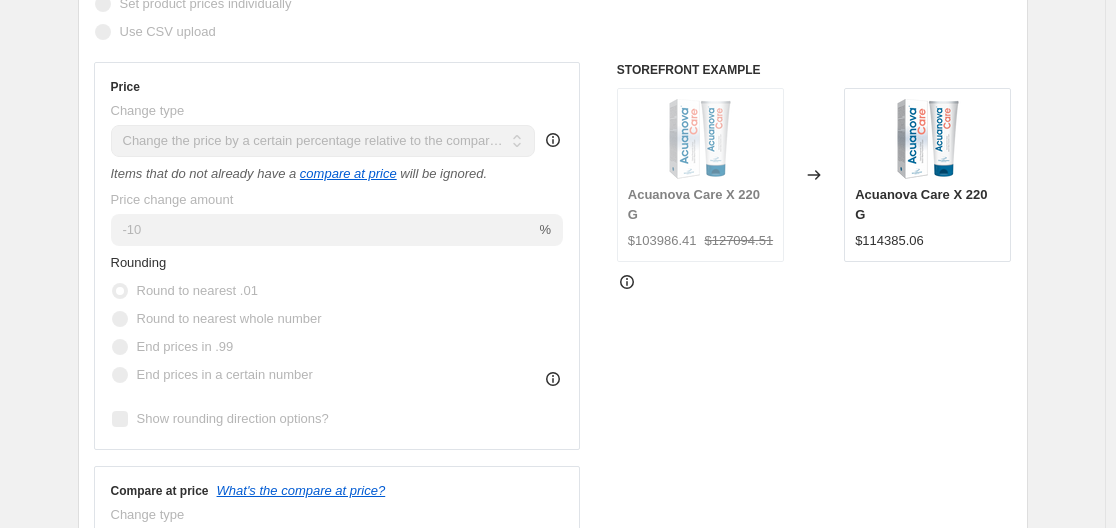 scroll, scrollTop: 533, scrollLeft: 0, axis: vertical 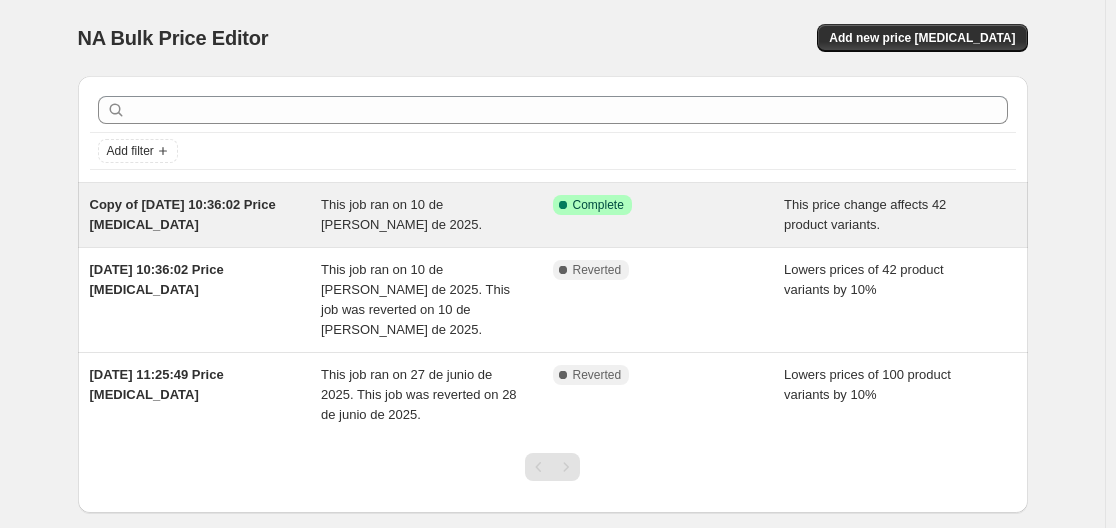 click on "Success Complete Complete" at bounding box center (592, 205) 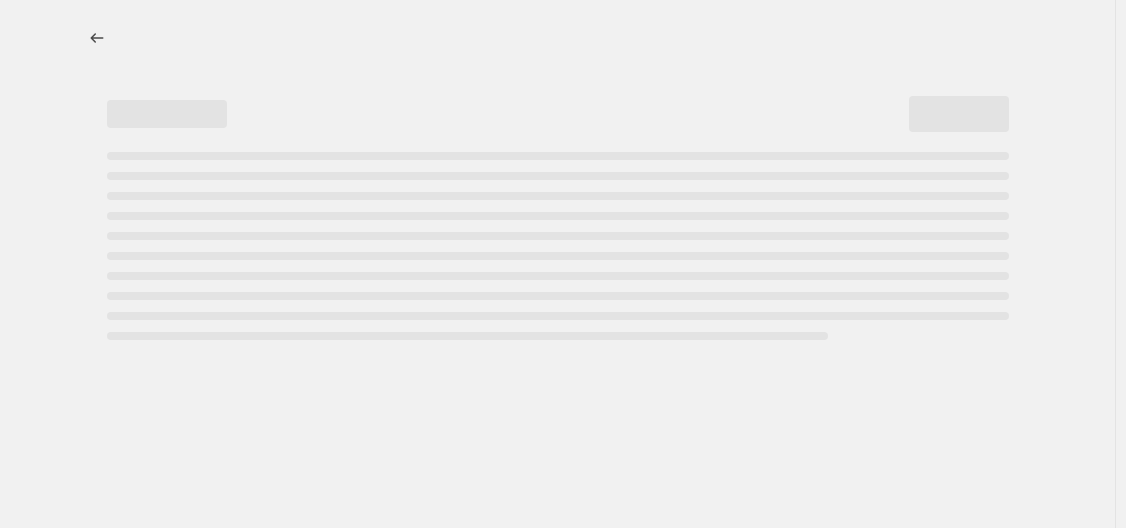 select on "pcap" 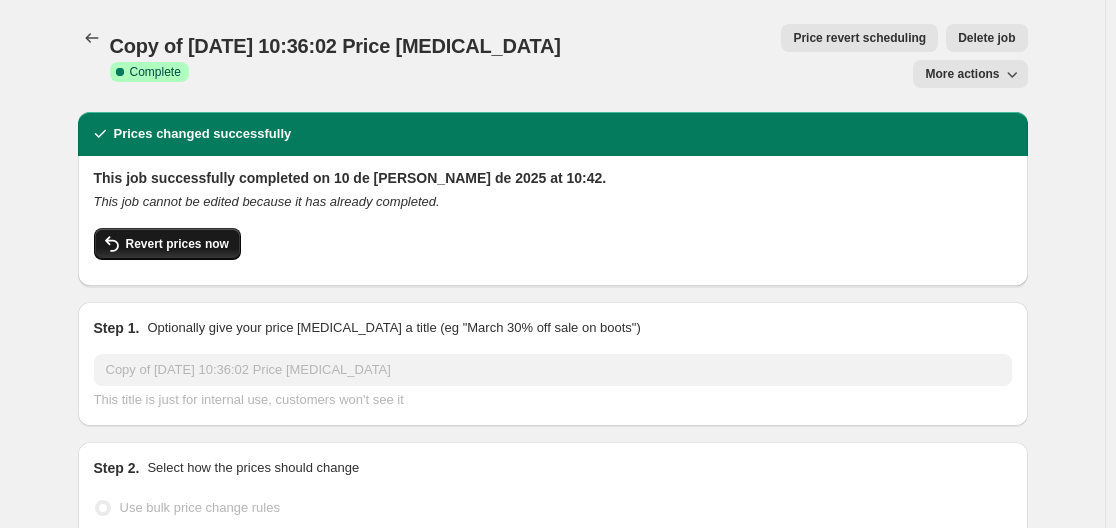 click on "Revert prices now" at bounding box center [177, 244] 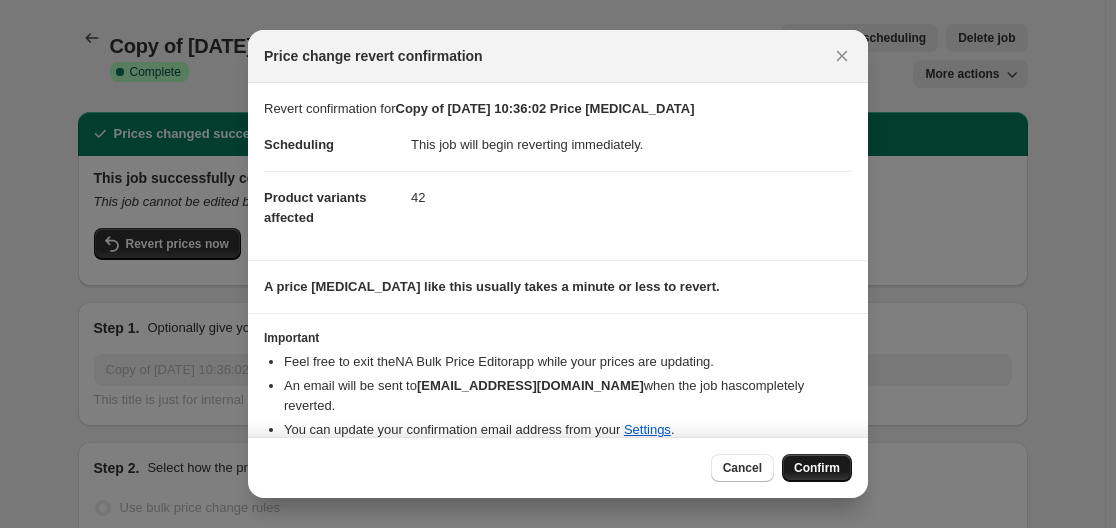 click on "Confirm" at bounding box center (817, 468) 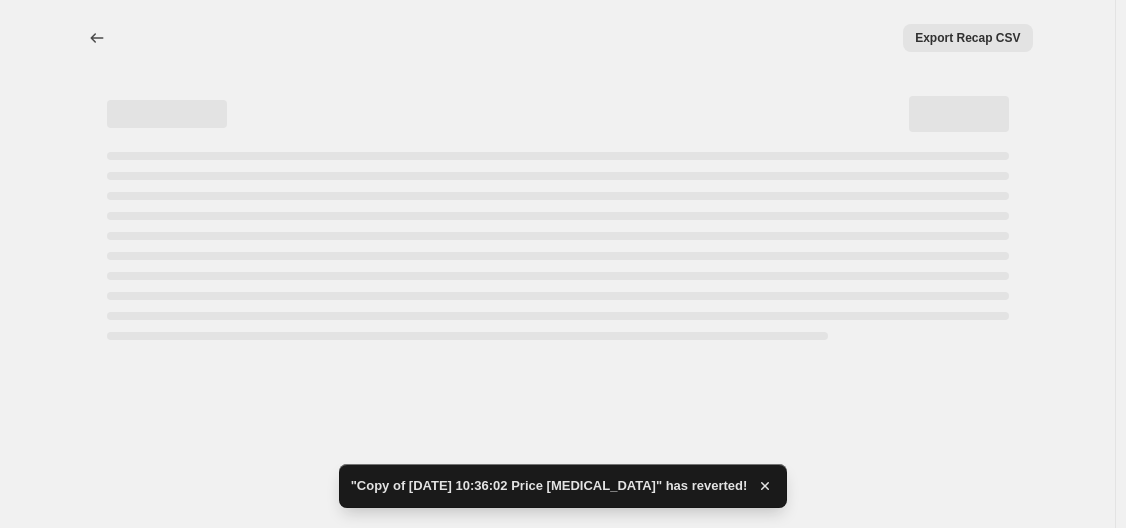select on "pcap" 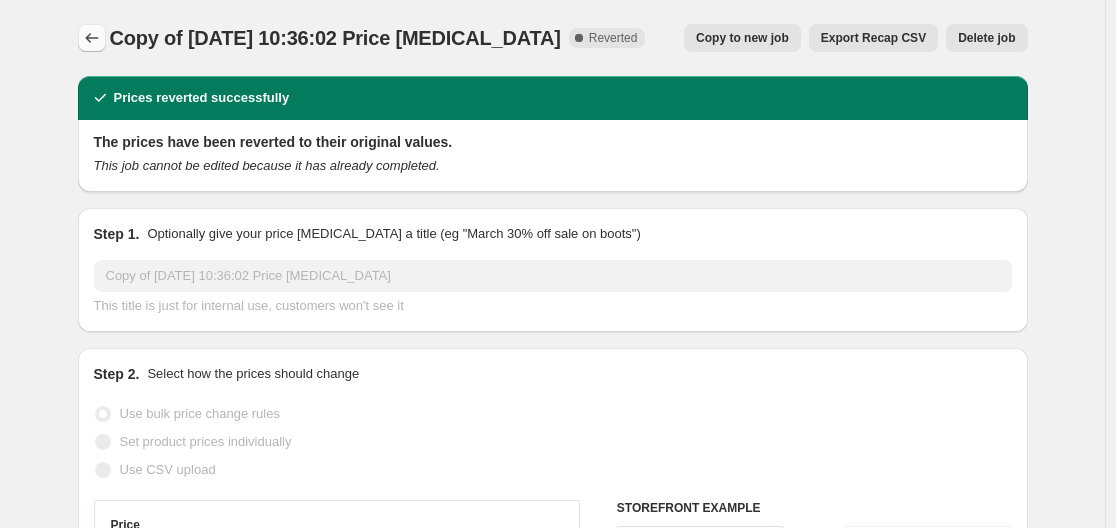 click 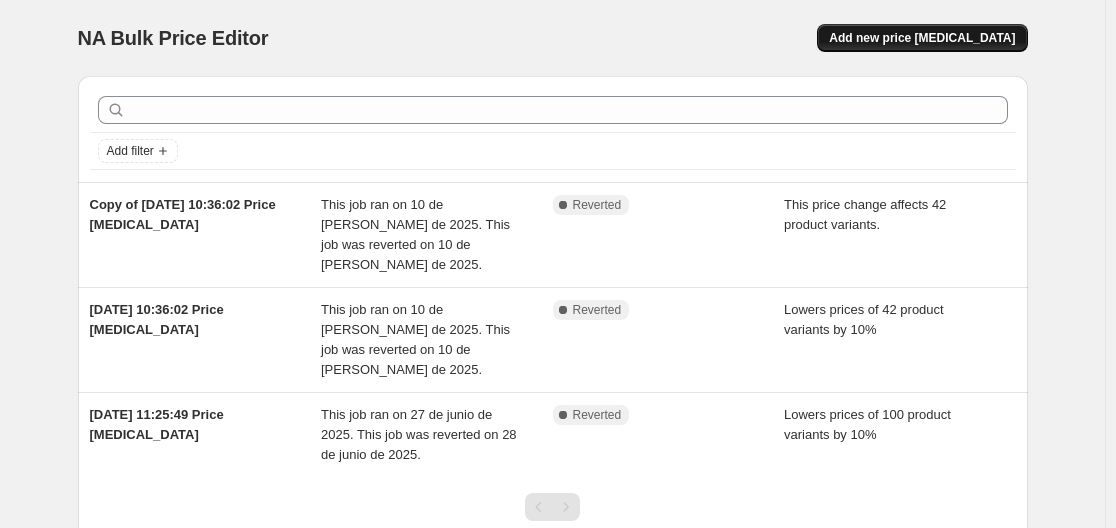 click on "Add new price [MEDICAL_DATA]" at bounding box center (922, 38) 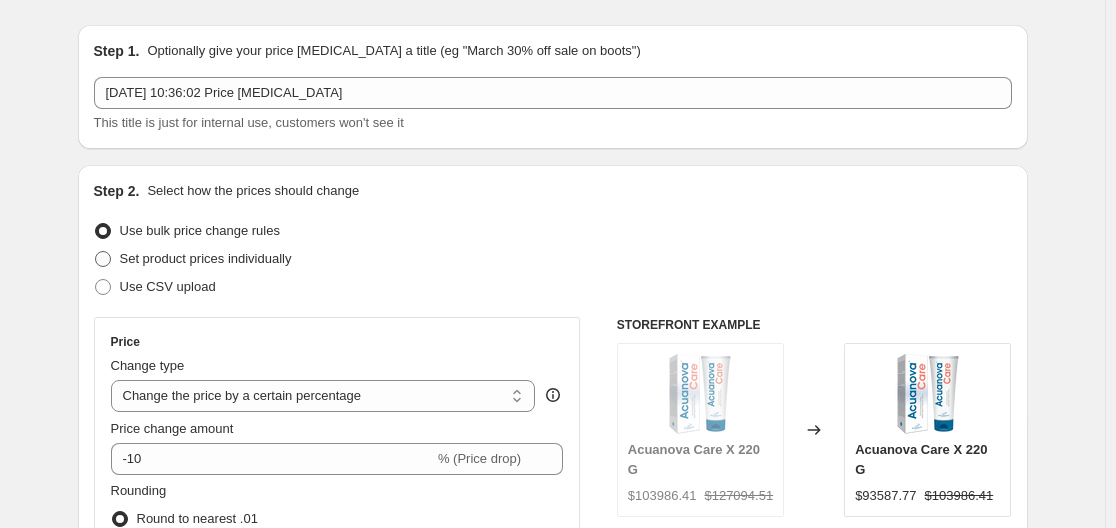 scroll, scrollTop: 75, scrollLeft: 0, axis: vertical 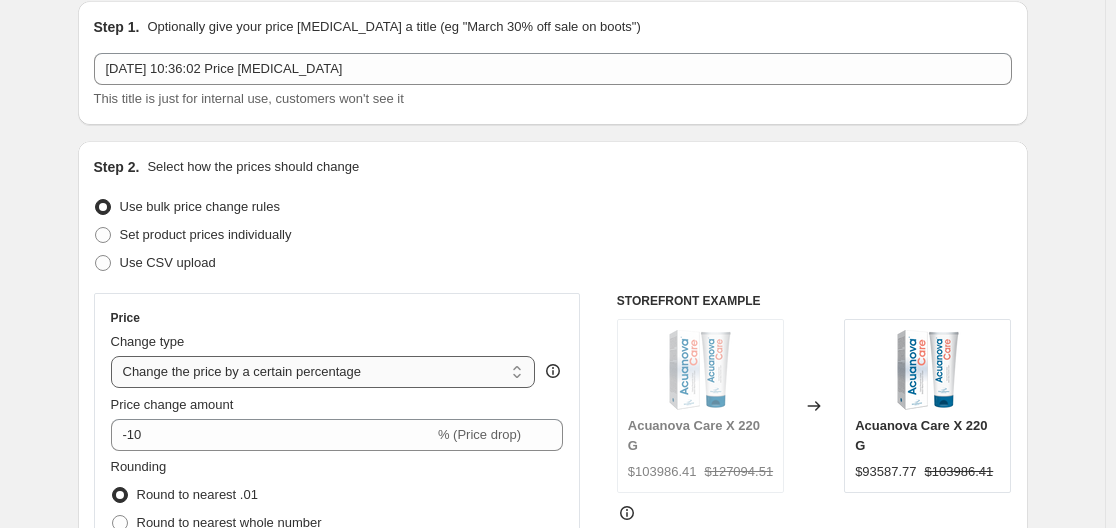 click on "Change the price to a certain amount Change the price by a certain amount Change the price by a certain percentage Change the price to the current compare at price (price before sale) Change the price by a certain amount relative to the compare at price Change the price by a certain percentage relative to the compare at price Don't change the price Change the price by a certain percentage relative to the cost per item Change price to certain cost margin" at bounding box center [323, 372] 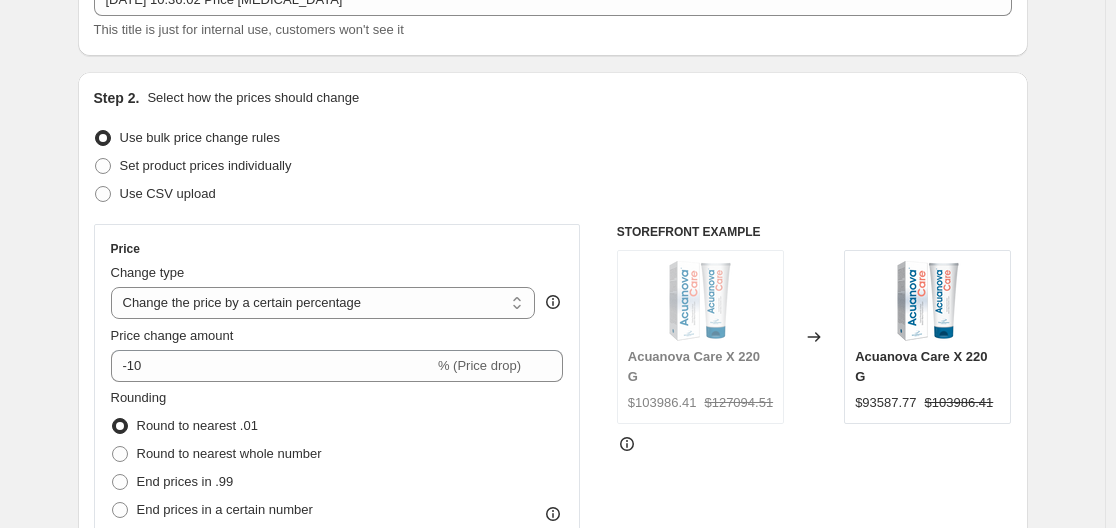 scroll, scrollTop: 155, scrollLeft: 0, axis: vertical 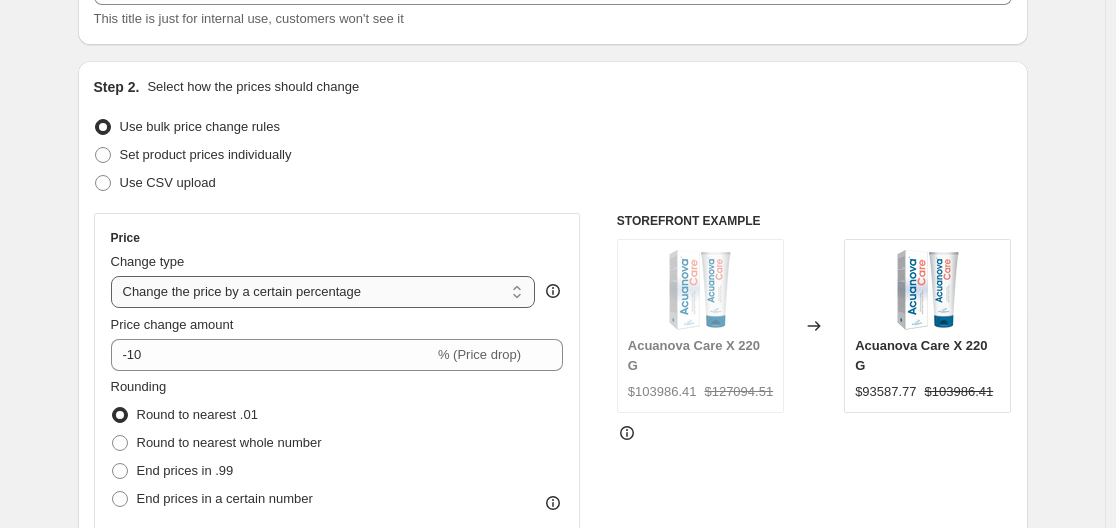 click on "Change the price to a certain amount Change the price by a certain amount Change the price by a certain percentage Change the price to the current compare at price (price before sale) Change the price by a certain amount relative to the compare at price Change the price by a certain percentage relative to the compare at price Don't change the price Change the price by a certain percentage relative to the cost per item Change price to certain cost margin" at bounding box center [323, 292] 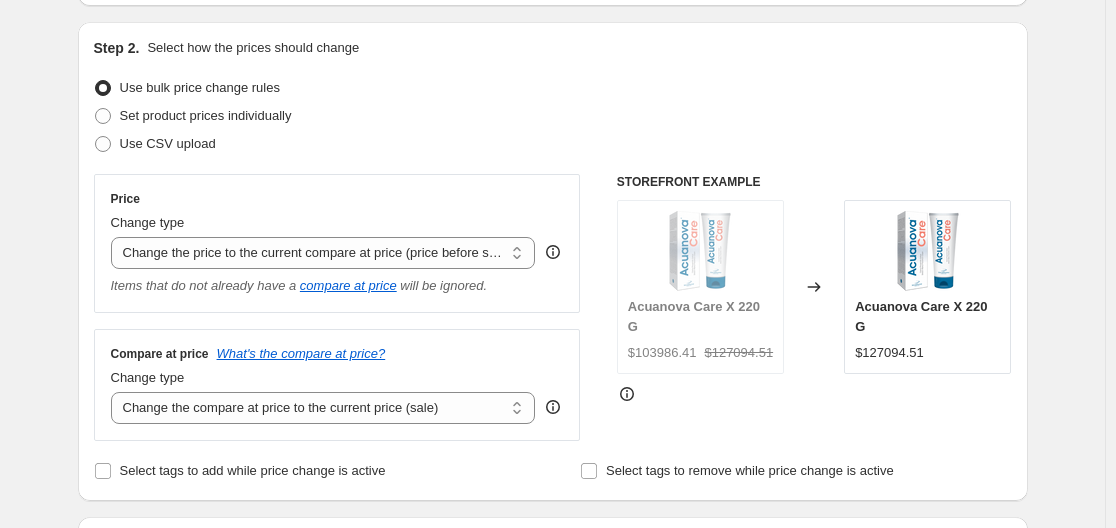 scroll, scrollTop: 195, scrollLeft: 0, axis: vertical 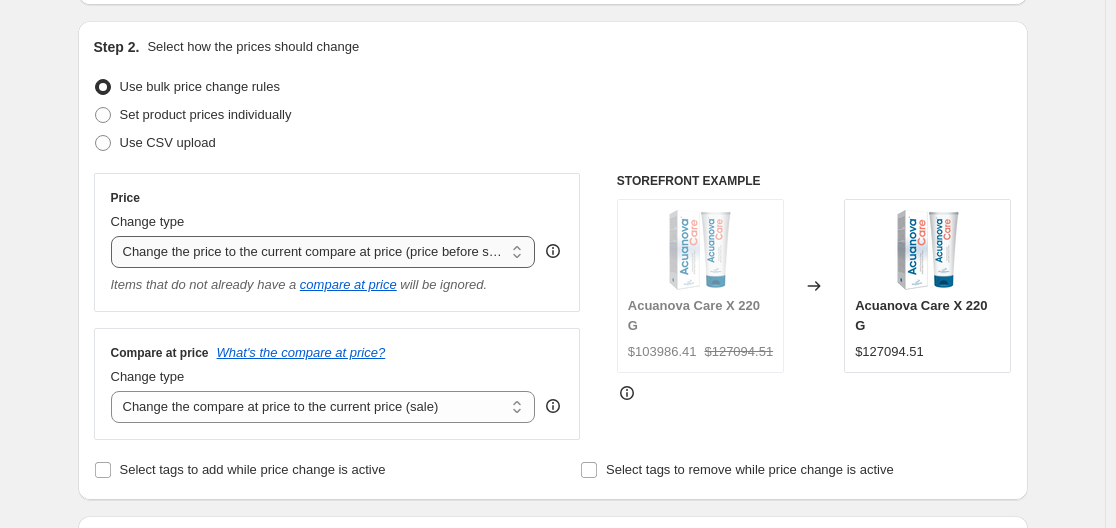 click on "Change the price to a certain amount Change the price by a certain amount Change the price by a certain percentage Change the price to the current compare at price (price before sale) Change the price by a certain amount relative to the compare at price Change the price by a certain percentage relative to the compare at price Don't change the price Change the price by a certain percentage relative to the cost per item Change price to certain cost margin" at bounding box center [323, 252] 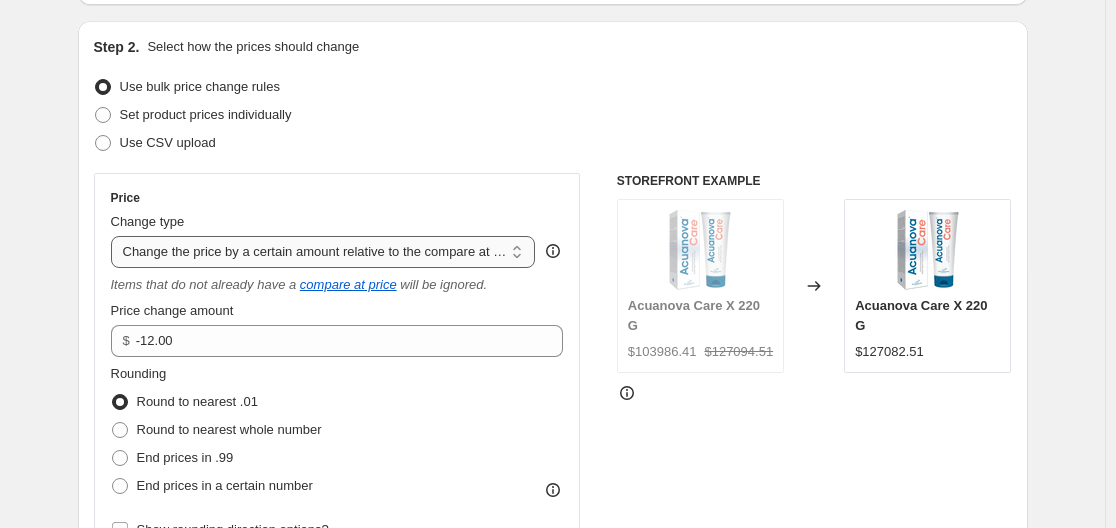 click on "Change the price to a certain amount Change the price by a certain amount Change the price by a certain percentage Change the price to the current compare at price (price before sale) Change the price by a certain amount relative to the compare at price Change the price by a certain percentage relative to the compare at price Don't change the price Change the price by a certain percentage relative to the cost per item Change price to certain cost margin" at bounding box center [323, 252] 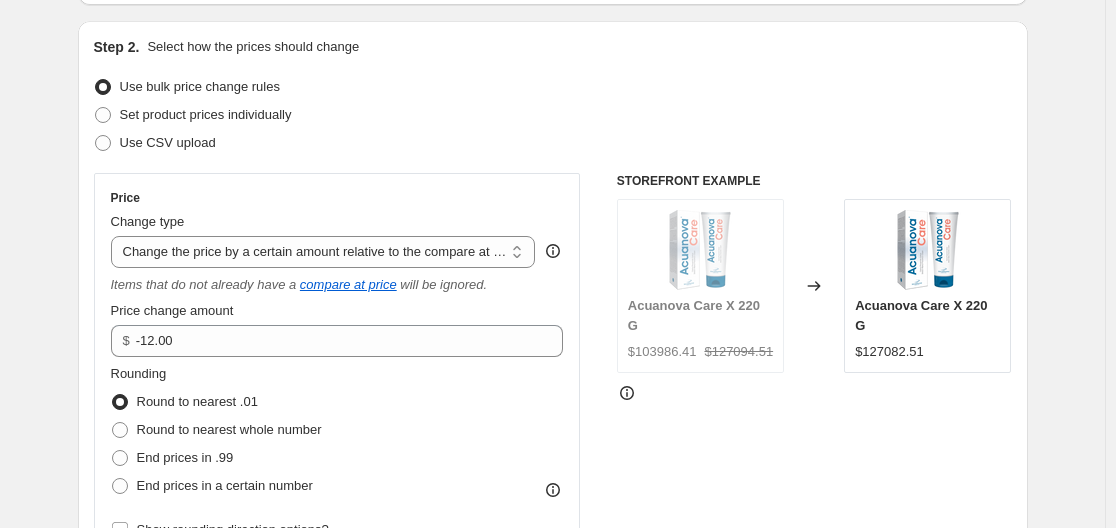 type on "-20" 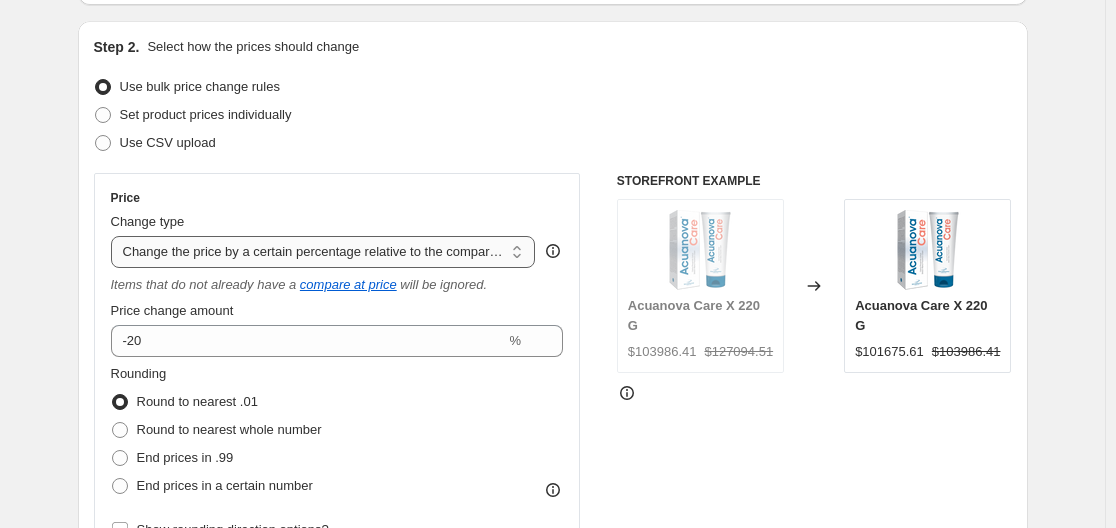 click on "Change the price to a certain amount Change the price by a certain amount Change the price by a certain percentage Change the price to the current compare at price (price before sale) Change the price by a certain amount relative to the compare at price Change the price by a certain percentage relative to the compare at price Don't change the price Change the price by a certain percentage relative to the cost per item Change price to certain cost margin" at bounding box center [323, 252] 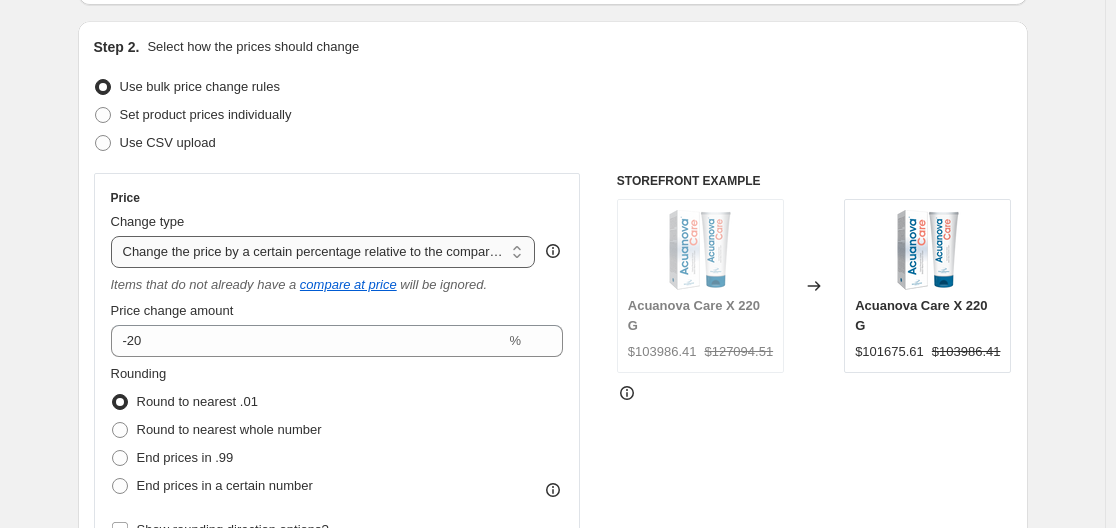 click on "Change the price to a certain amount Change the price by a certain amount Change the price by a certain percentage Change the price to the current compare at price (price before sale) Change the price by a certain amount relative to the compare at price Change the price by a certain percentage relative to the compare at price Don't change the price Change the price by a certain percentage relative to the cost per item Change price to certain cost margin" at bounding box center [323, 252] 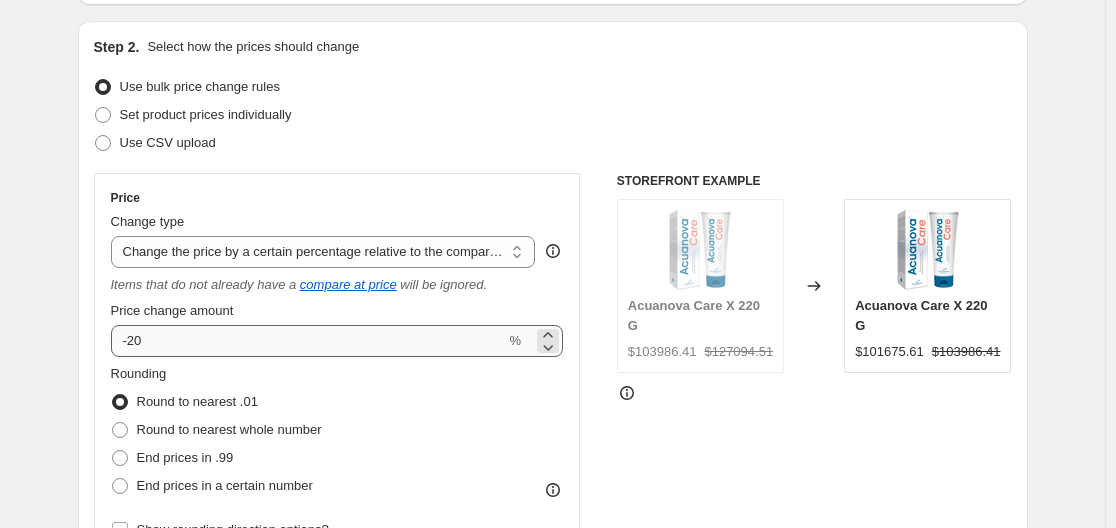type on "-10.00" 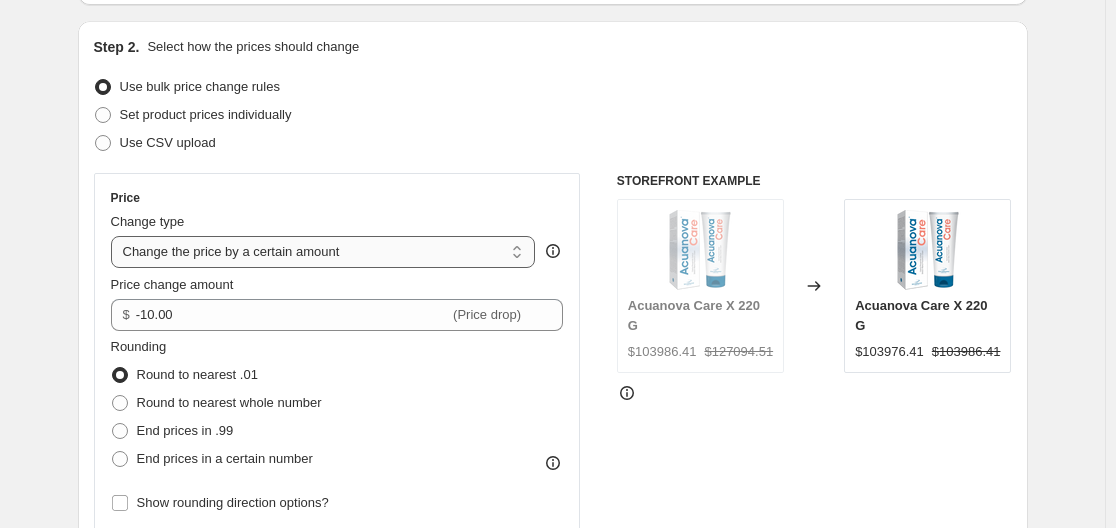 click on "Change the price to a certain amount Change the price by a certain amount Change the price by a certain percentage Change the price to the current compare at price (price before sale) Change the price by a certain amount relative to the compare at price Change the price by a certain percentage relative to the compare at price Don't change the price Change the price by a certain percentage relative to the cost per item Change price to certain cost margin" at bounding box center (323, 252) 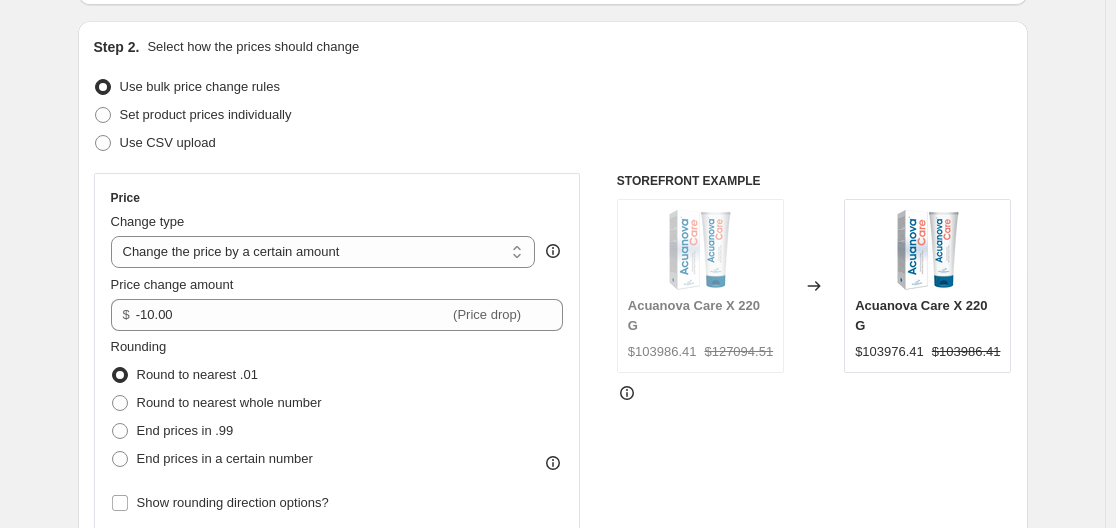 type on "80.00" 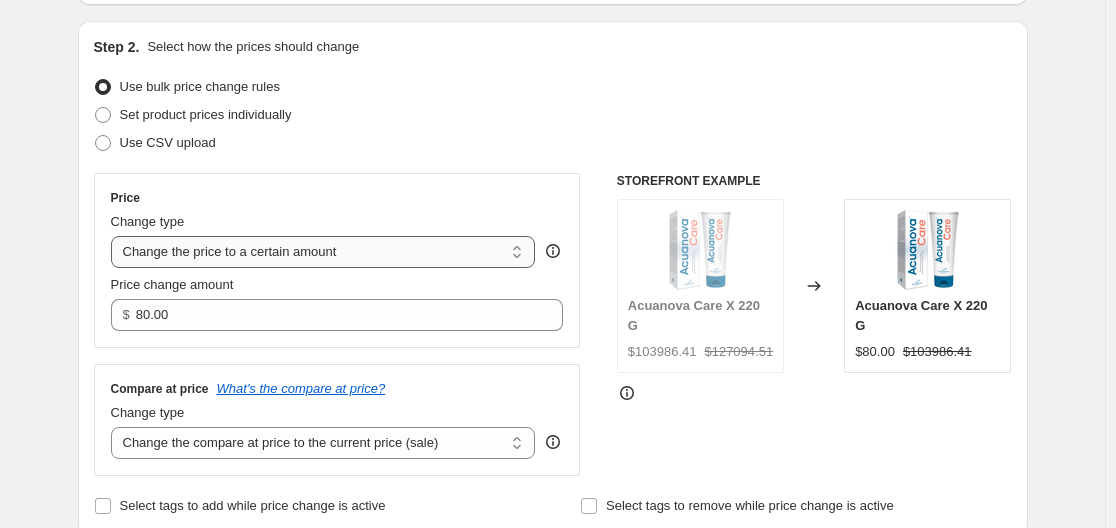 click on "Change the price to a certain amount Change the price by a certain amount Change the price by a certain percentage Change the price to the current compare at price (price before sale) Change the price by a certain amount relative to the compare at price Change the price by a certain percentage relative to the compare at price Don't change the price Change the price by a certain percentage relative to the cost per item Change price to certain cost margin" at bounding box center (323, 252) 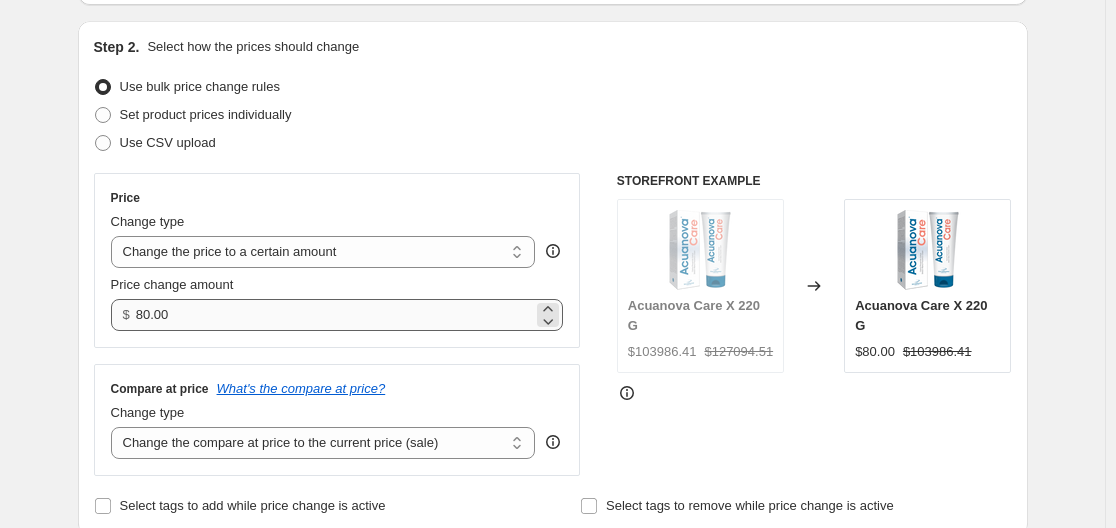 type on "-10.00" 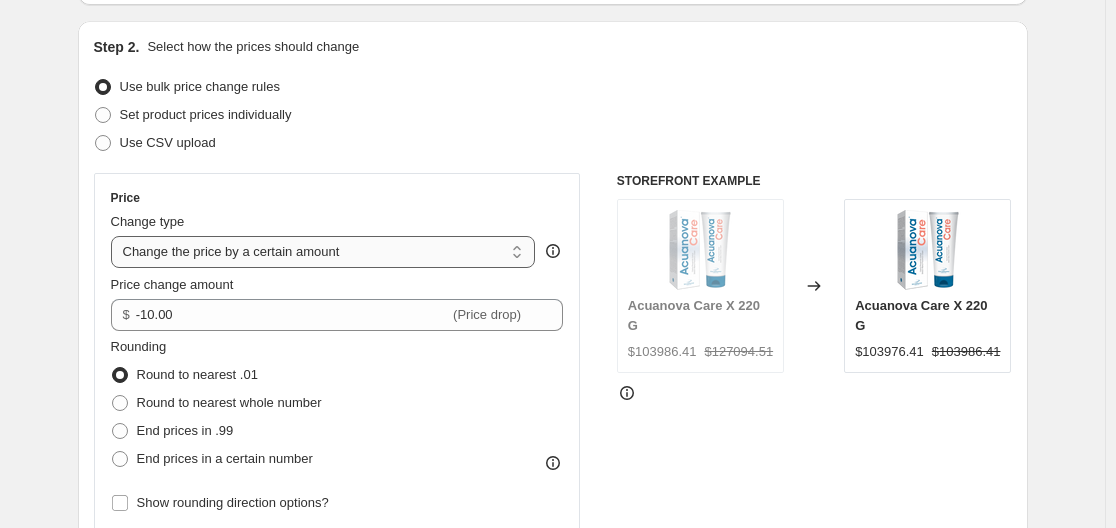 click on "Change the price to a certain amount Change the price by a certain amount Change the price by a certain percentage Change the price to the current compare at price (price before sale) Change the price by a certain amount relative to the compare at price Change the price by a certain percentage relative to the compare at price Don't change the price Change the price by a certain percentage relative to the cost per item Change price to certain cost margin" at bounding box center [323, 252] 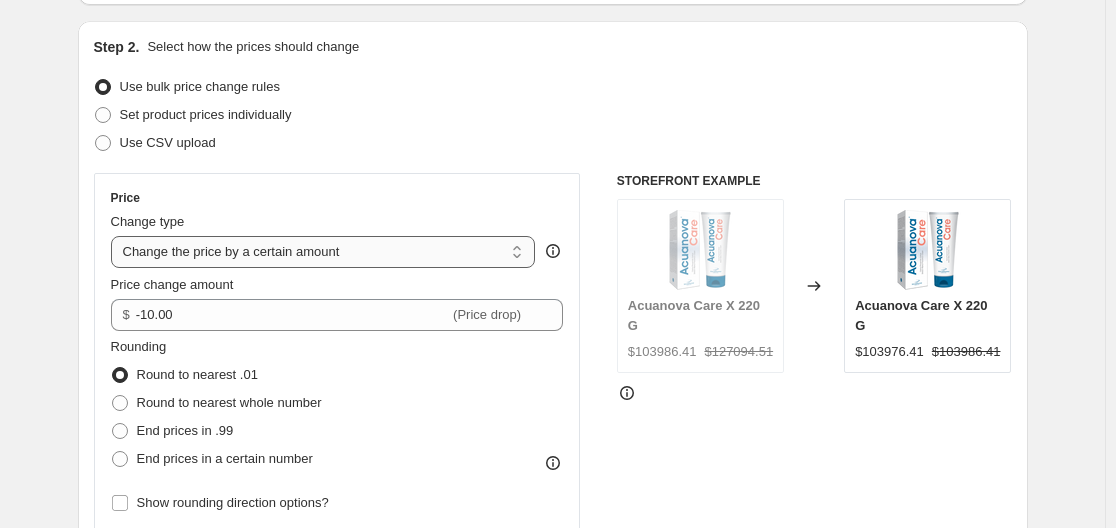 select on "percentage" 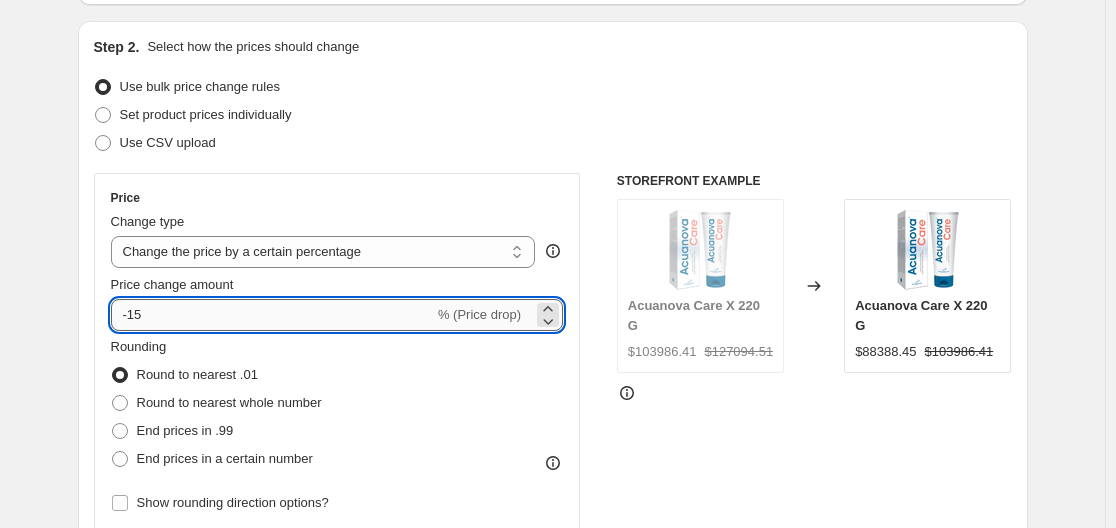 click on "-15" at bounding box center [272, 315] 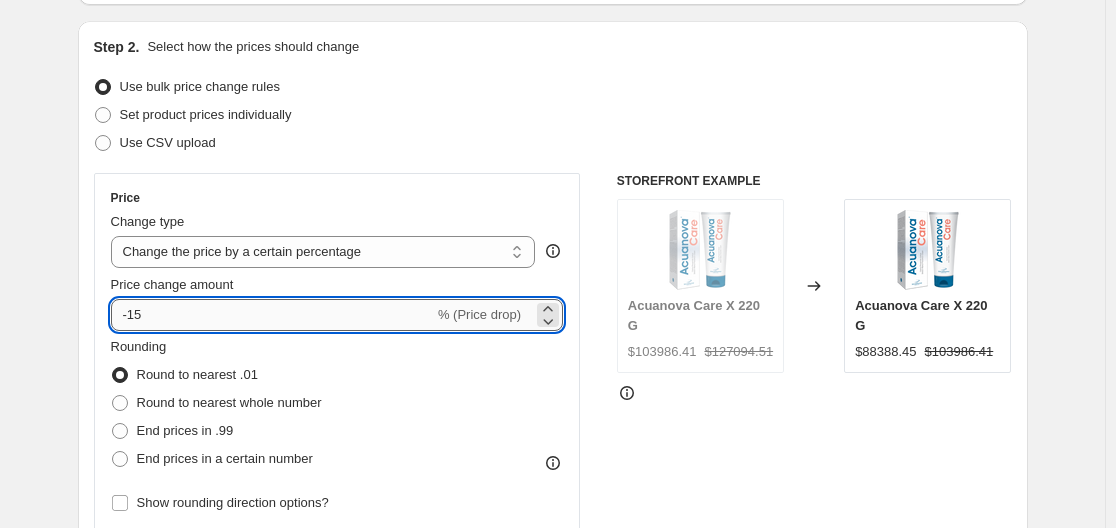 type on "-1" 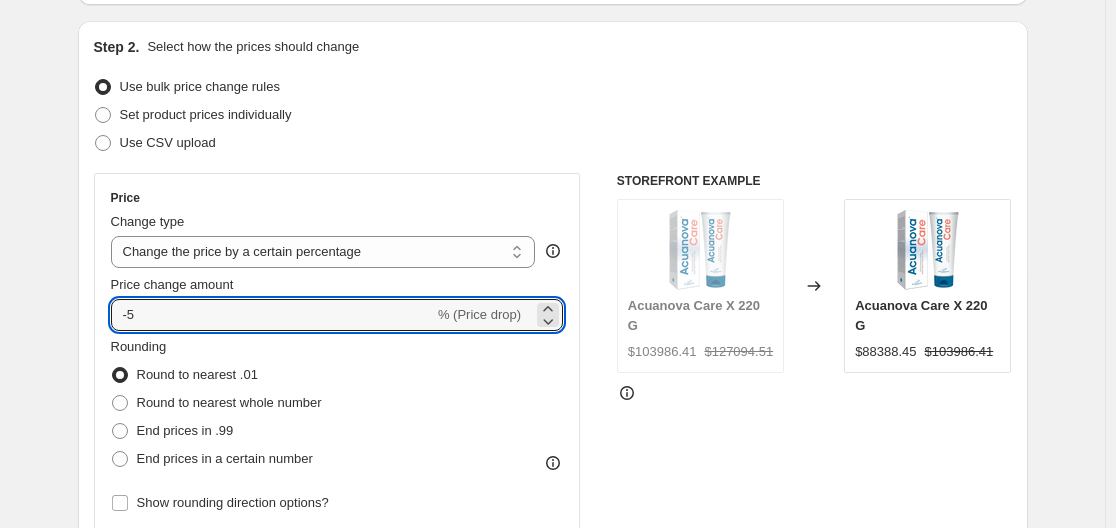 type on "-5" 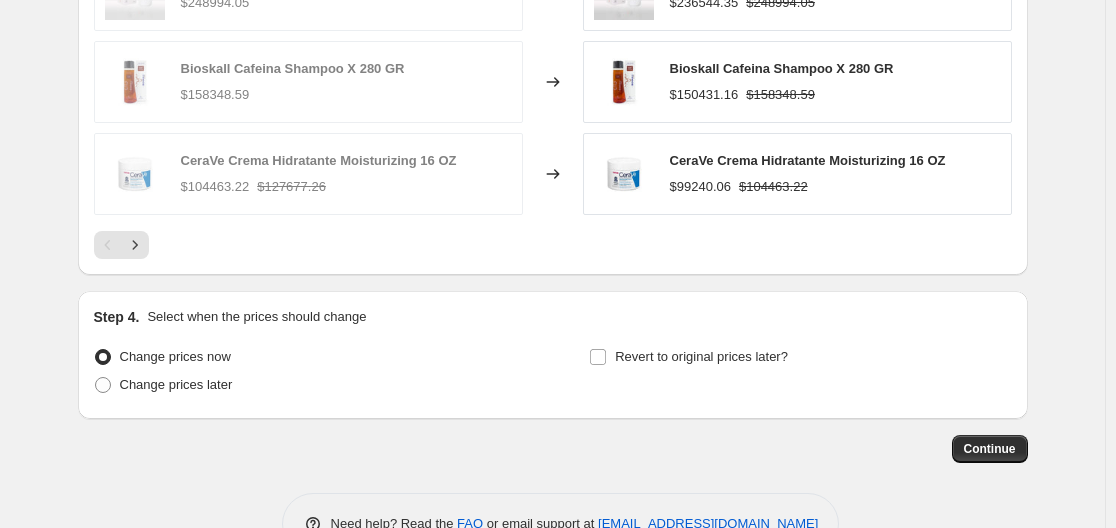 scroll, scrollTop: 1472, scrollLeft: 0, axis: vertical 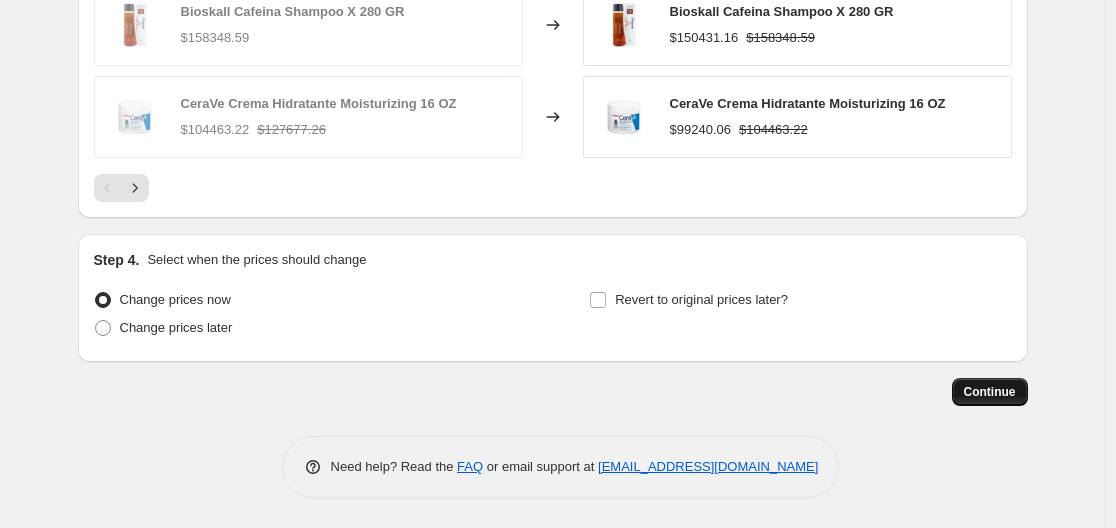 click on "Continue" at bounding box center [990, 392] 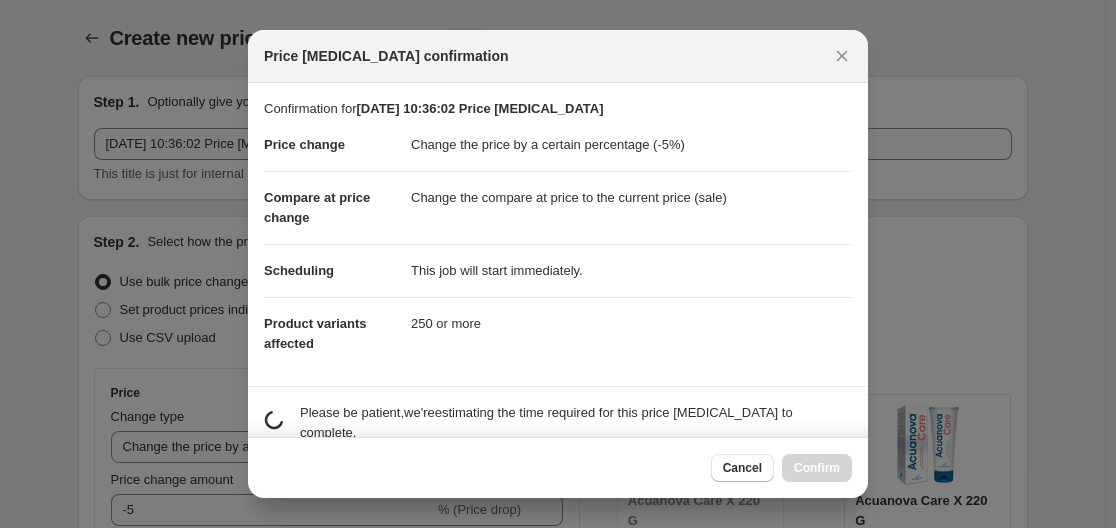 scroll, scrollTop: 1472, scrollLeft: 0, axis: vertical 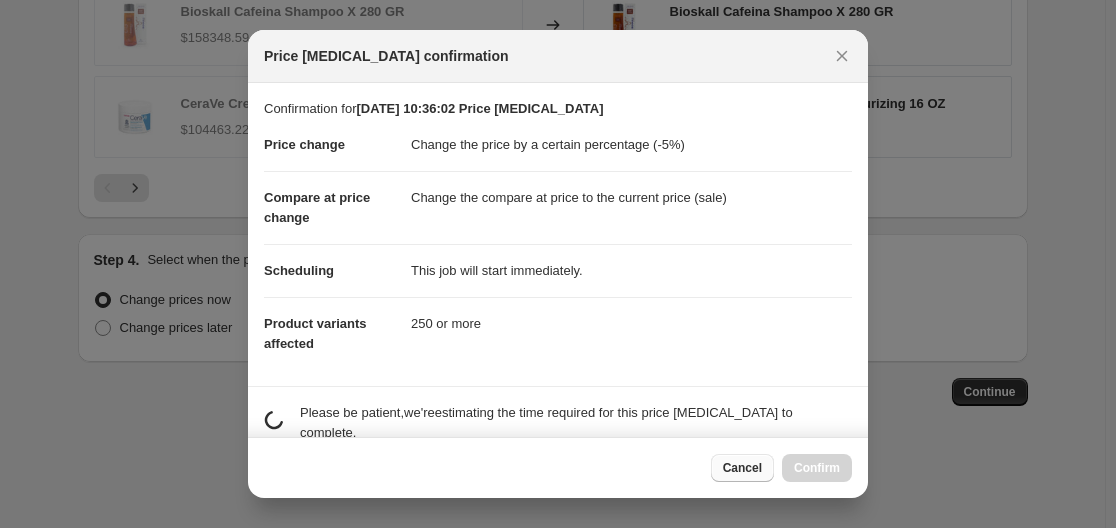 click on "Cancel" at bounding box center (742, 468) 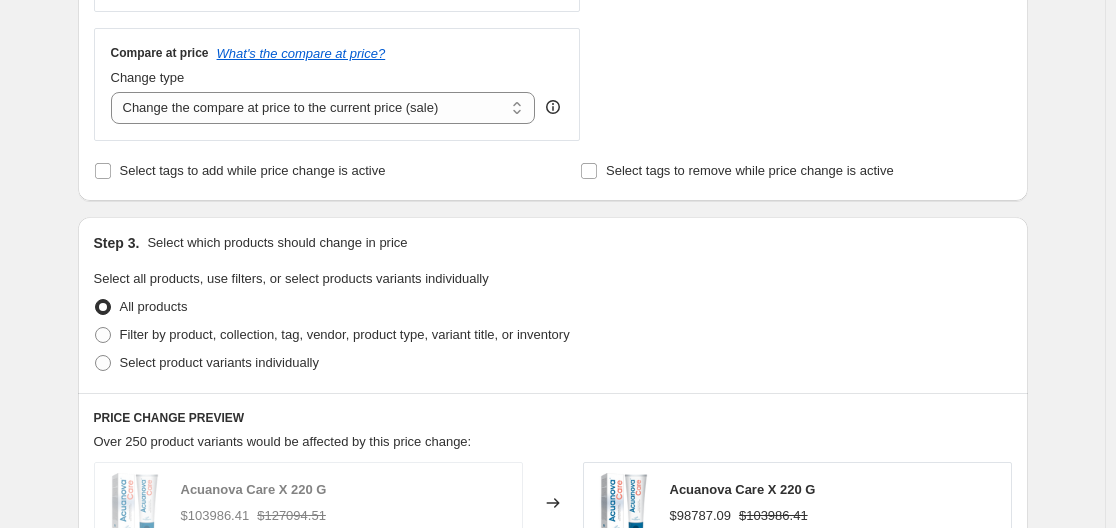 scroll, scrollTop: 732, scrollLeft: 0, axis: vertical 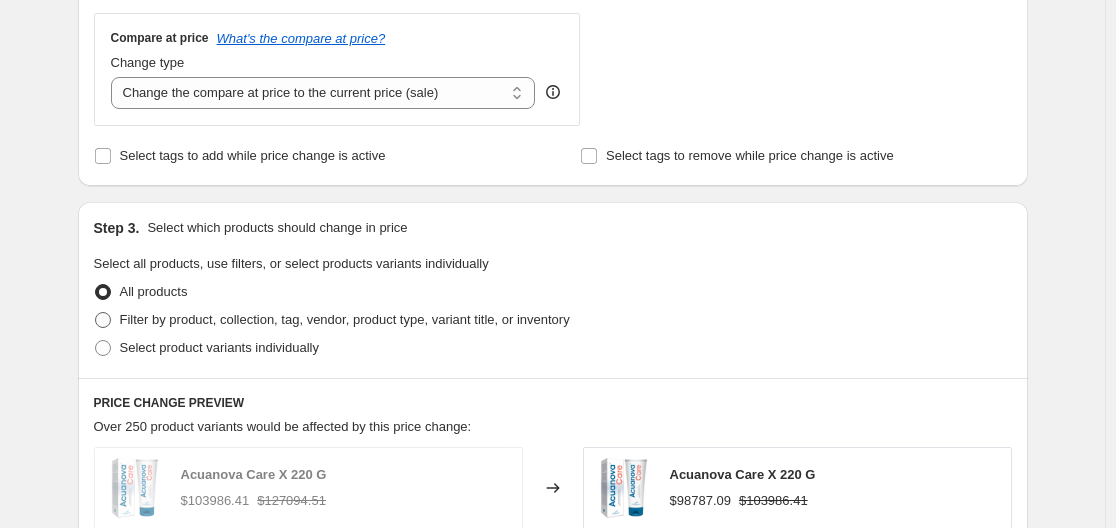 click on "Filter by product, collection, tag, vendor, product type, variant title, or inventory" at bounding box center [345, 319] 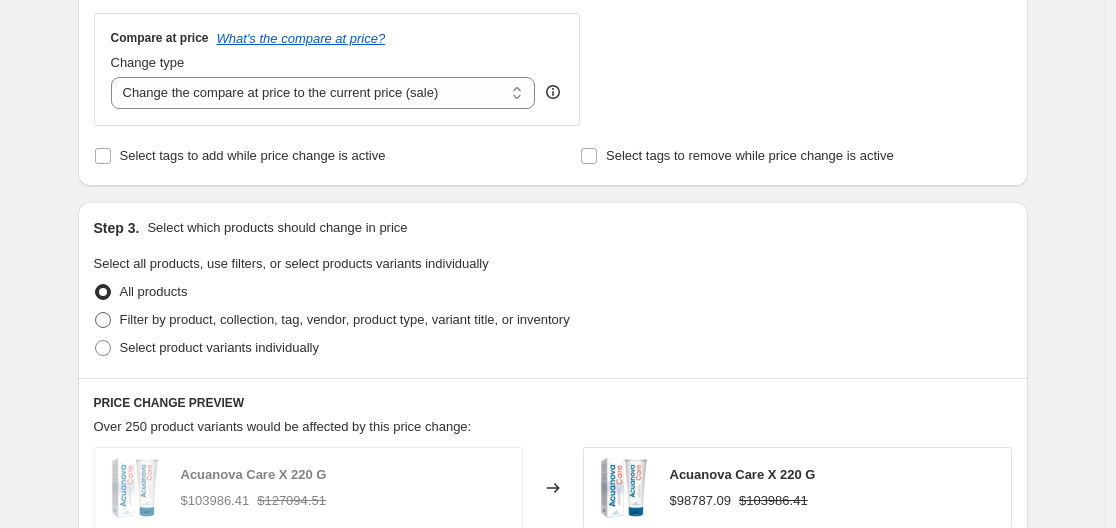 radio on "true" 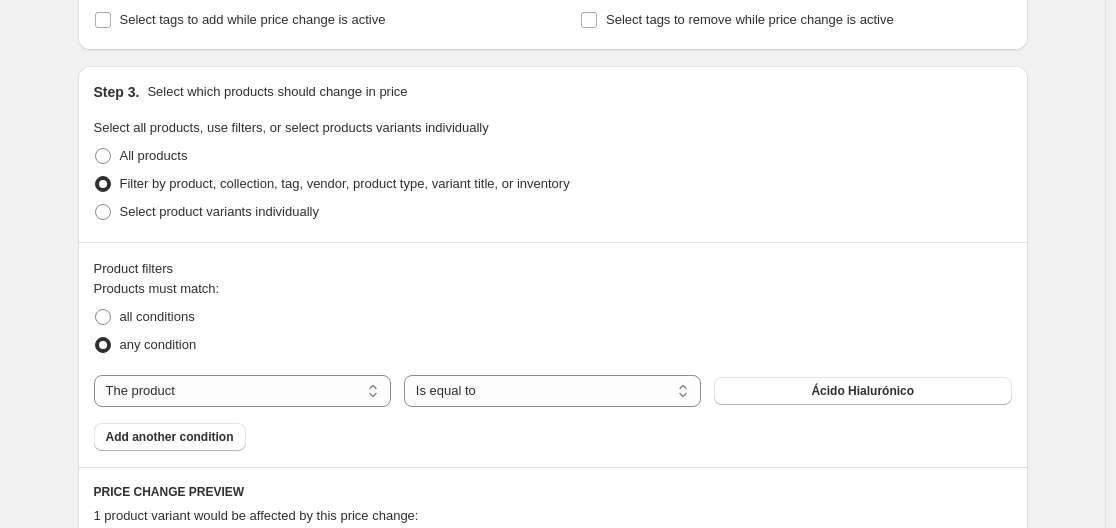 scroll, scrollTop: 928, scrollLeft: 0, axis: vertical 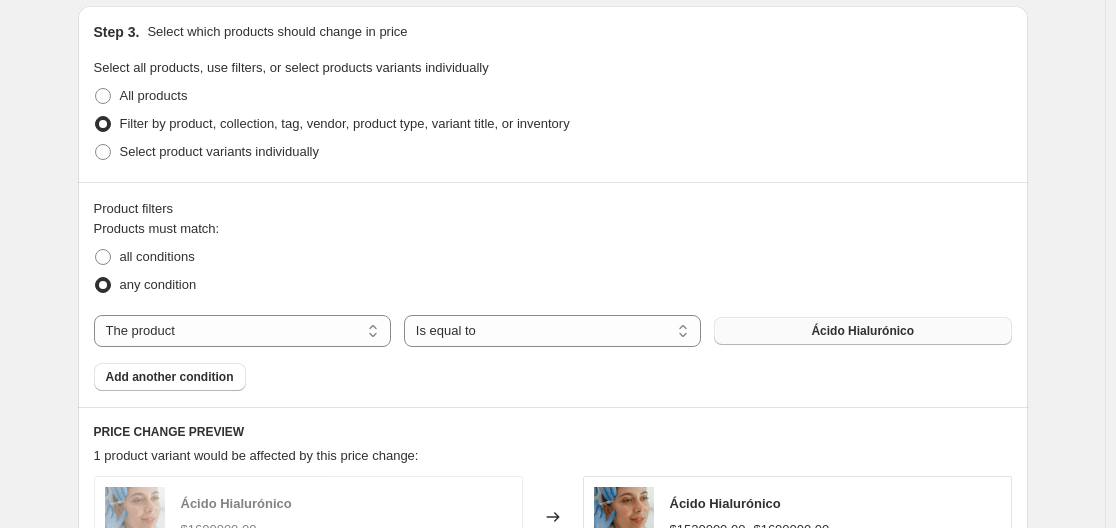 click on "Ácido Hialurónico" at bounding box center [862, 331] 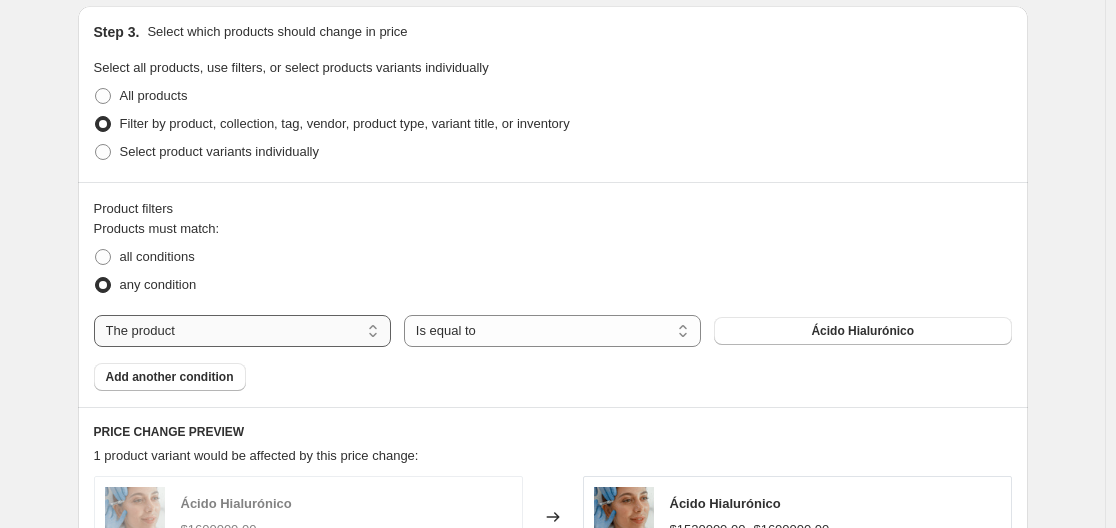click on "The product The product's collection The product's tag The product's vendor The product's type The product's status The variant's title Inventory quantity" at bounding box center [242, 331] 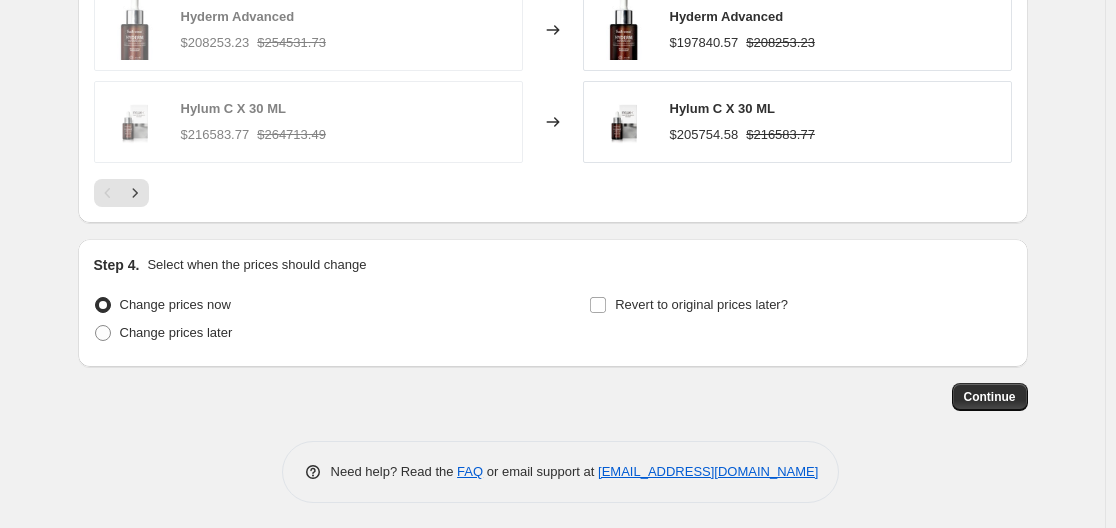 scroll, scrollTop: 1697, scrollLeft: 0, axis: vertical 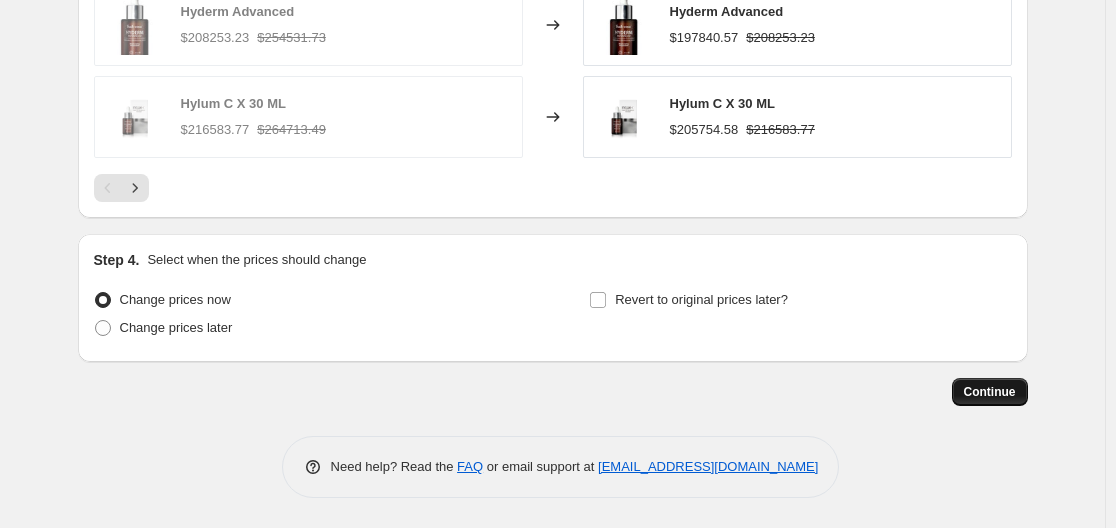 click on "Continue" at bounding box center [990, 392] 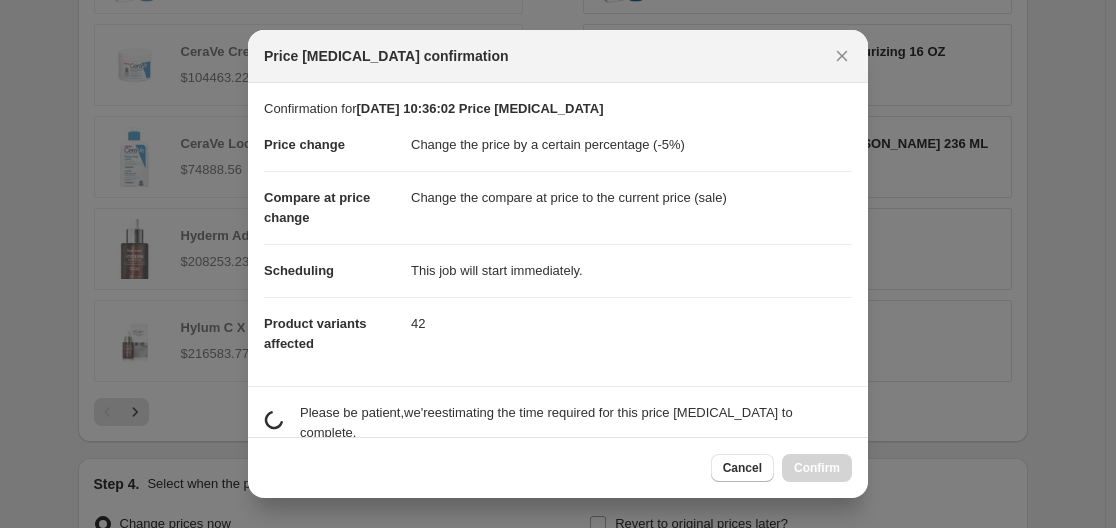 scroll, scrollTop: 0, scrollLeft: 0, axis: both 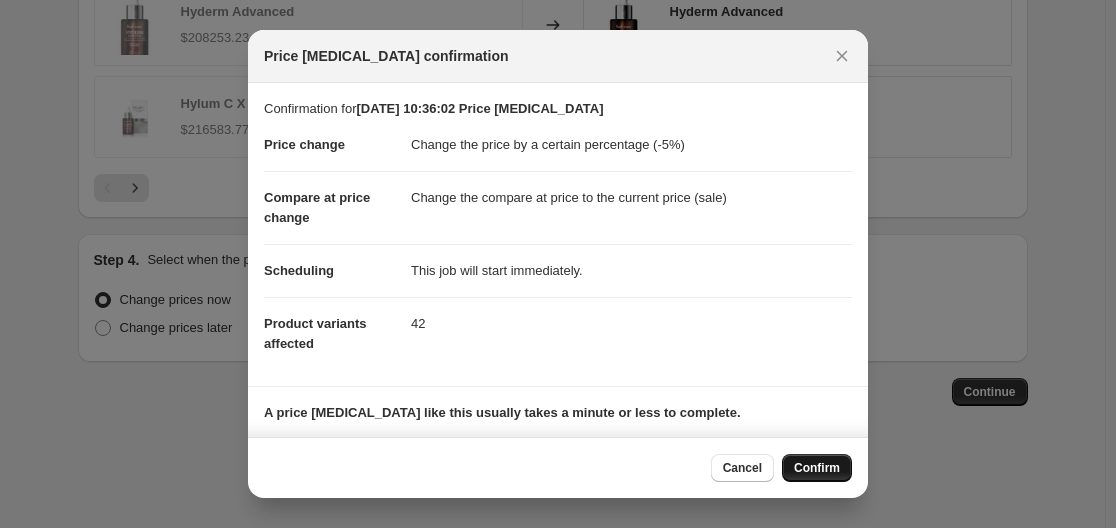 click on "Confirm" at bounding box center (817, 468) 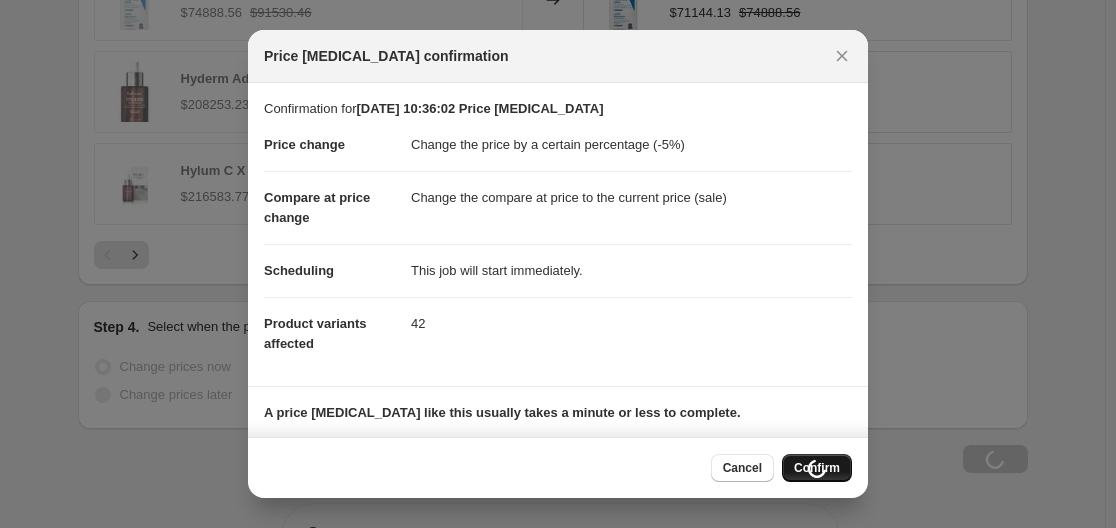 scroll, scrollTop: 1765, scrollLeft: 0, axis: vertical 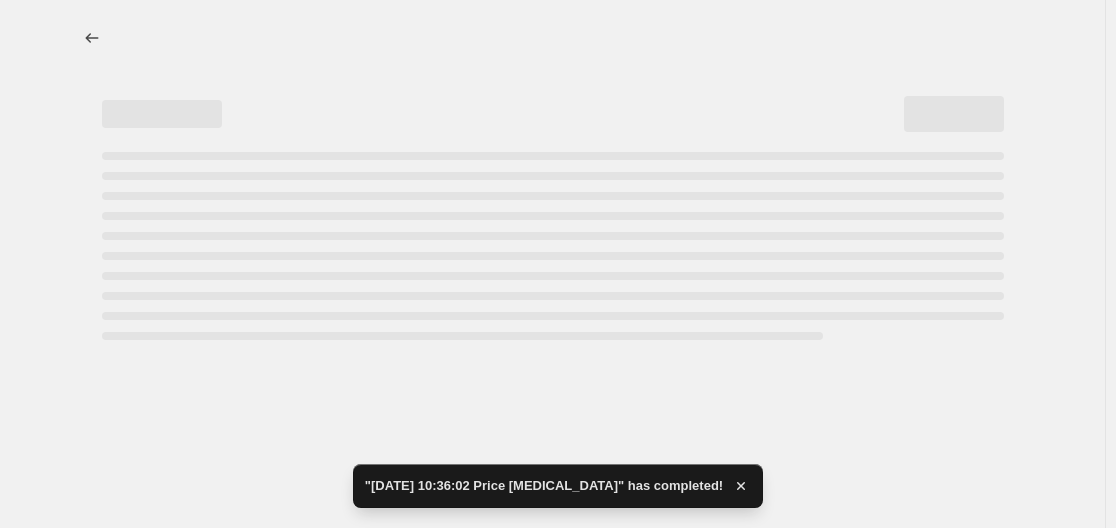 select on "percentage" 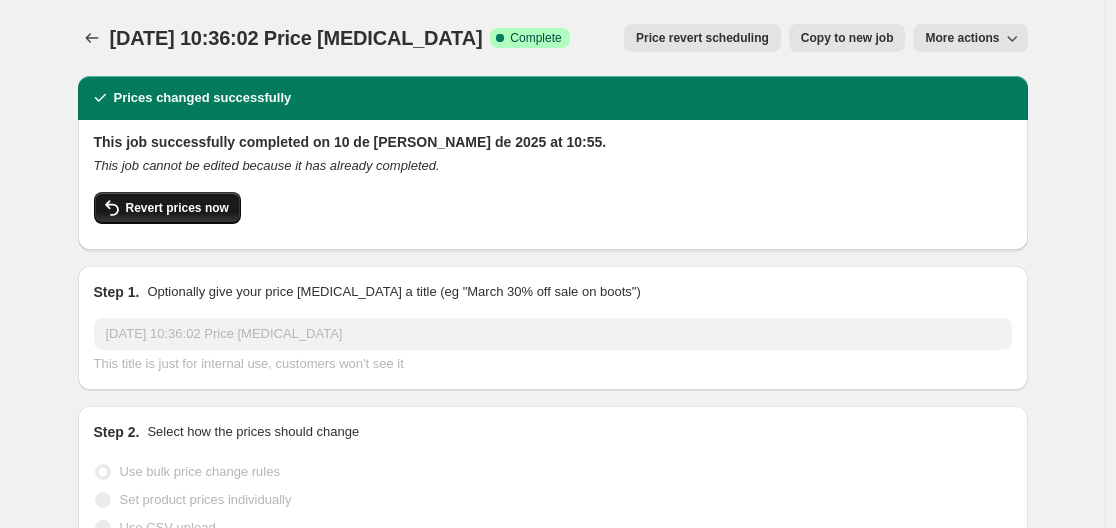 click on "Revert prices now" at bounding box center (177, 208) 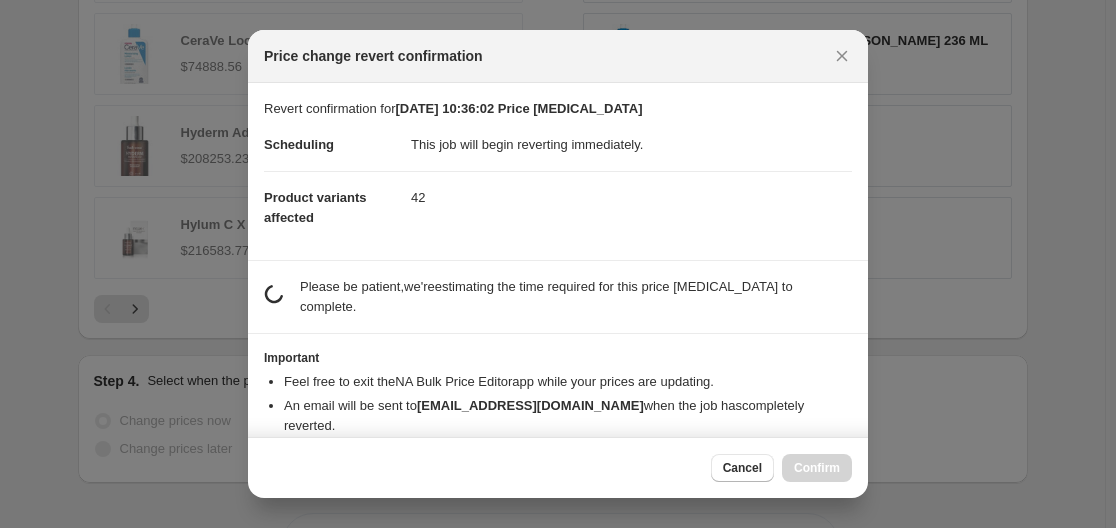 scroll, scrollTop: 0, scrollLeft: 0, axis: both 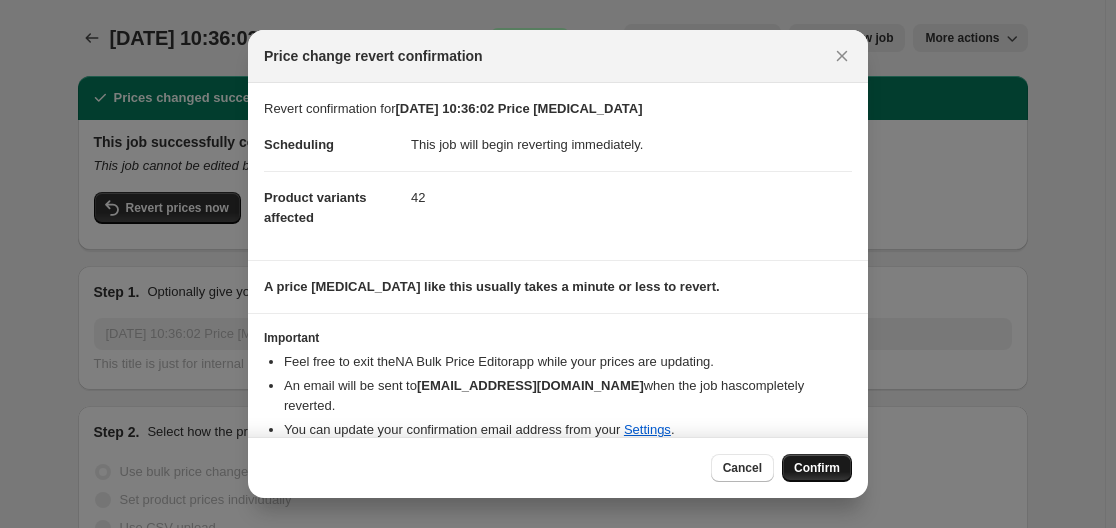 click on "Confirm" at bounding box center (817, 468) 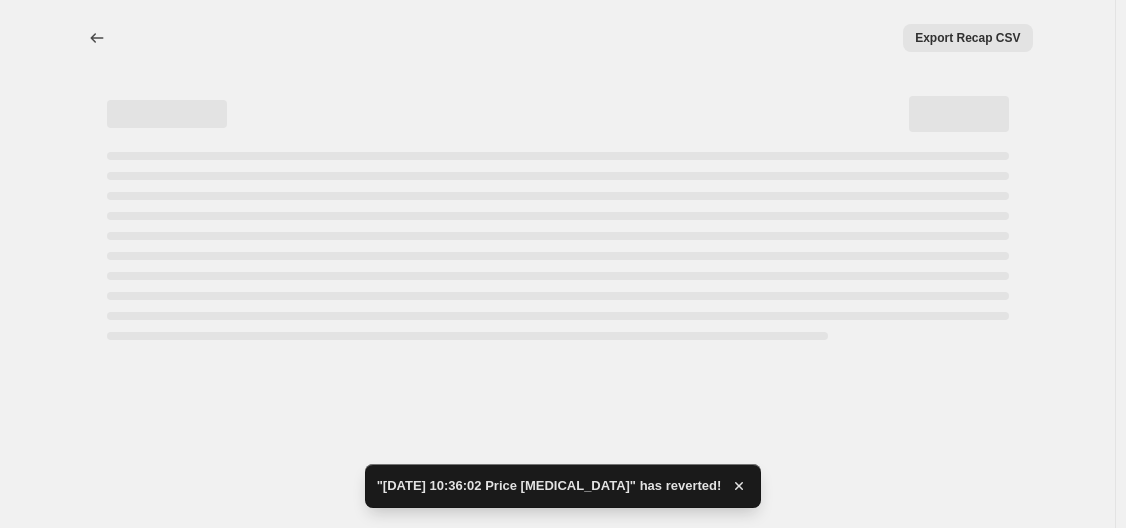select on "percentage" 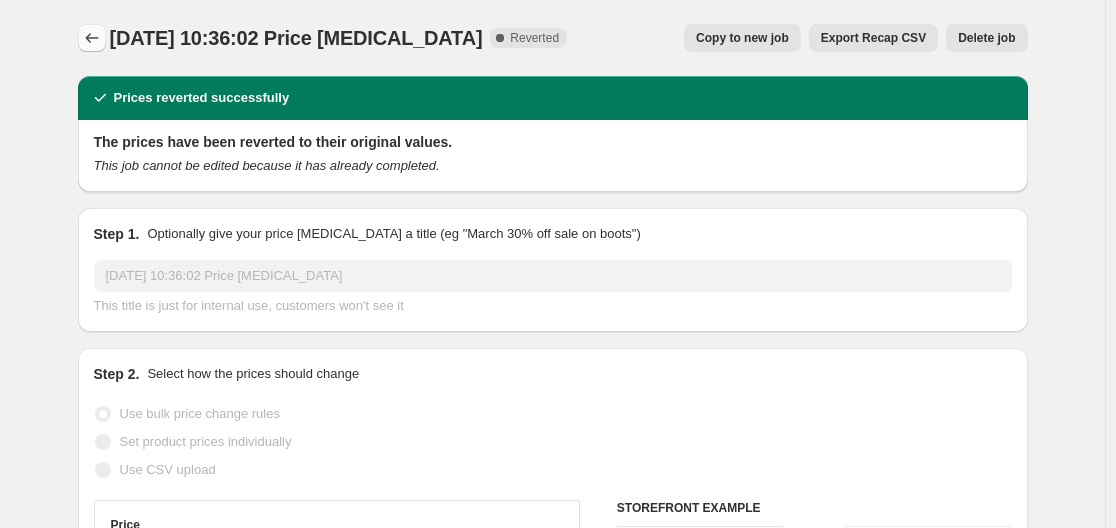 click 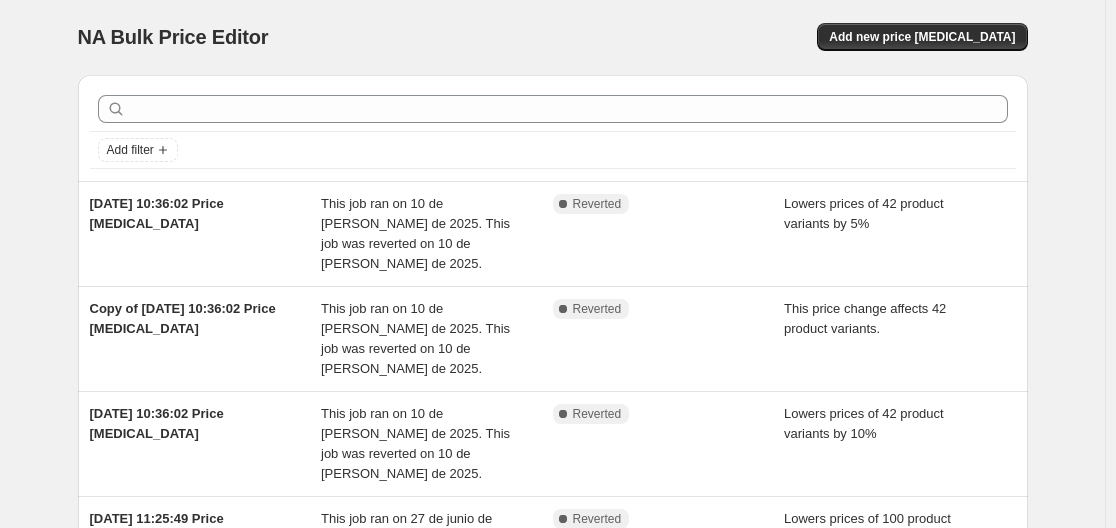 scroll, scrollTop: 0, scrollLeft: 0, axis: both 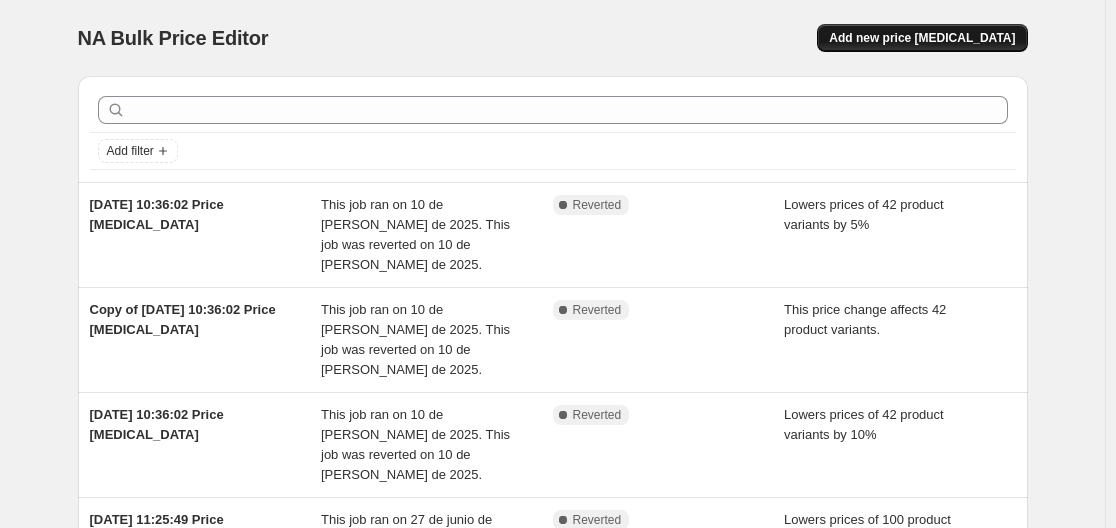click on "Add new price [MEDICAL_DATA]" at bounding box center [922, 38] 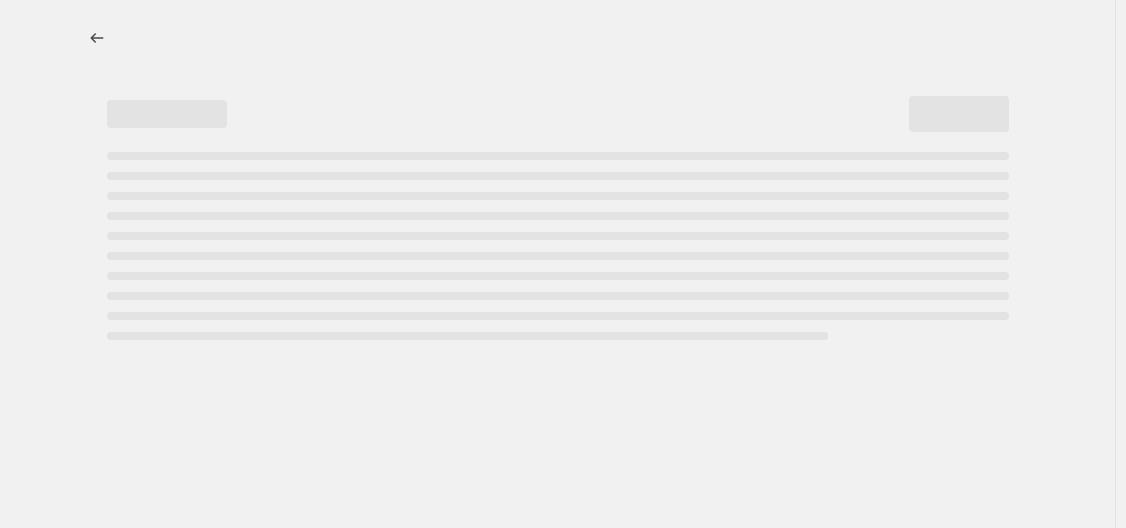 select on "percentage" 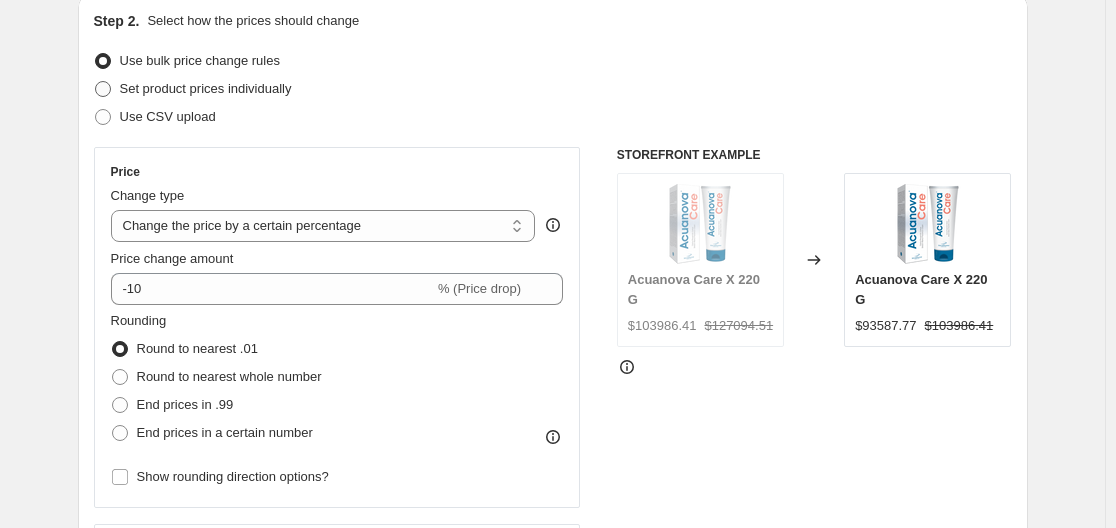 scroll, scrollTop: 227, scrollLeft: 0, axis: vertical 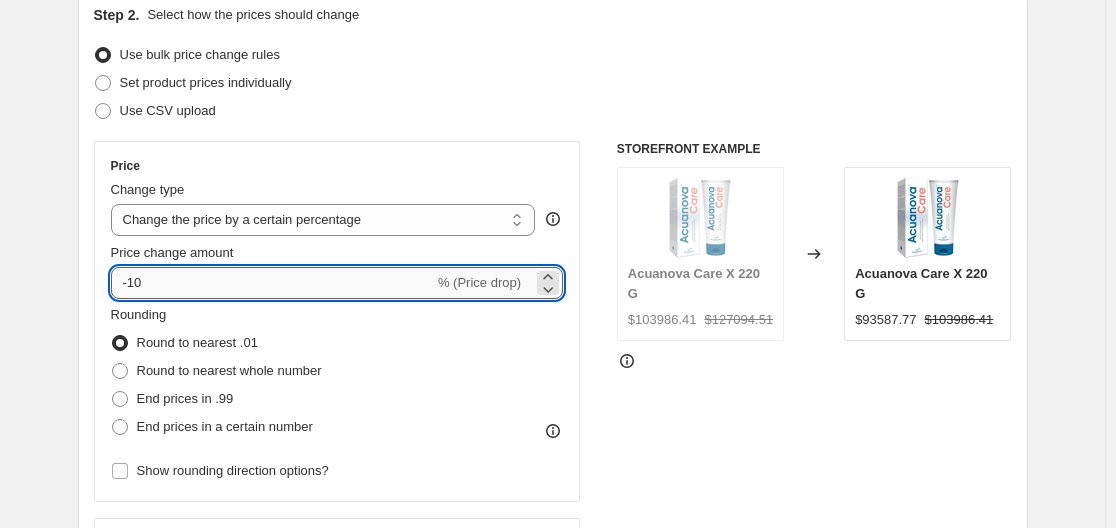 click on "-10" at bounding box center (272, 283) 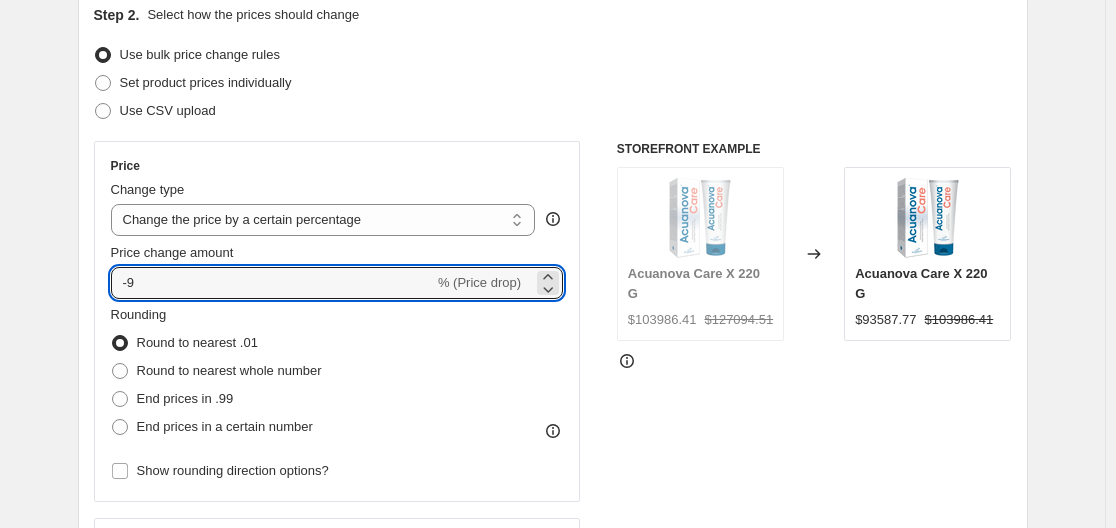 type on "-9" 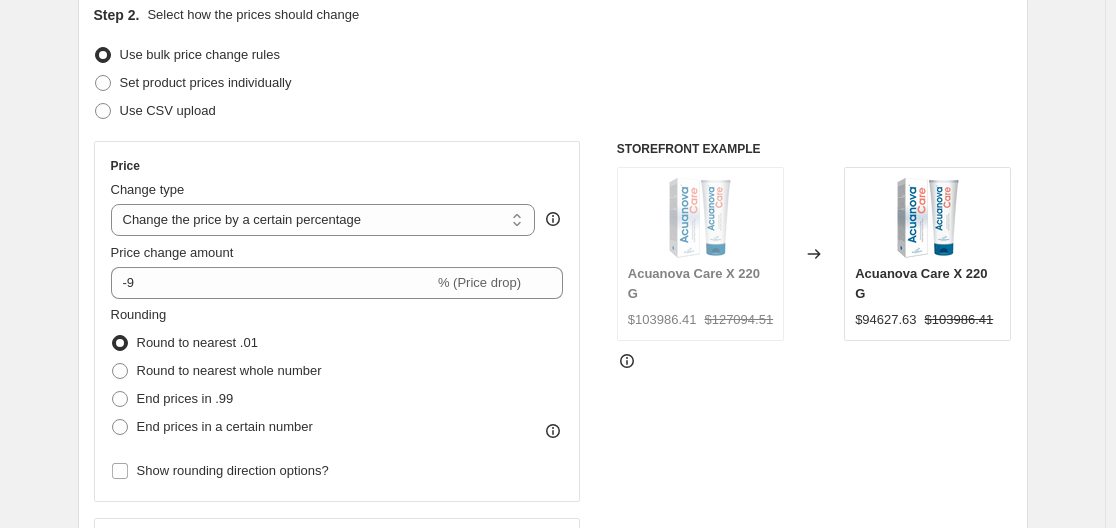 click on "Step 1. Optionally give your price [MEDICAL_DATA] a title (eg "March 30% off sale on boots") [DATE] 10:36:02 Price [MEDICAL_DATA] This title is just for internal use, customers won't see it Step 2. Select how the prices should change Use bulk price change rules Set product prices individually Use CSV upload Price Change type Change the price to a certain amount Change the price by a certain amount Change the price by a certain percentage Change the price to the current compare at price (price before sale) Change the price by a certain amount relative to the compare at price Change the price by a certain percentage relative to the compare at price Don't change the price Change the price by a certain percentage relative to the cost per item Change price to certain cost margin Change the price by a certain percentage Price change amount -9 % (Price drop) Rounding Round to nearest .01 Round to nearest whole number End prices in .99 End prices in a certain number Show rounding direction options? Compare at price" at bounding box center [545, 741] 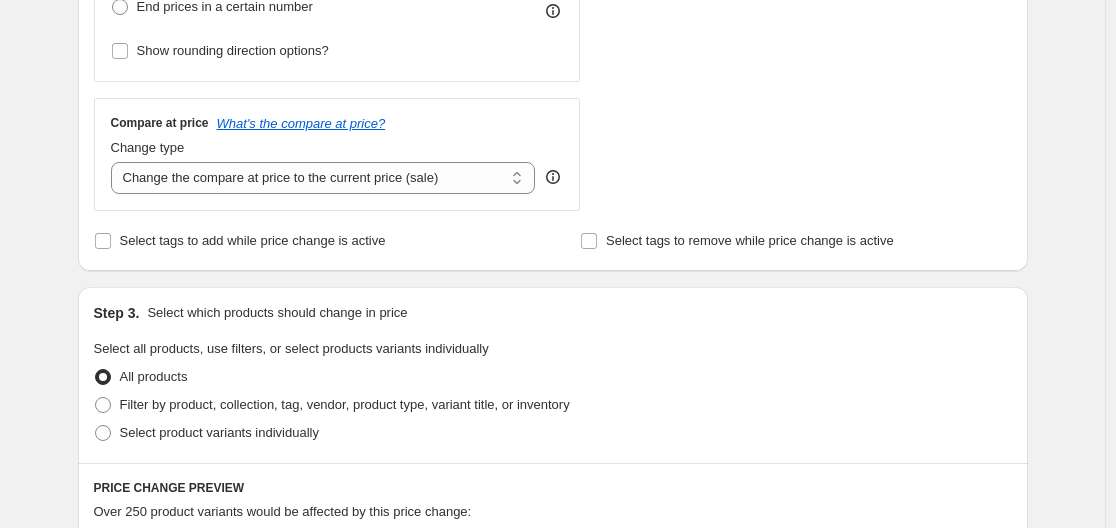 scroll, scrollTop: 715, scrollLeft: 0, axis: vertical 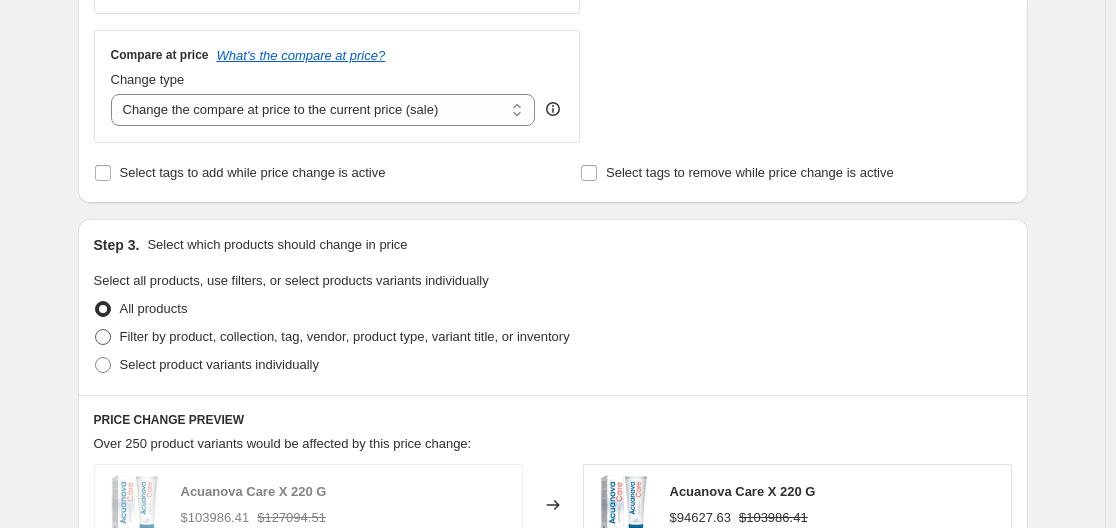 click on "Filter by product, collection, tag, vendor, product type, variant title, or inventory" at bounding box center [345, 336] 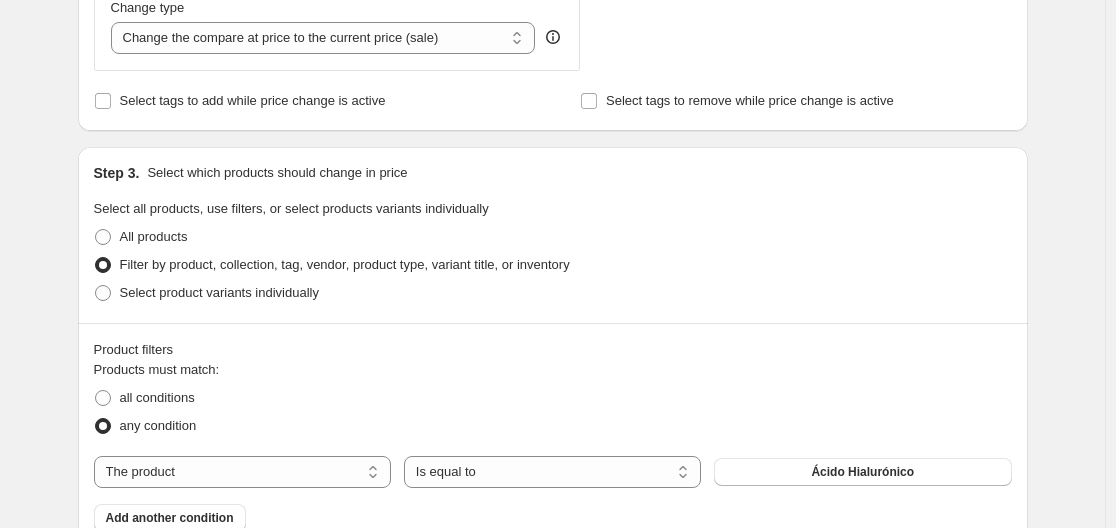scroll, scrollTop: 942, scrollLeft: 0, axis: vertical 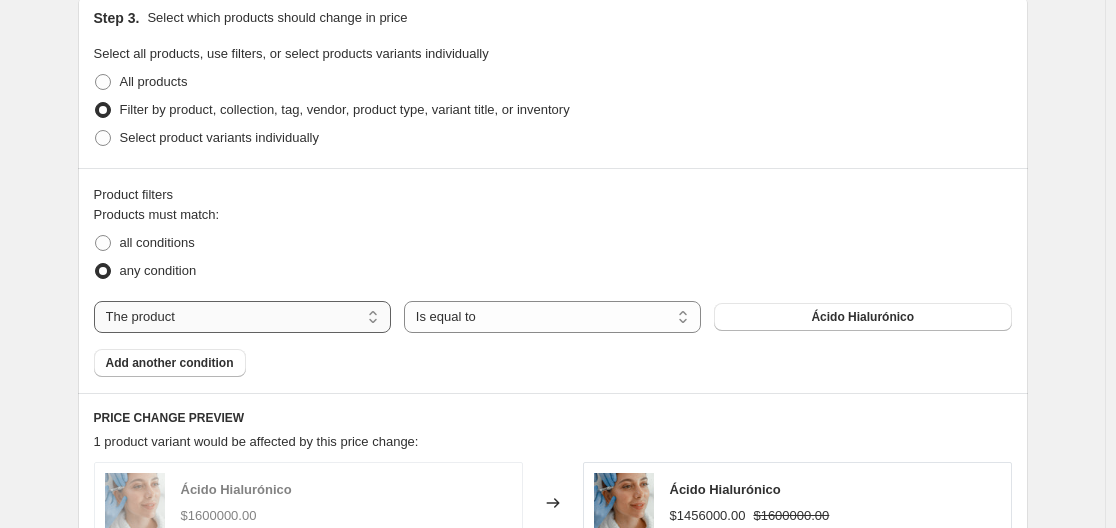 click on "The product The product's collection The product's tag The product's vendor The product's type The product's status The variant's title Inventory quantity" at bounding box center (242, 317) 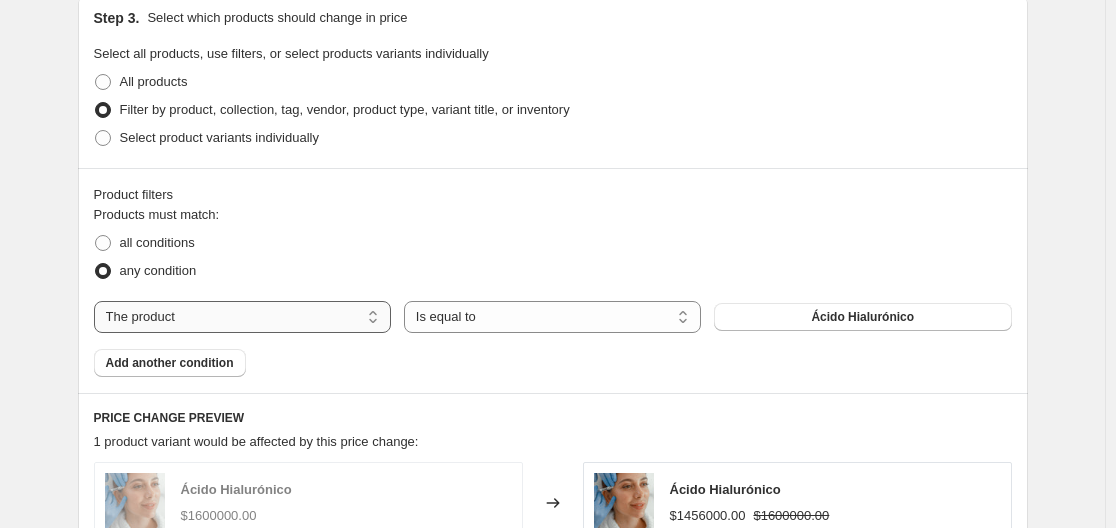 select on "collection" 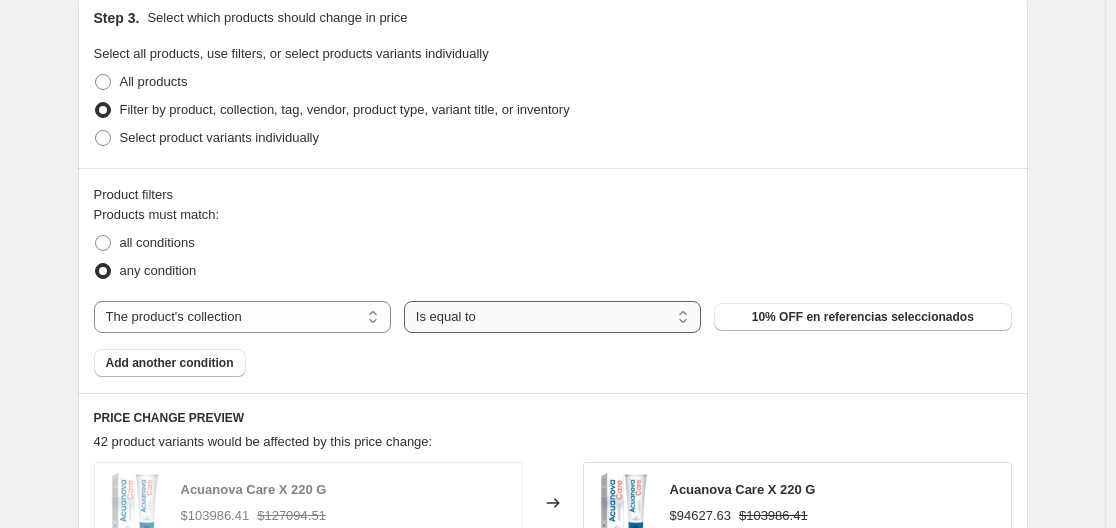 click on "Is equal to Is not equal to" at bounding box center (552, 317) 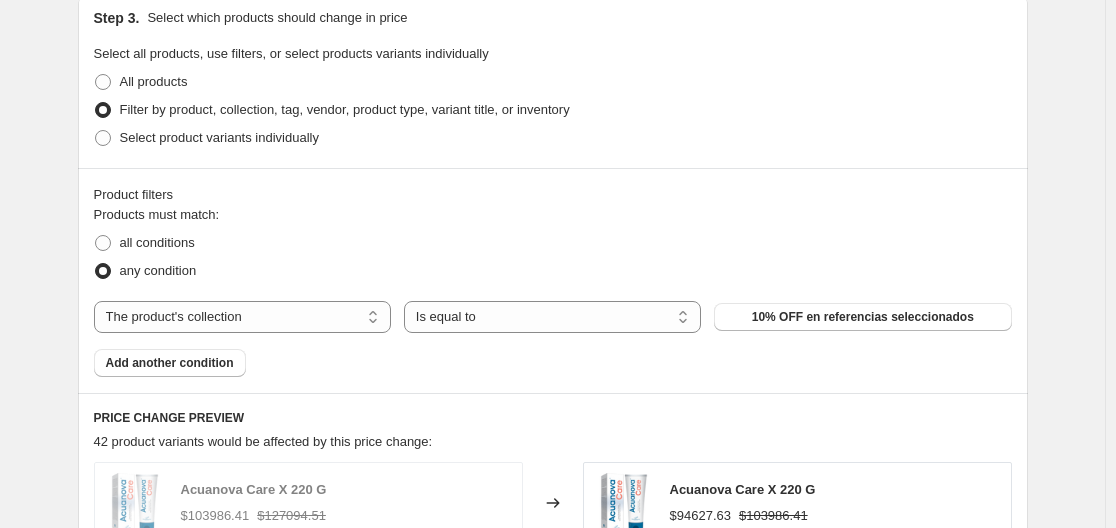 click on "any condition" at bounding box center (553, 271) 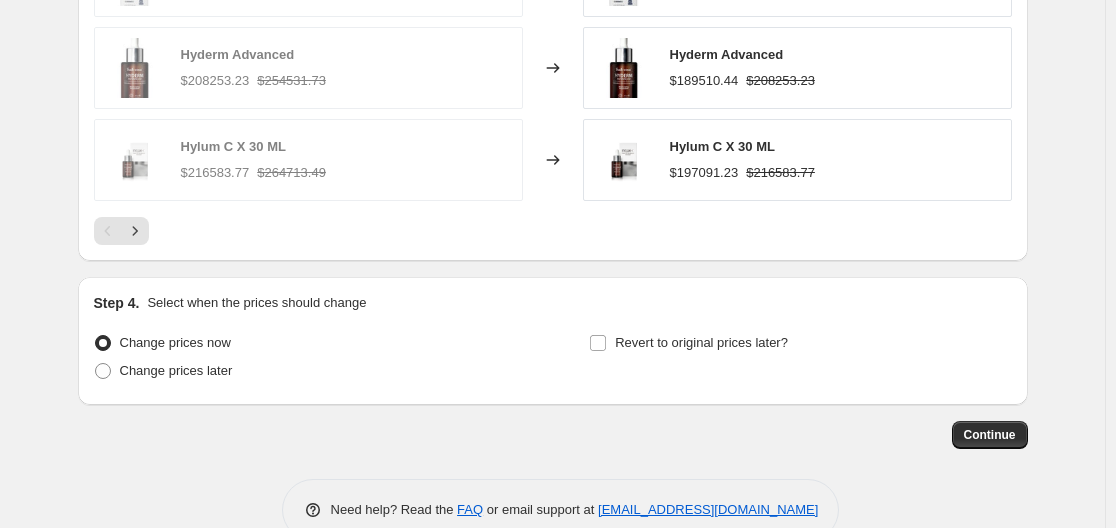 scroll, scrollTop: 1656, scrollLeft: 0, axis: vertical 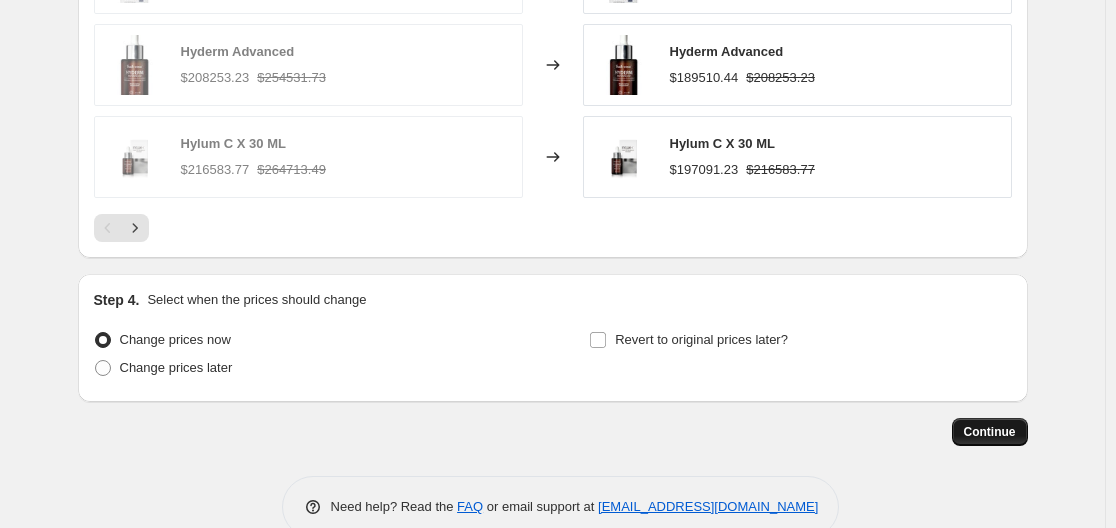 click on "Continue" at bounding box center (990, 432) 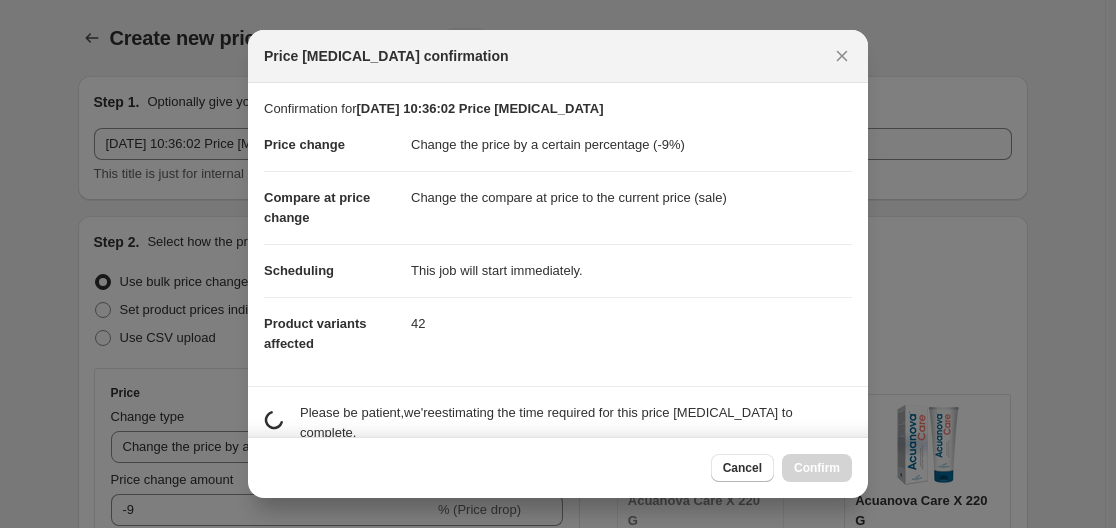 scroll, scrollTop: 0, scrollLeft: 0, axis: both 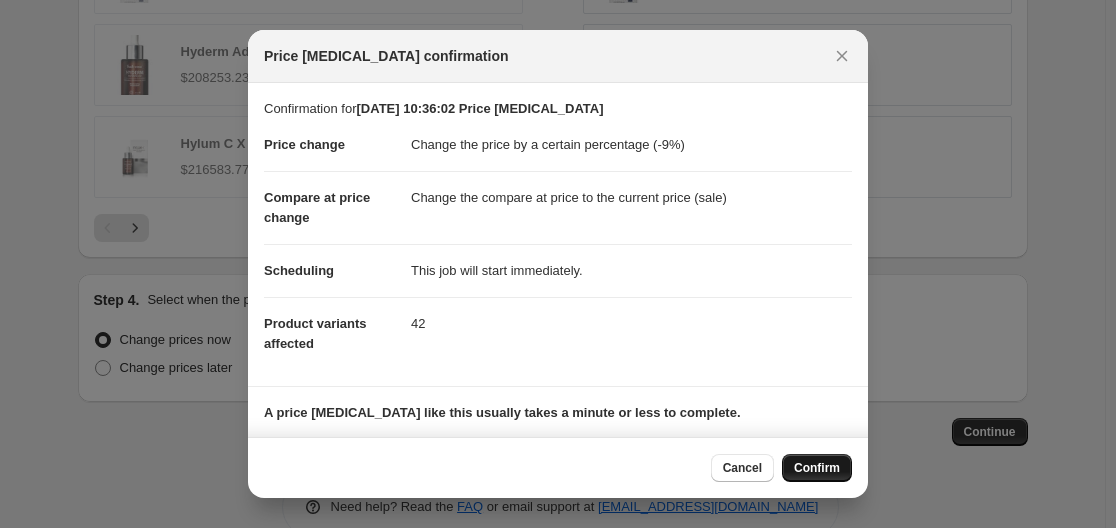 click on "Confirm" at bounding box center (817, 468) 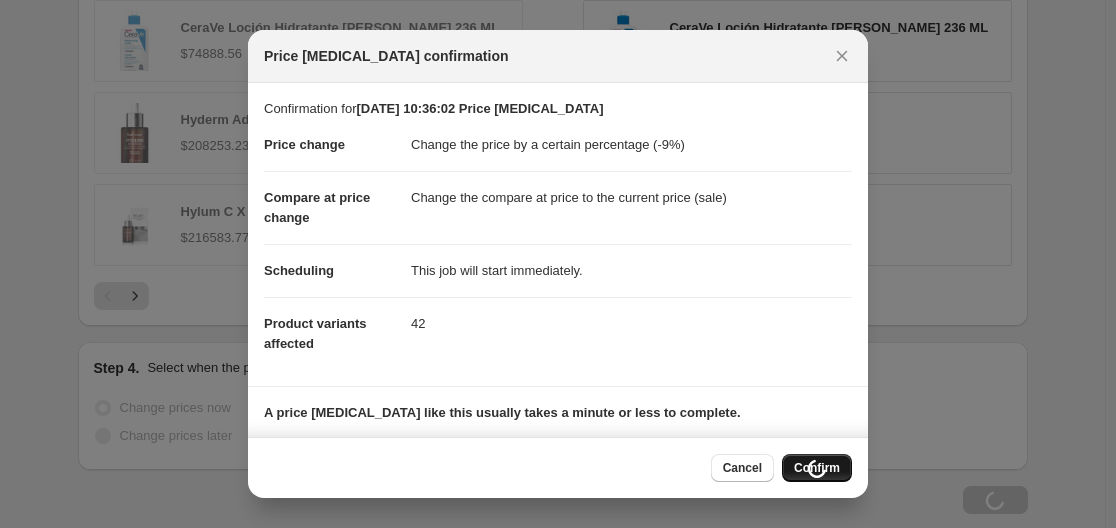 scroll, scrollTop: 1724, scrollLeft: 0, axis: vertical 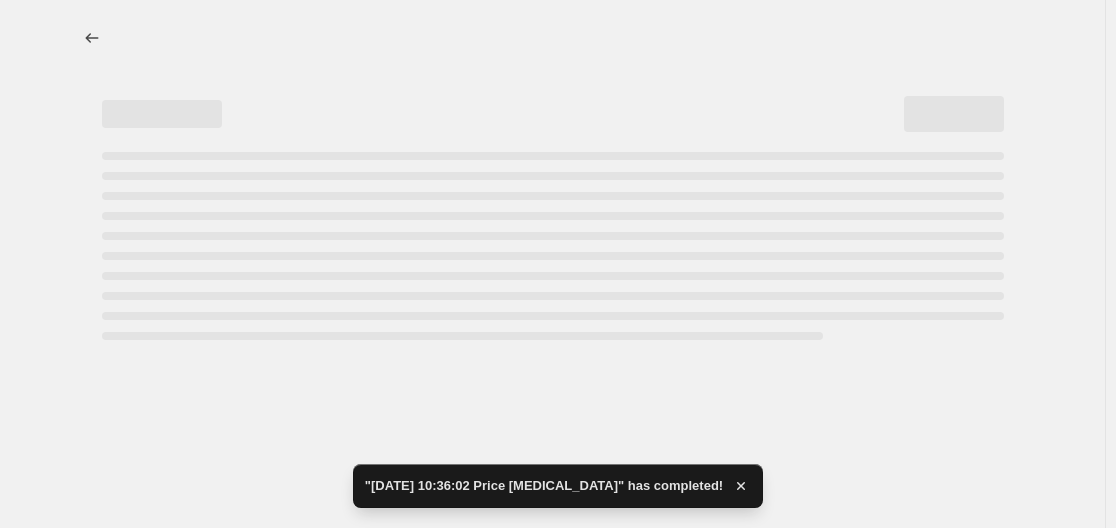 select on "percentage" 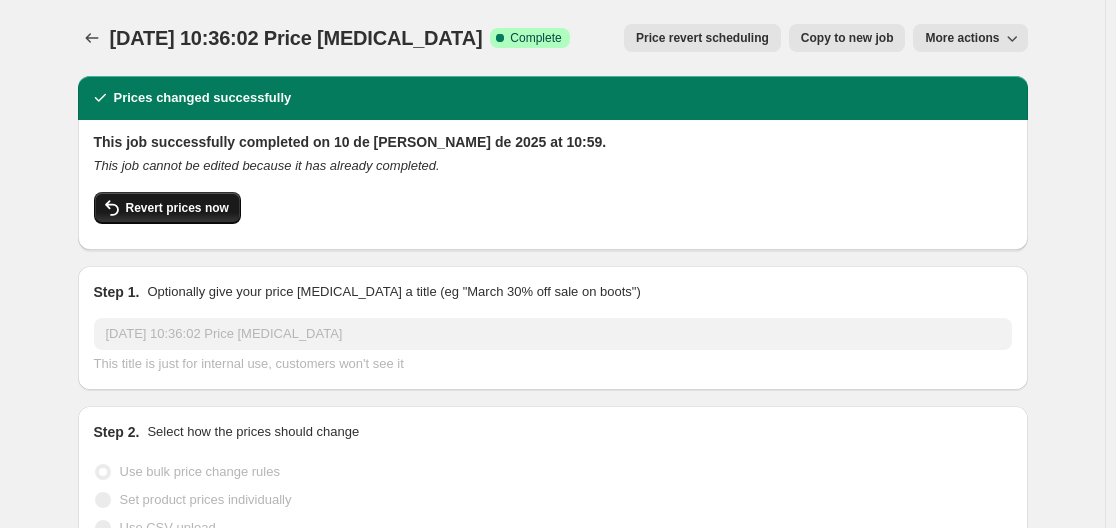 click on "Revert prices now" at bounding box center (177, 208) 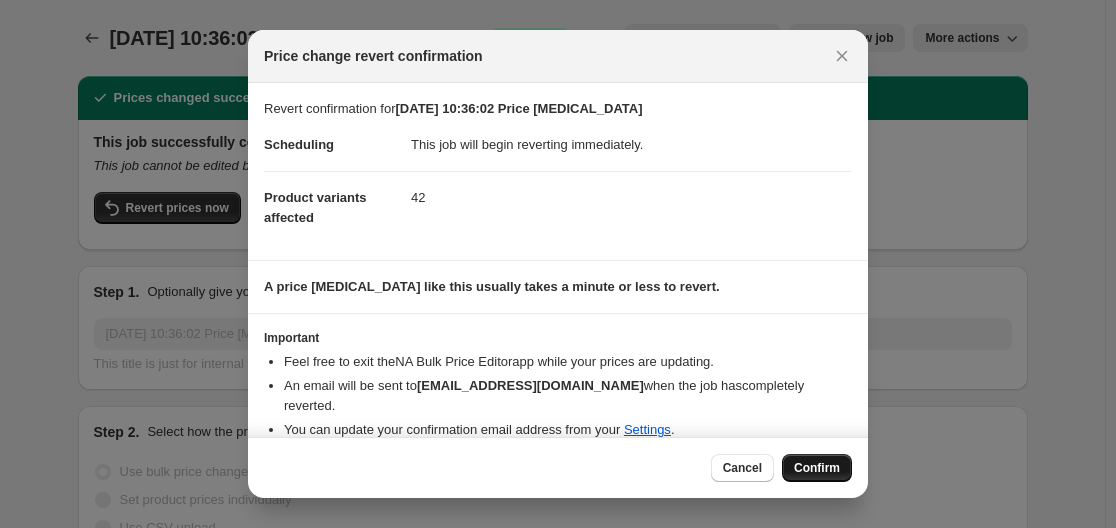 click on "Confirm" at bounding box center (817, 468) 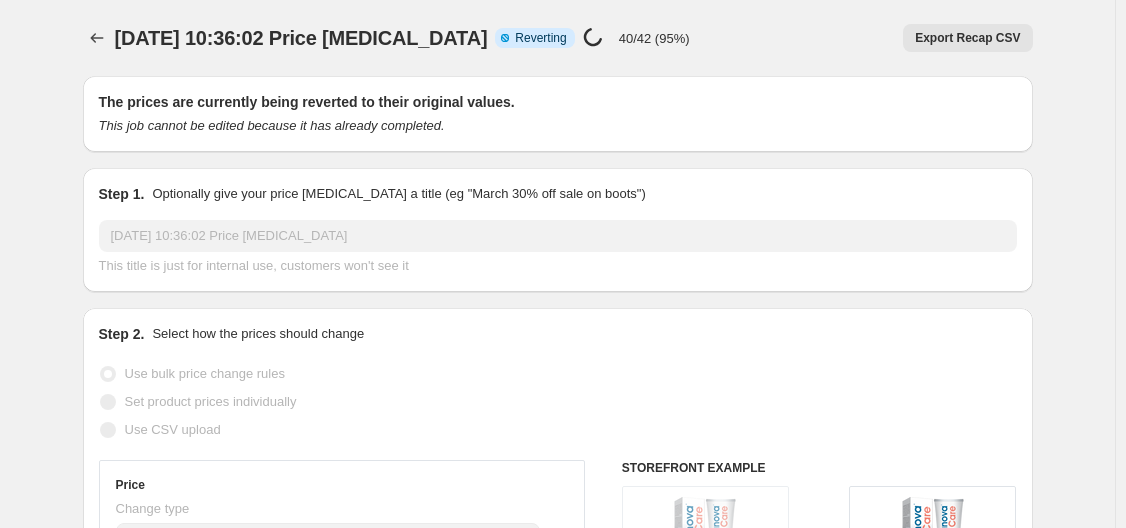 select on "percentage" 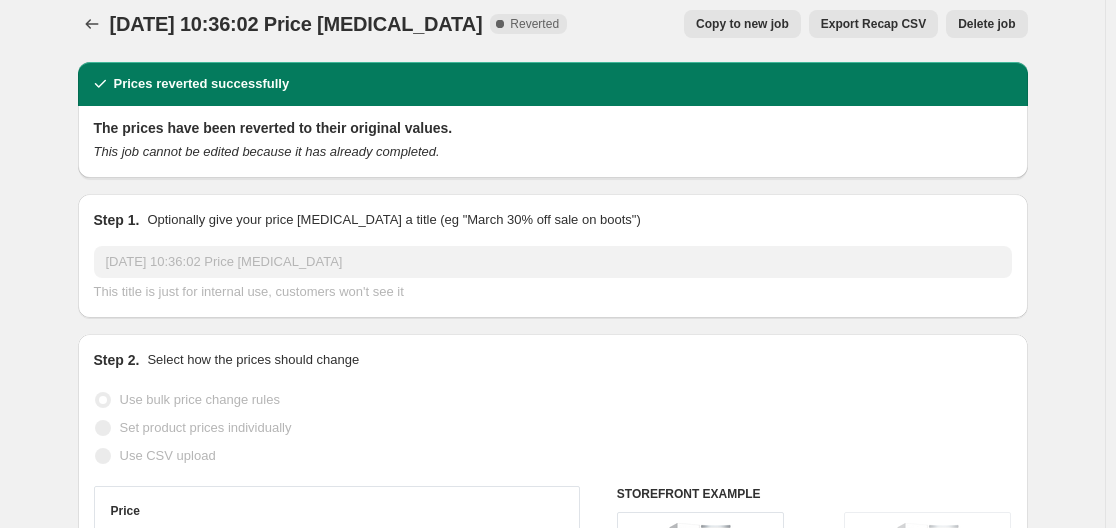 scroll, scrollTop: 0, scrollLeft: 0, axis: both 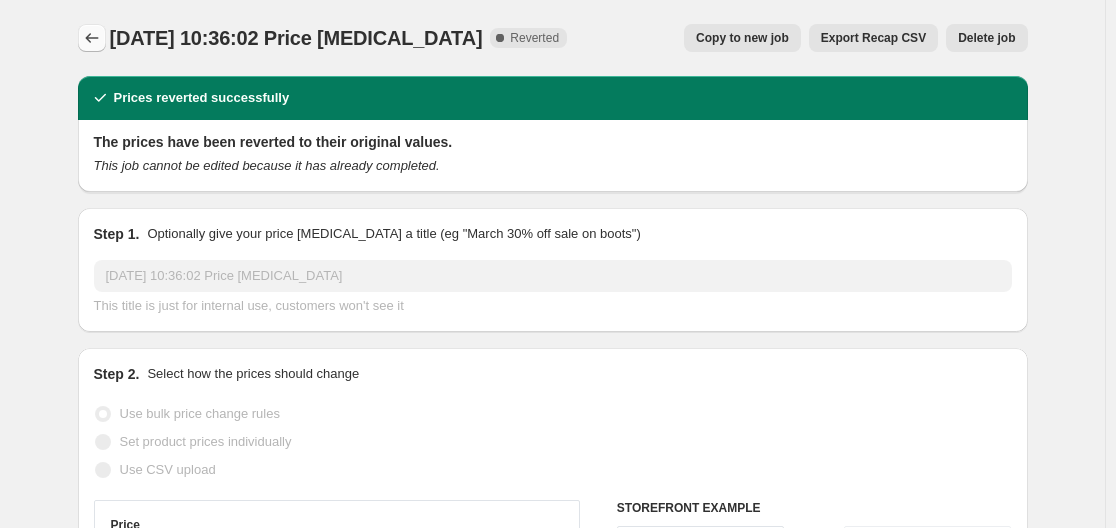click at bounding box center (92, 38) 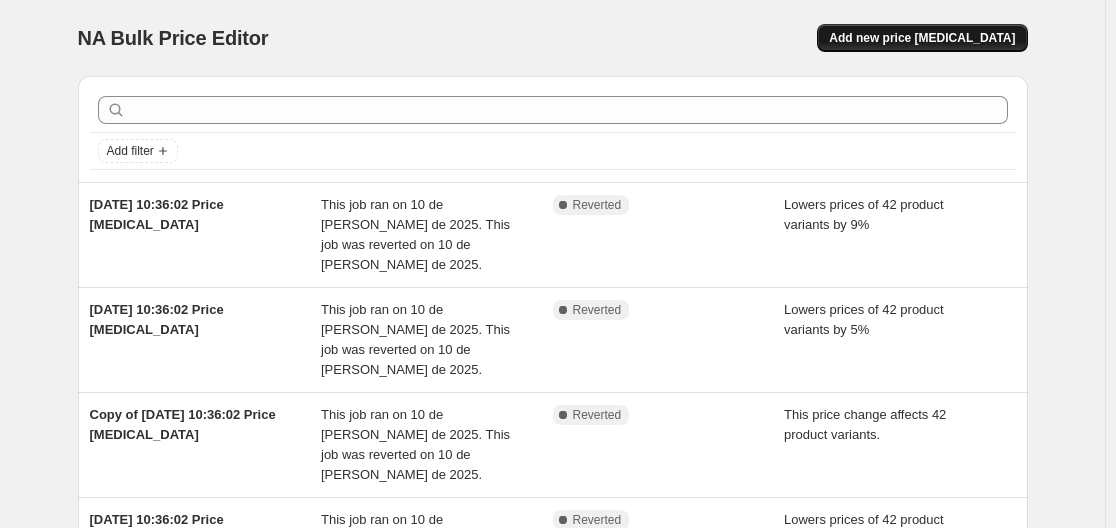click on "Add new price [MEDICAL_DATA]" at bounding box center (922, 38) 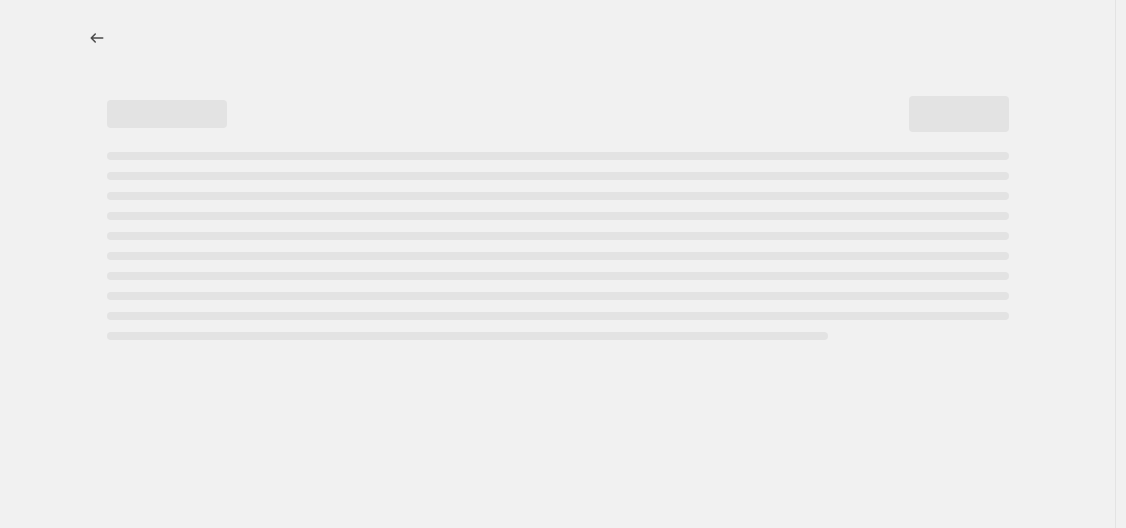 select on "percentage" 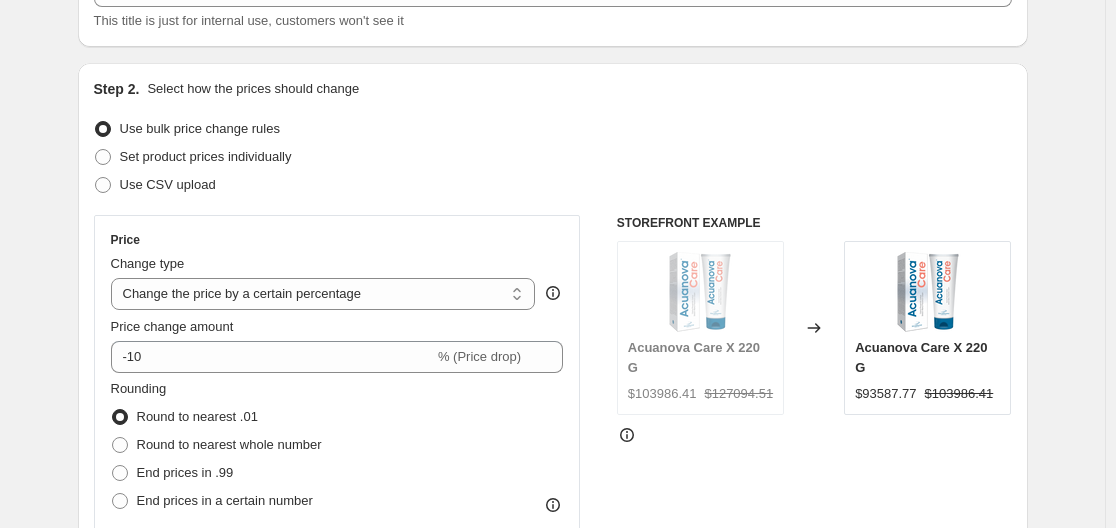 scroll, scrollTop: 155, scrollLeft: 0, axis: vertical 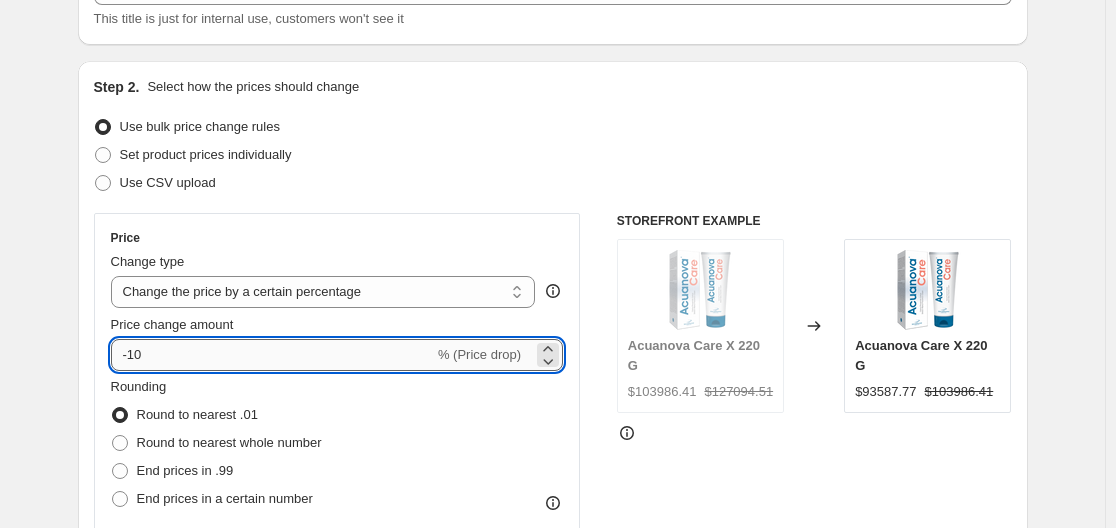 click on "-10" at bounding box center (272, 355) 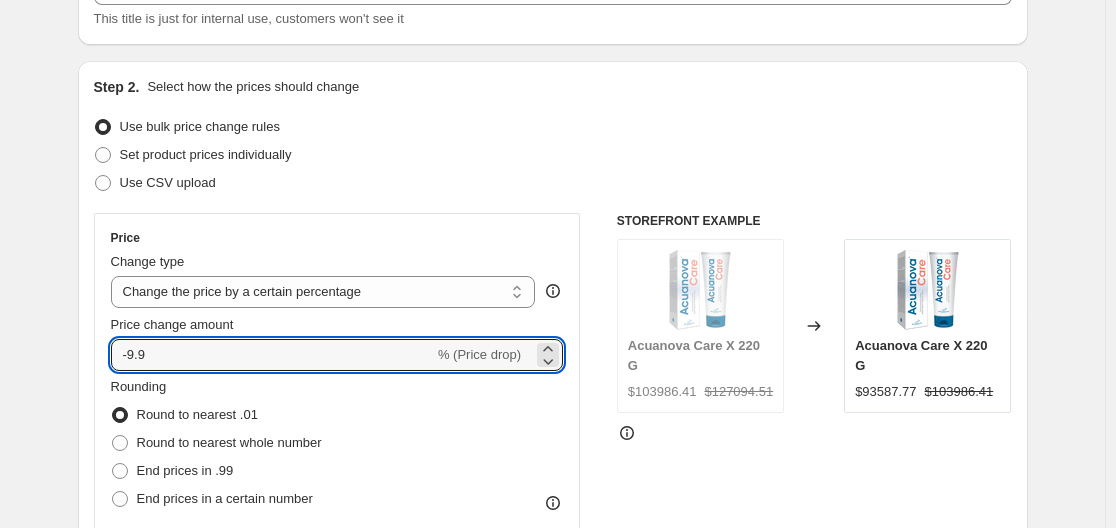 type on "-9.9" 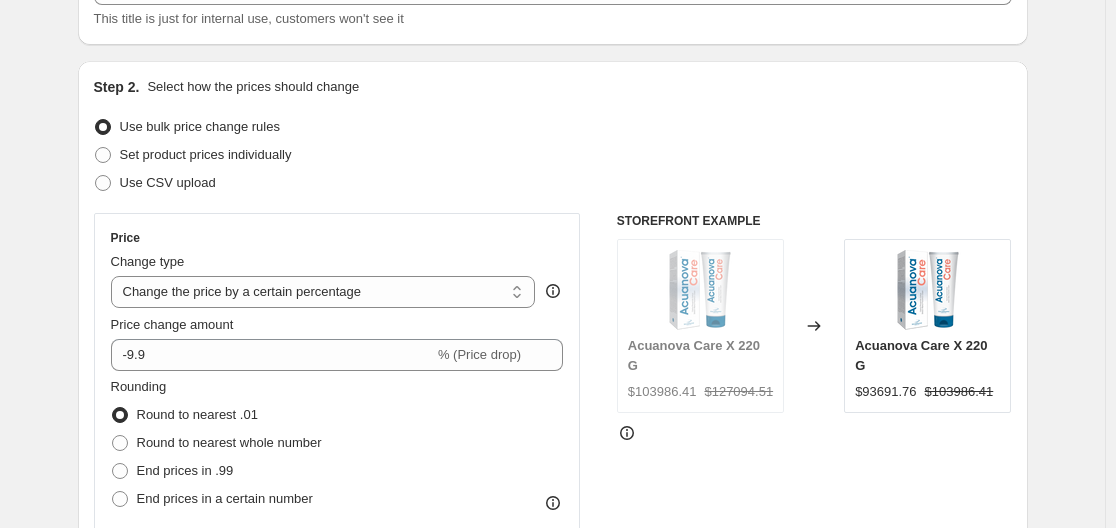 click on "STOREFRONT EXAMPLE Acuanova Care X 220 G $103986.41 $127094.51 Changed to Acuanova Care X 220 G $93691.76 $103986.41" at bounding box center (814, 458) 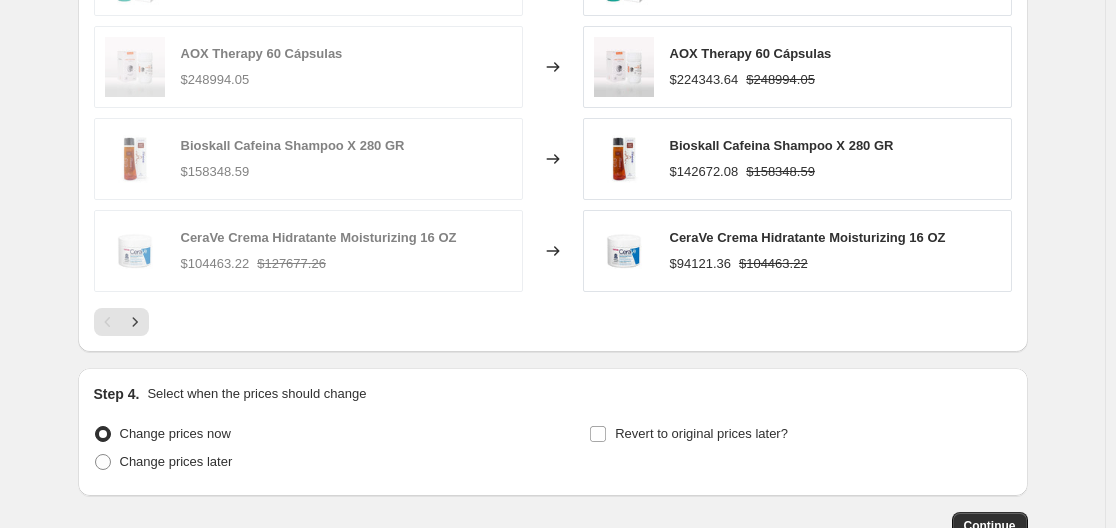 scroll, scrollTop: 1472, scrollLeft: 0, axis: vertical 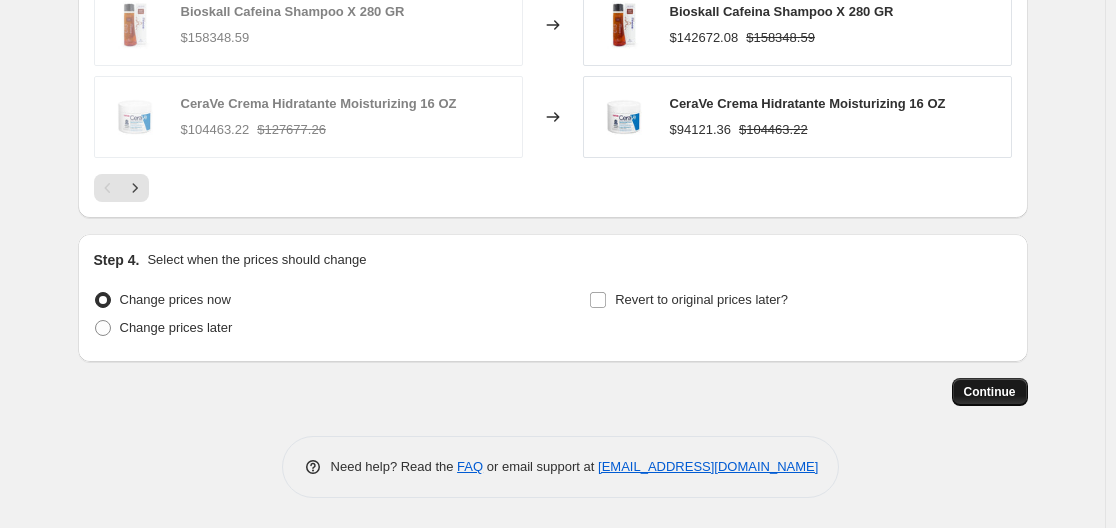 click on "Continue" at bounding box center (990, 392) 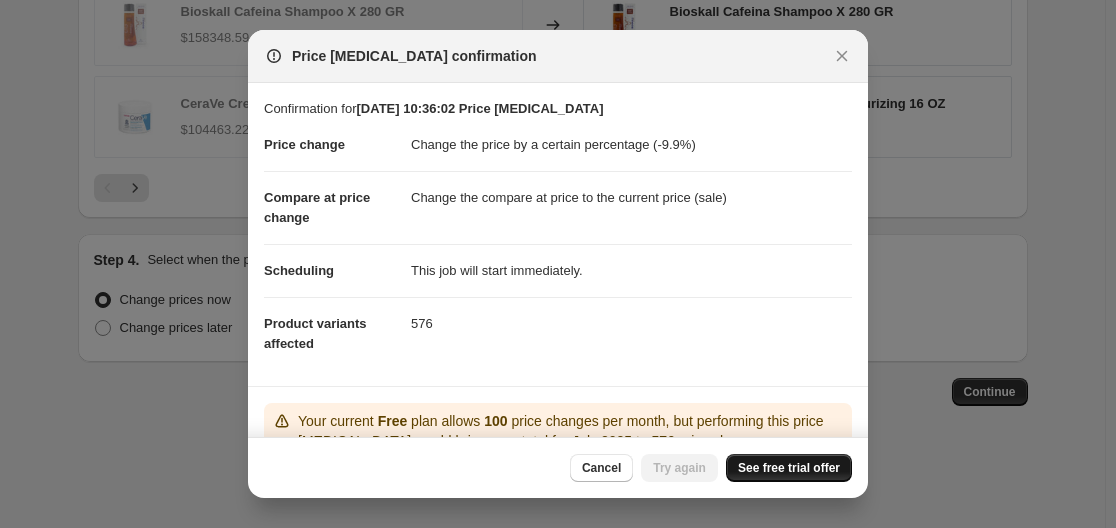 click on "See free trial offer" at bounding box center [789, 468] 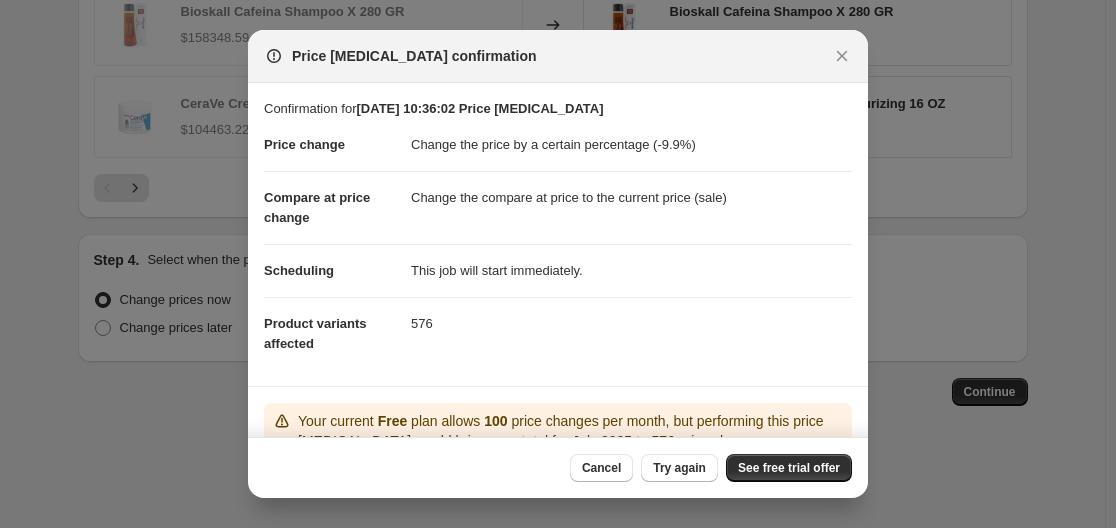 click on "Cancel Try again See free trial offer" at bounding box center (558, 467) 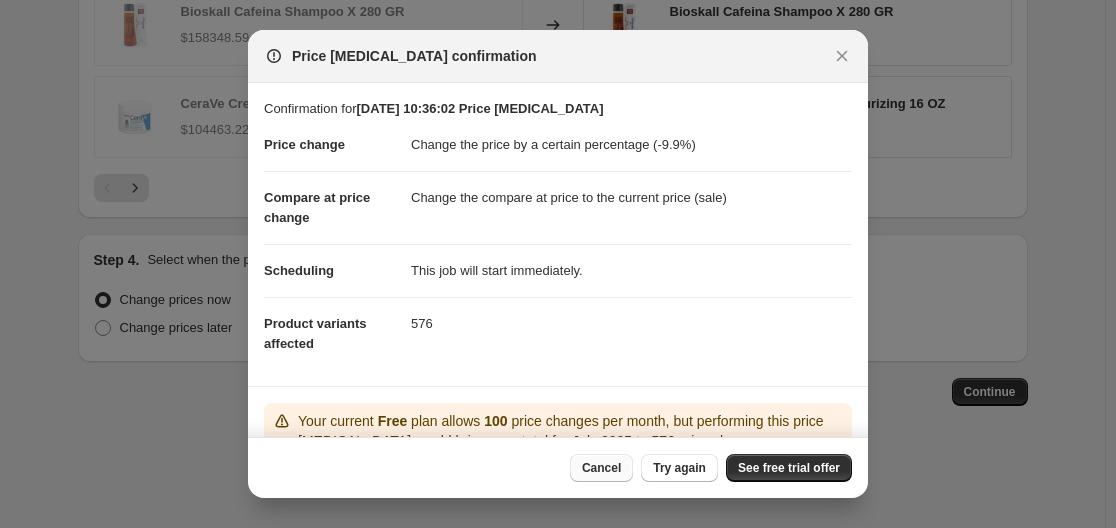 click on "Cancel" at bounding box center [601, 468] 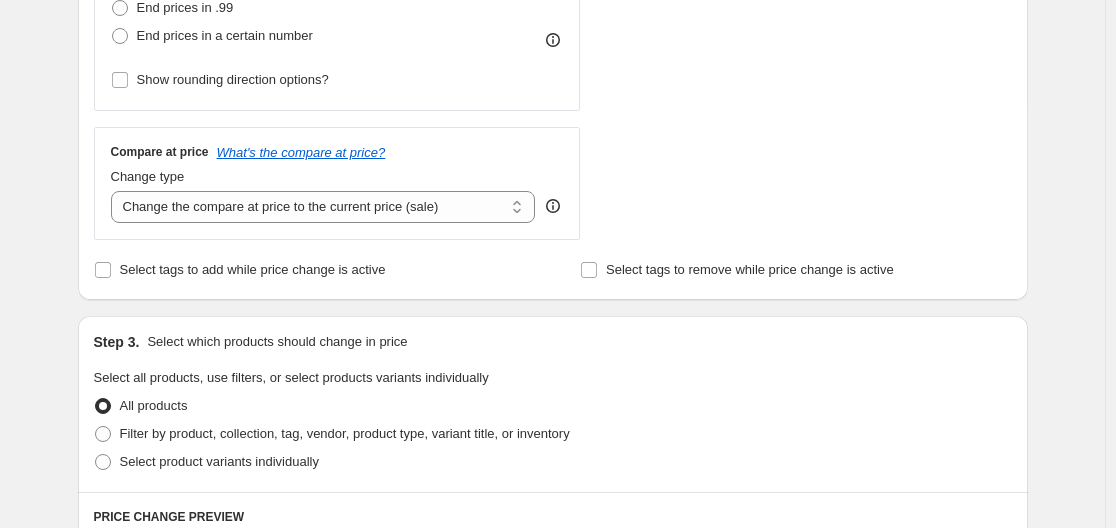 scroll, scrollTop: 685, scrollLeft: 0, axis: vertical 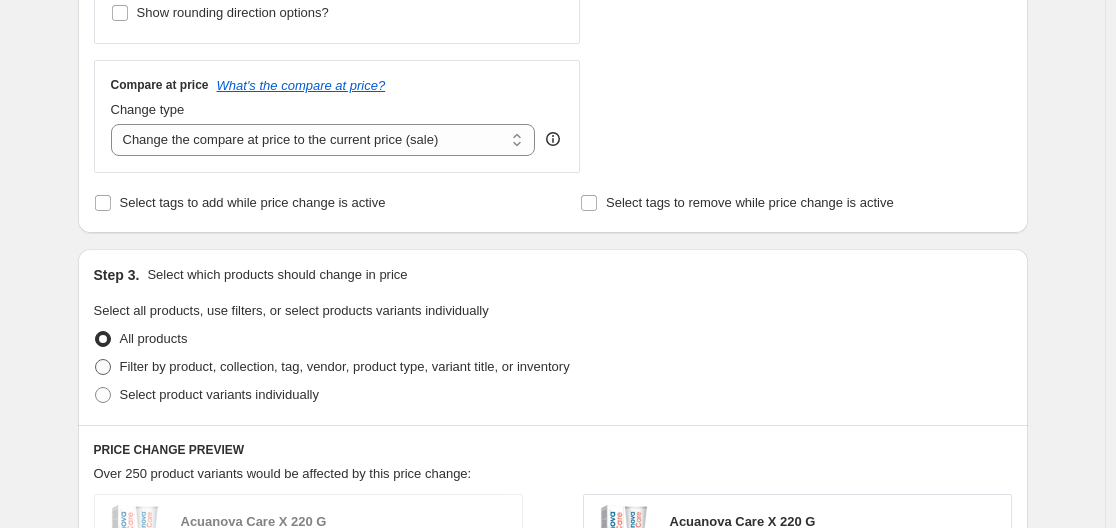 click at bounding box center (103, 367) 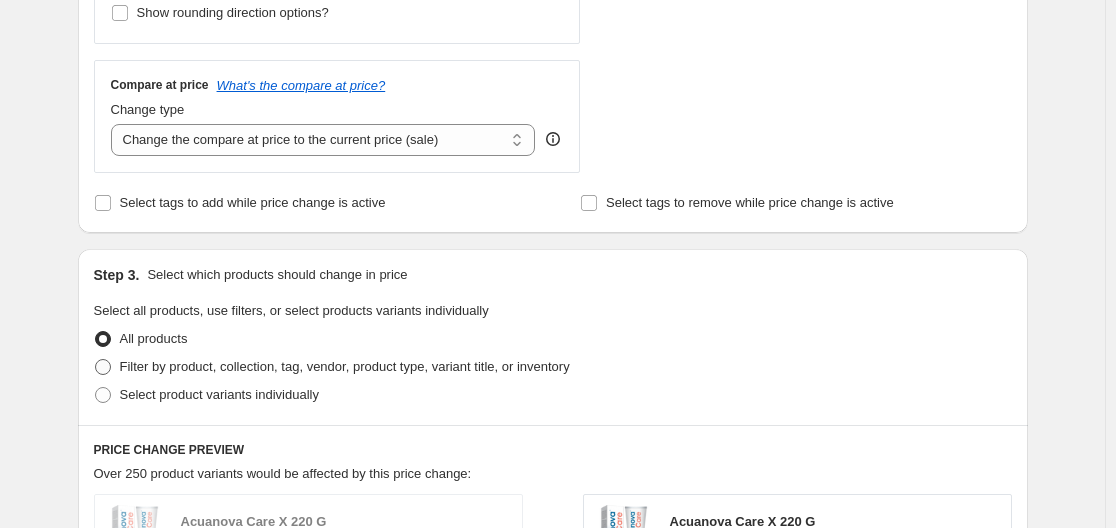 radio on "true" 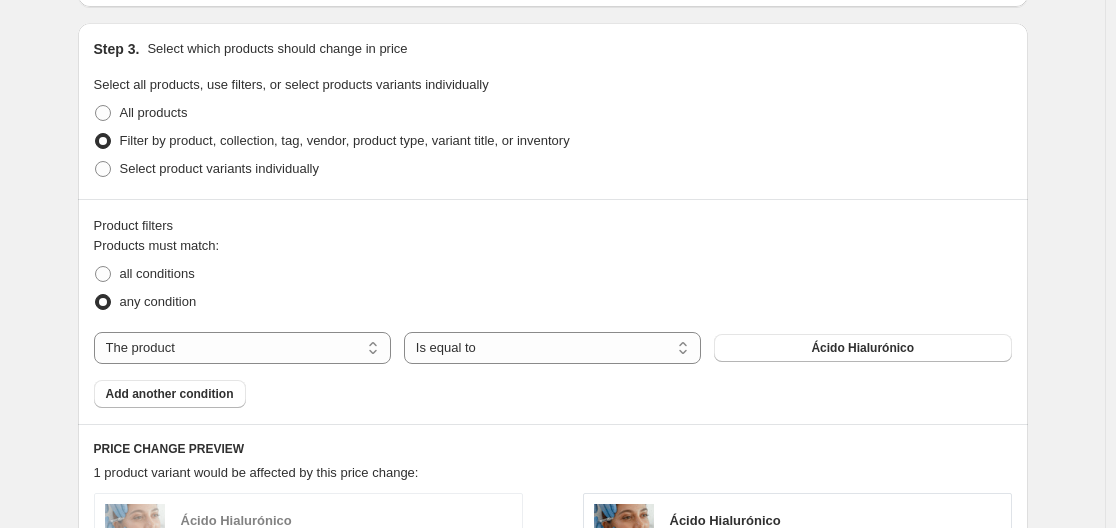 scroll, scrollTop: 923, scrollLeft: 0, axis: vertical 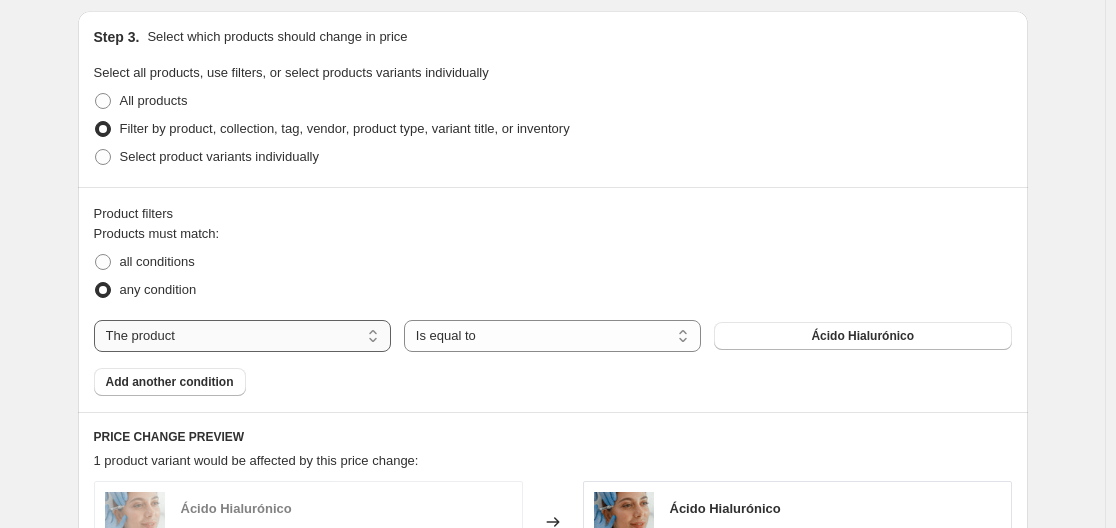 click on "The product The product's collection The product's tag The product's vendor The product's type The product's status The variant's title Inventory quantity" at bounding box center (242, 336) 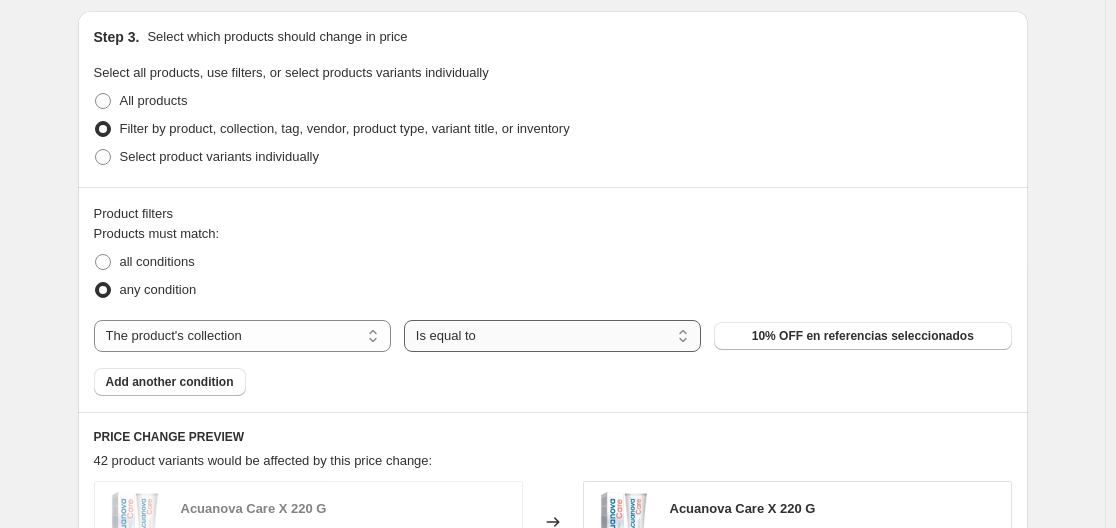 click on "Is equal to Is not equal to" at bounding box center [552, 336] 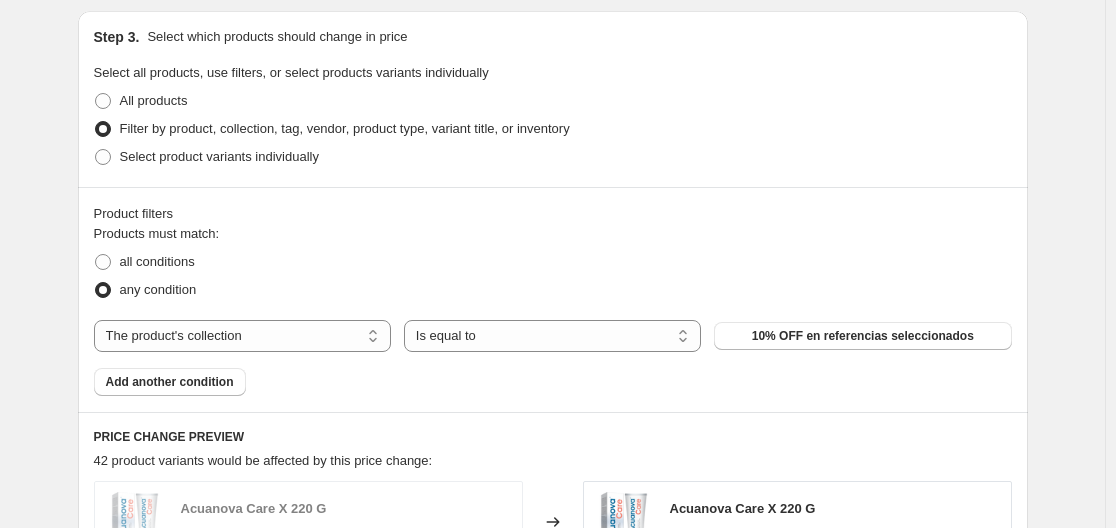 click on "all conditions" at bounding box center [553, 262] 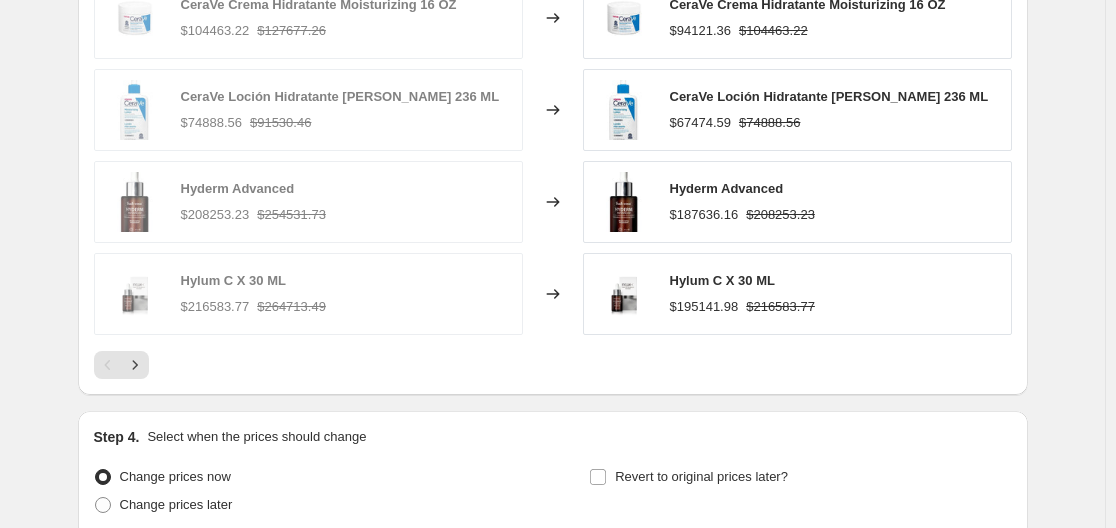 scroll, scrollTop: 1697, scrollLeft: 0, axis: vertical 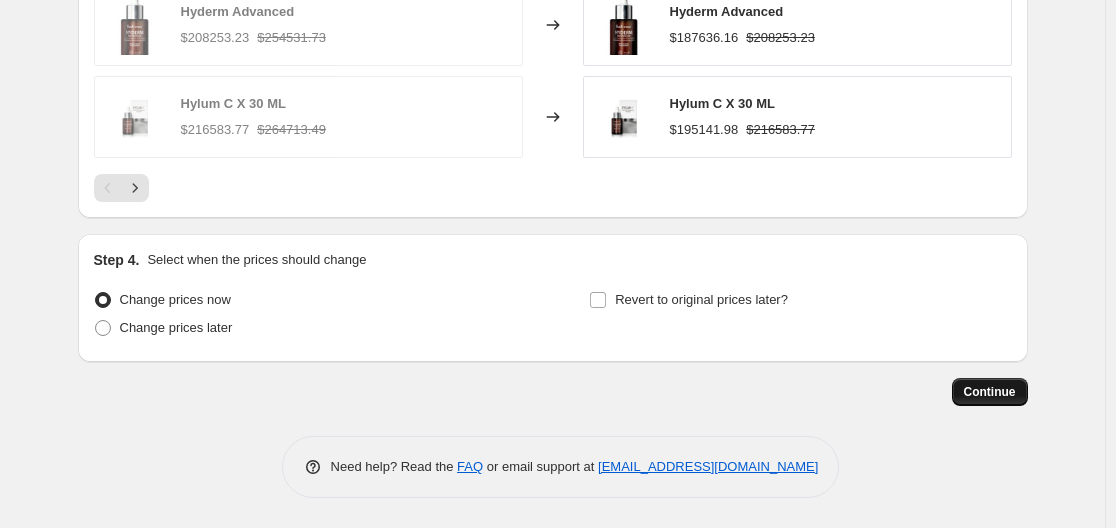 click on "Continue" at bounding box center (990, 392) 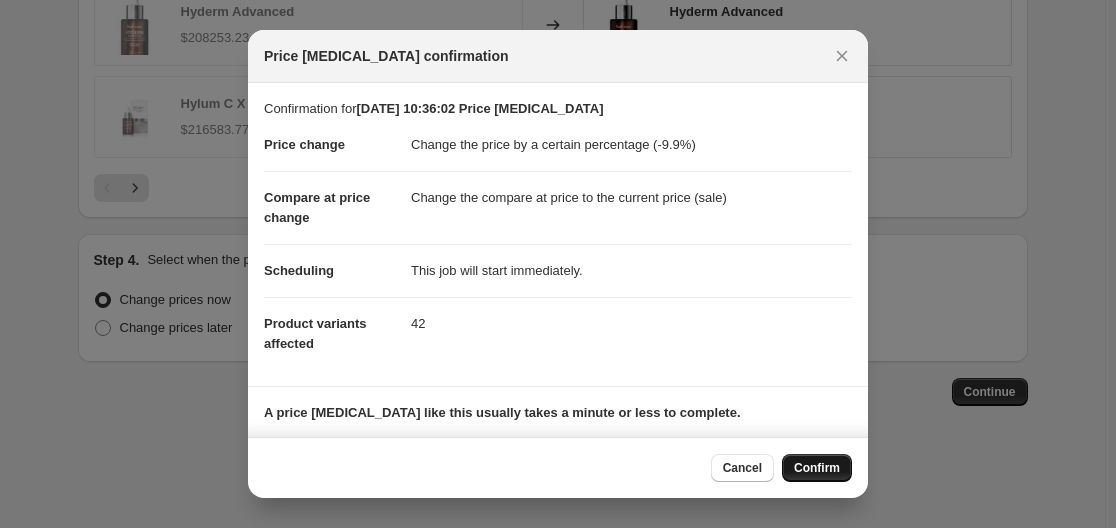 click on "Confirm" at bounding box center [817, 468] 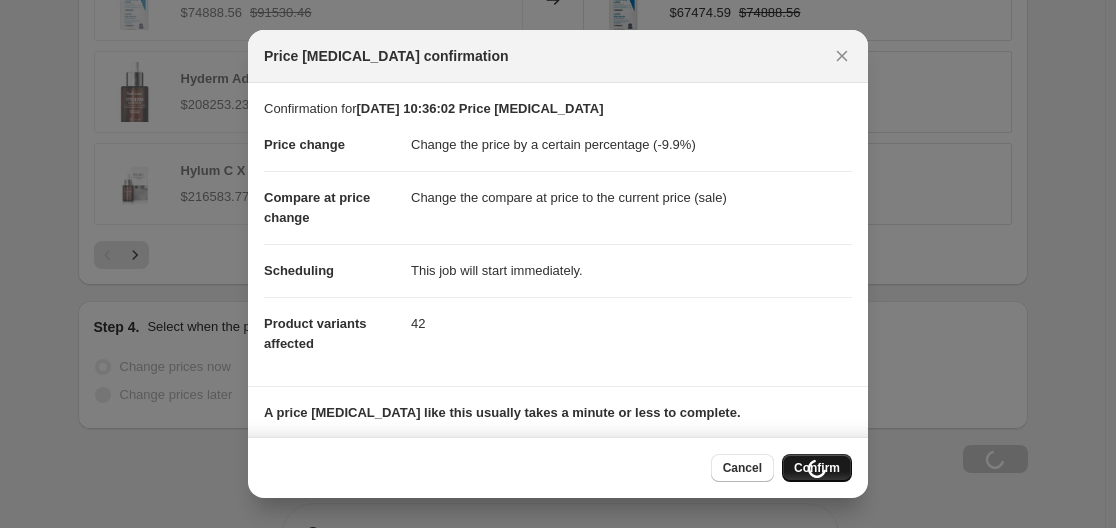 scroll, scrollTop: 1765, scrollLeft: 0, axis: vertical 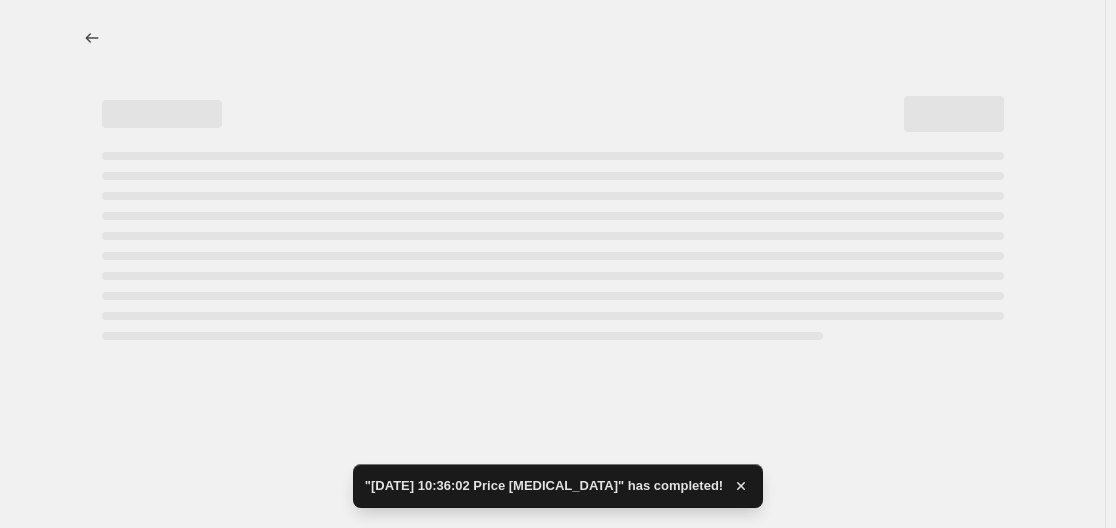 select on "percentage" 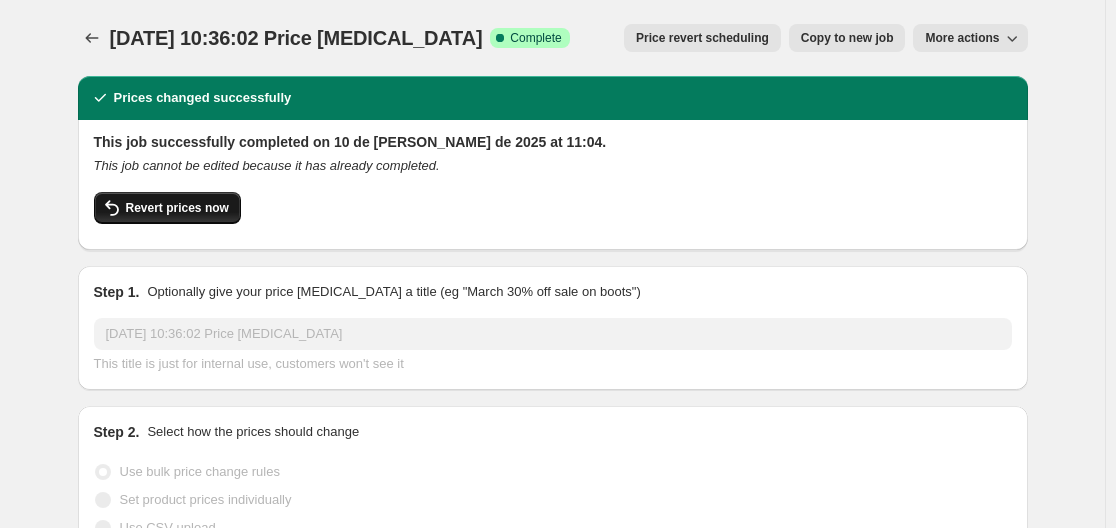 click on "Revert prices now" at bounding box center [177, 208] 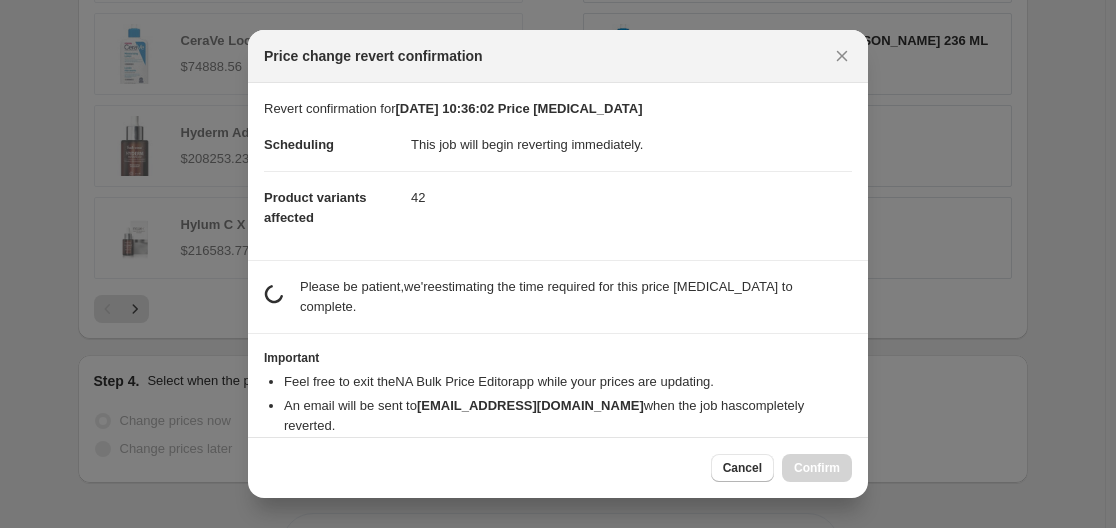 scroll, scrollTop: 0, scrollLeft: 0, axis: both 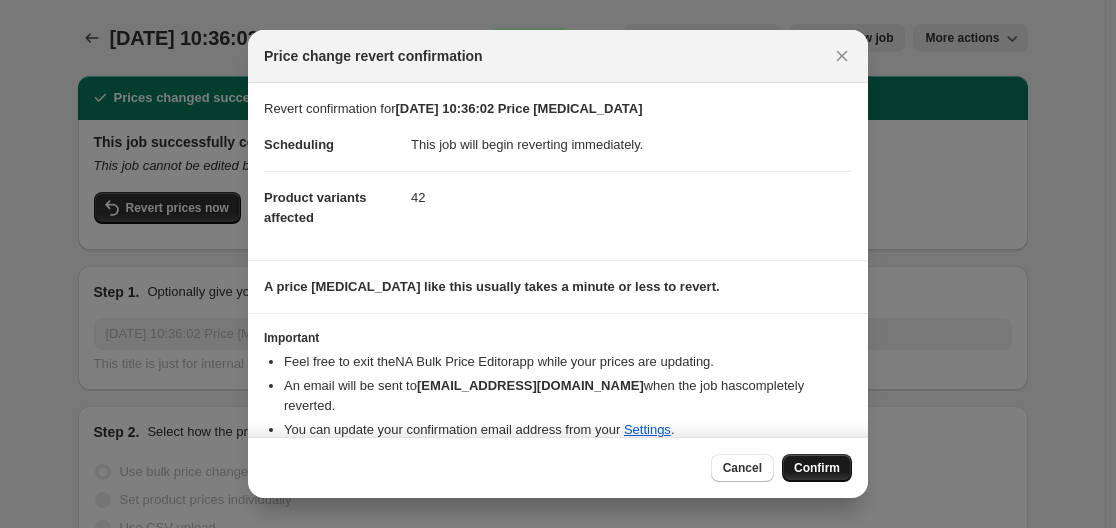 click on "Confirm" at bounding box center [817, 468] 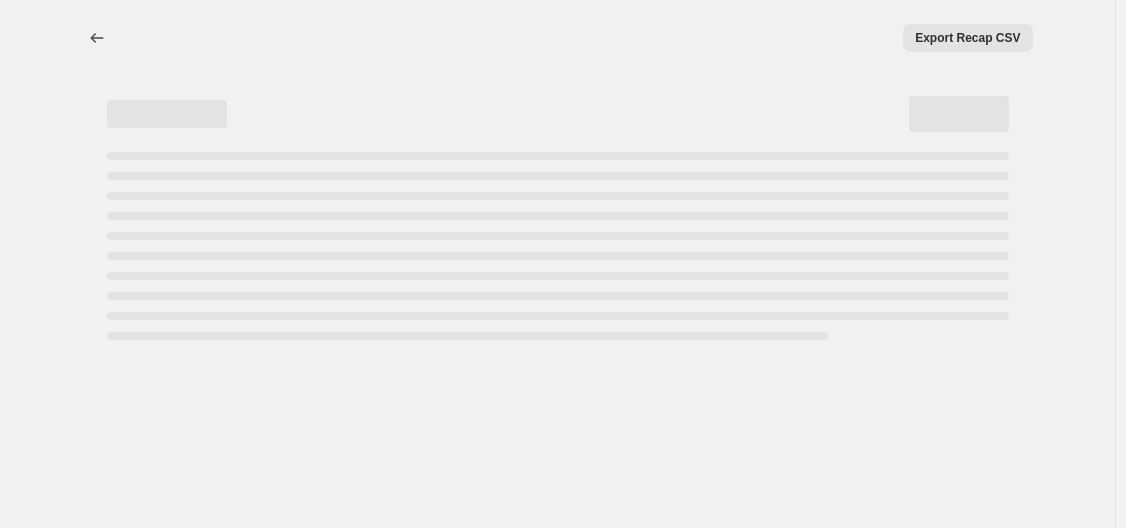 select on "percentage" 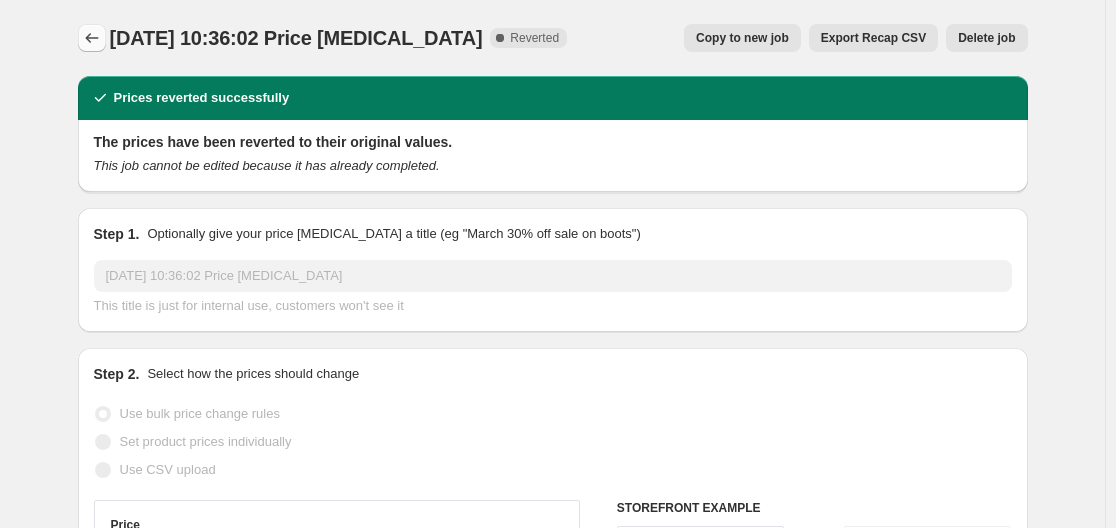 click 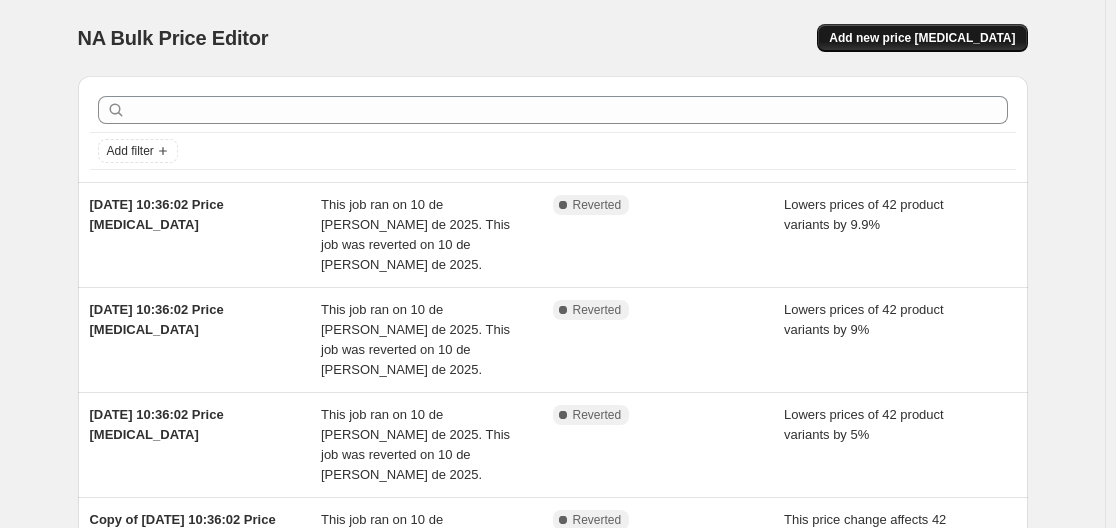 click on "Add new price [MEDICAL_DATA]" at bounding box center (922, 38) 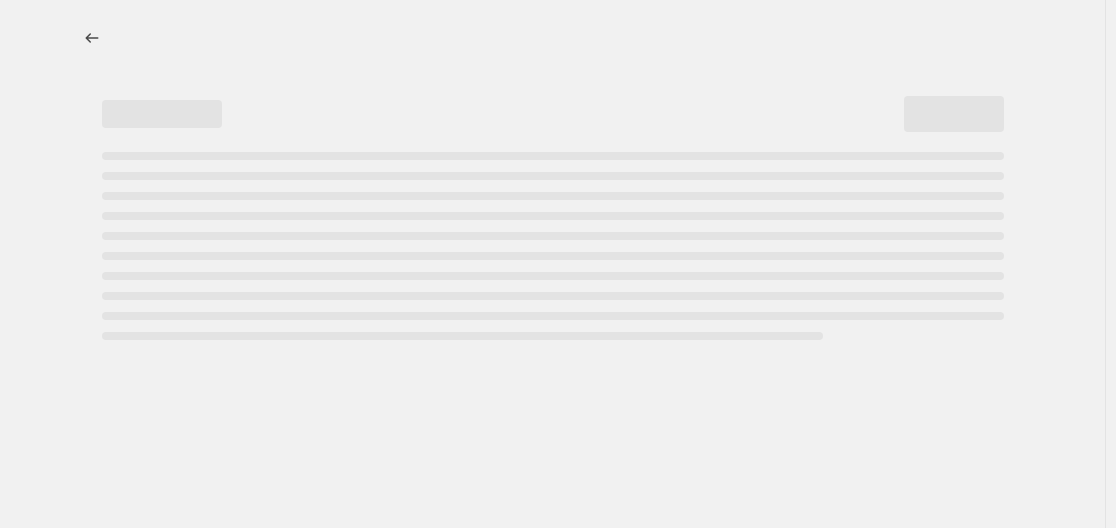 select on "percentage" 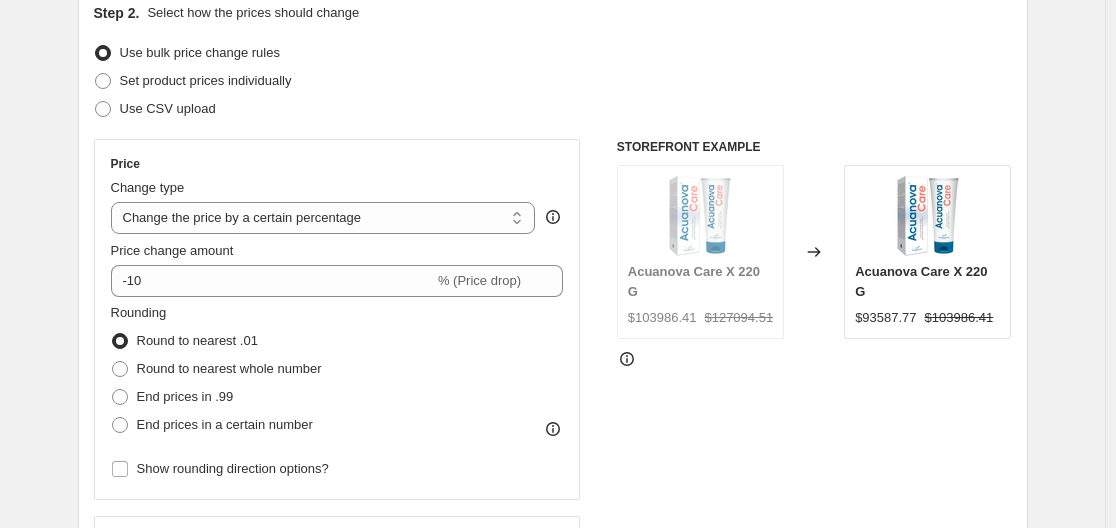 scroll, scrollTop: 203, scrollLeft: 0, axis: vertical 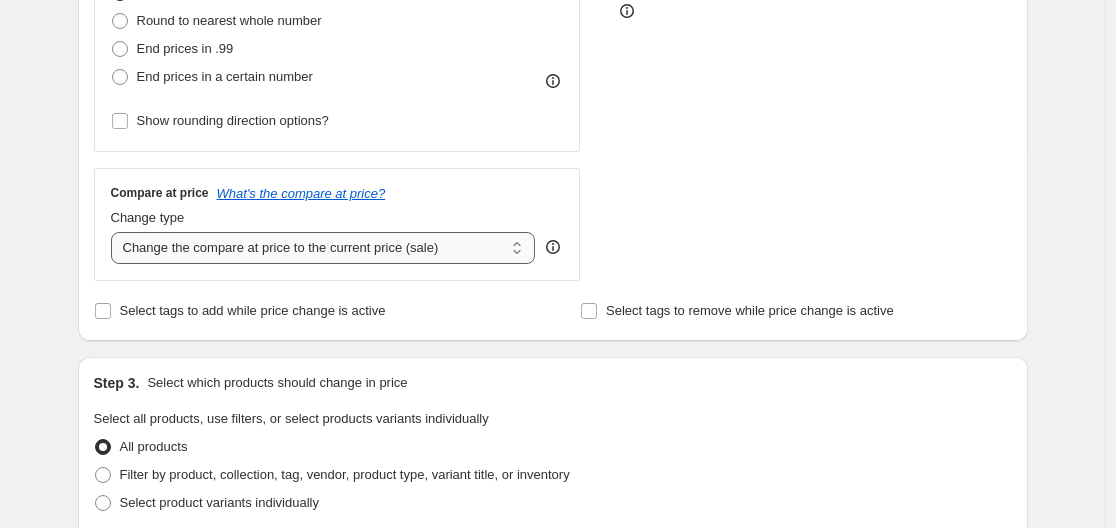 click on "Change the compare at price to the current price (sale) Change the compare at price to a certain amount Change the compare at price by a certain amount Change the compare at price by a certain percentage Change the compare at price by a certain amount relative to the actual price Change the compare at price by a certain percentage relative to the actual price Don't change the compare at price Remove the compare at price" at bounding box center (323, 248) 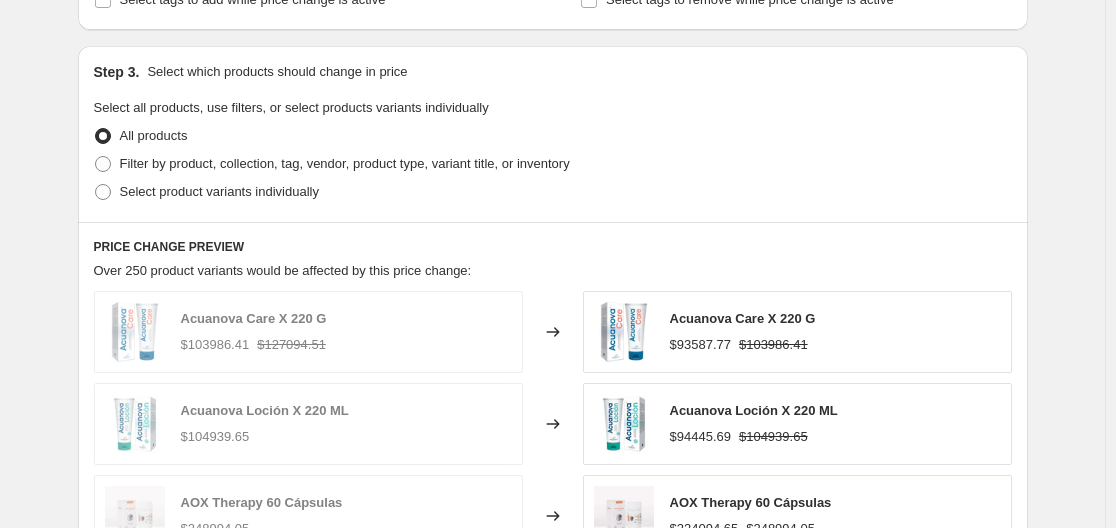 scroll, scrollTop: 958, scrollLeft: 0, axis: vertical 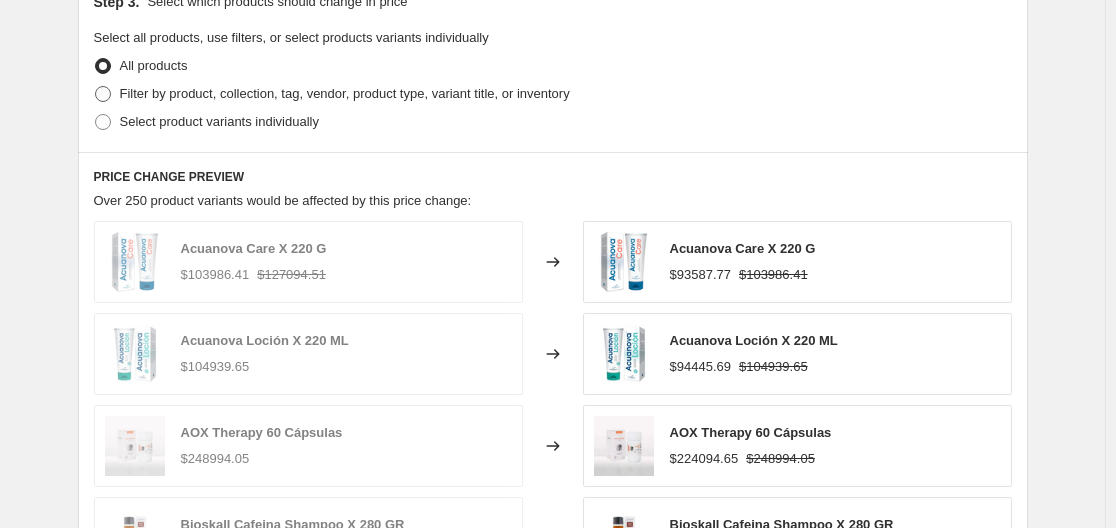 click at bounding box center (103, 94) 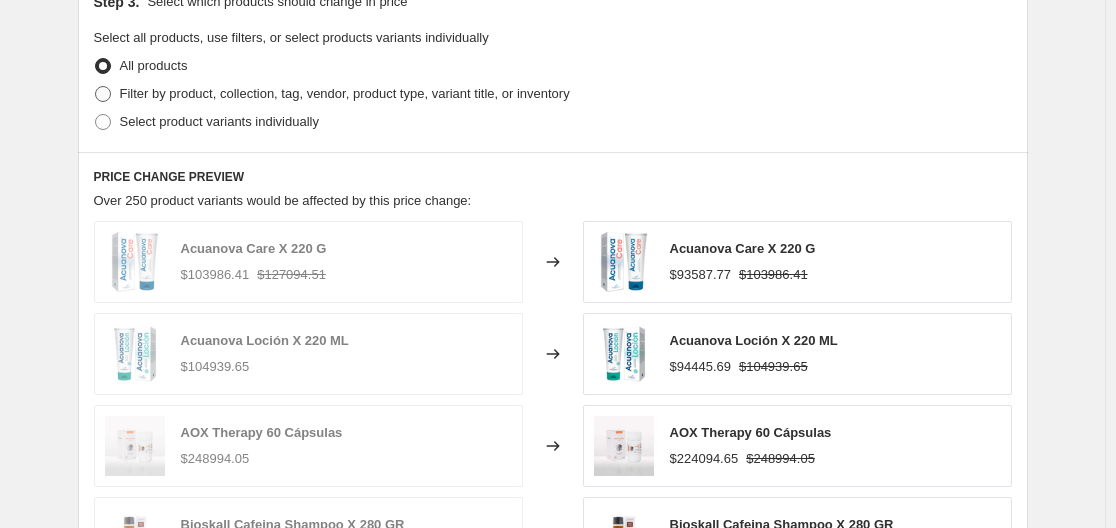 radio on "true" 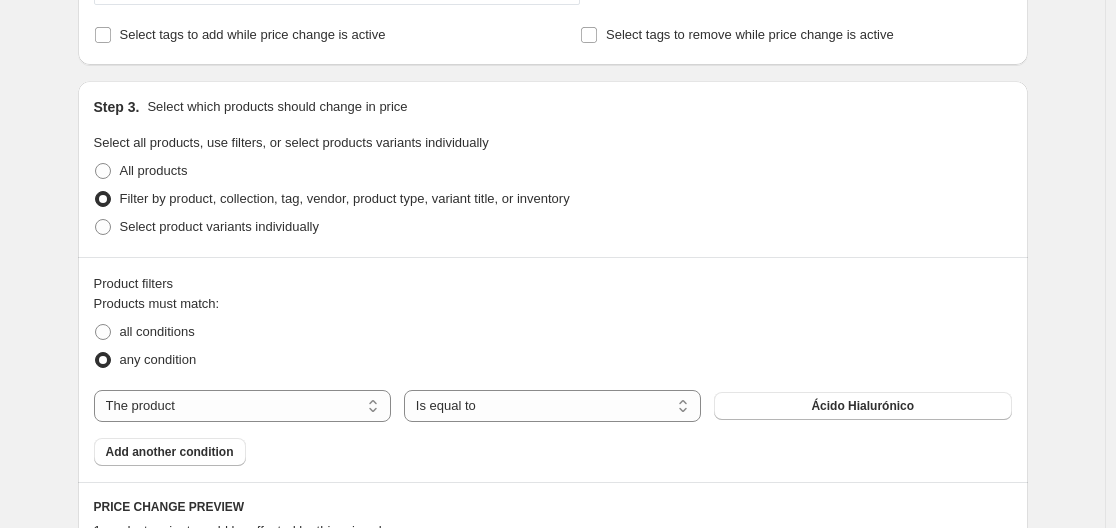 scroll, scrollTop: 852, scrollLeft: 0, axis: vertical 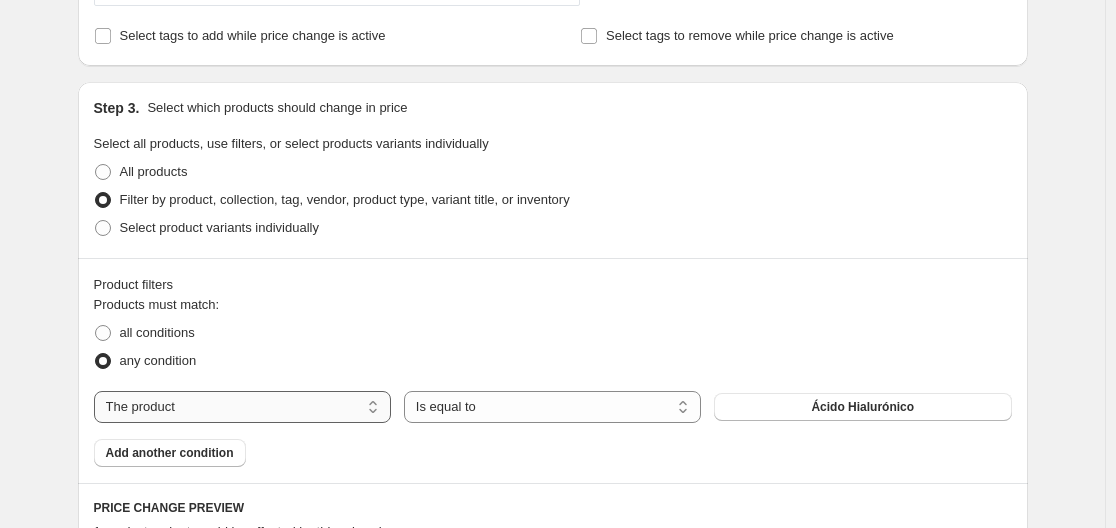 click on "The product The product's collection The product's tag The product's vendor The product's type The product's status The variant's title Inventory quantity" at bounding box center [242, 407] 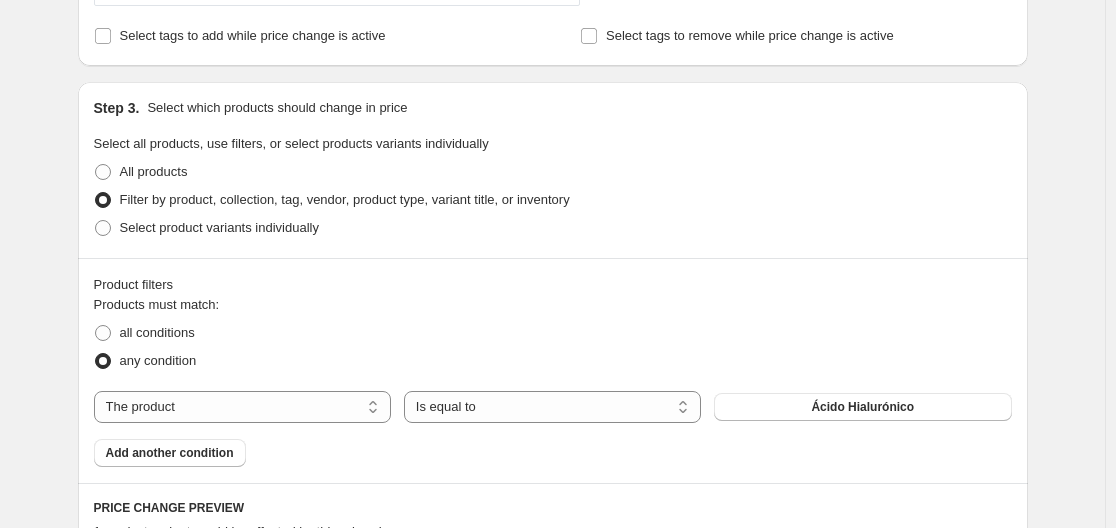 select on "collection" 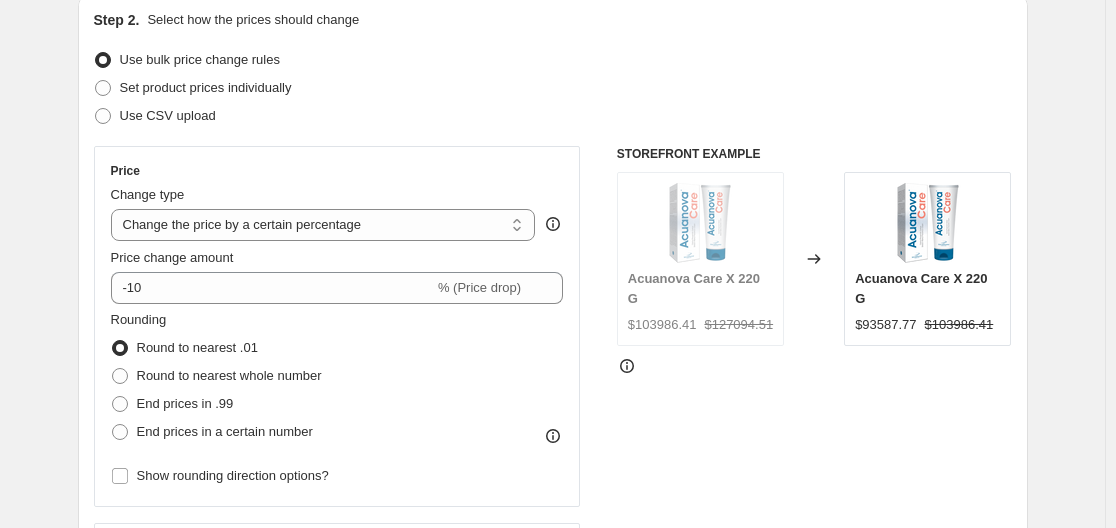 scroll, scrollTop: 1697, scrollLeft: 0, axis: vertical 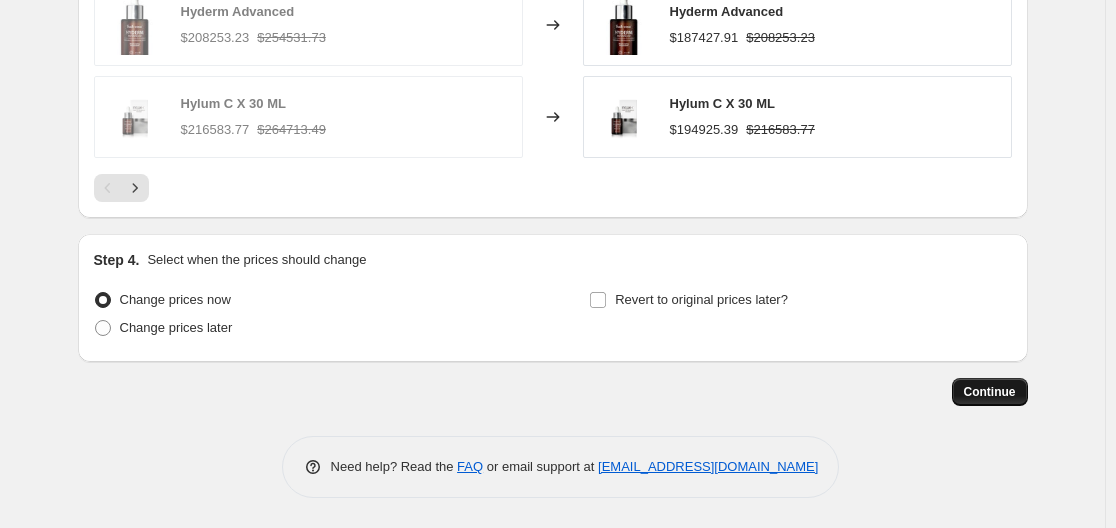 click on "Continue" at bounding box center (990, 392) 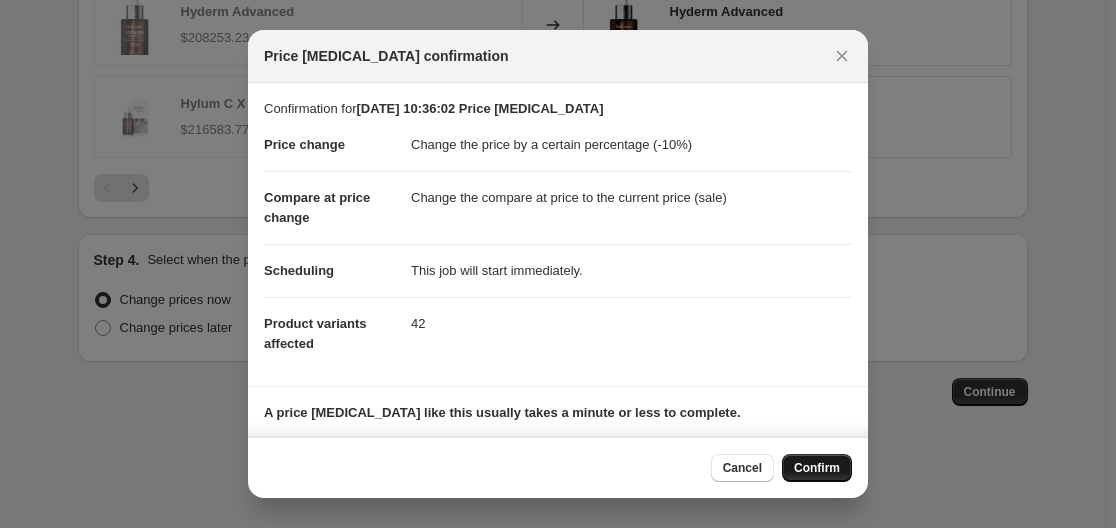 click on "Confirm" at bounding box center (817, 468) 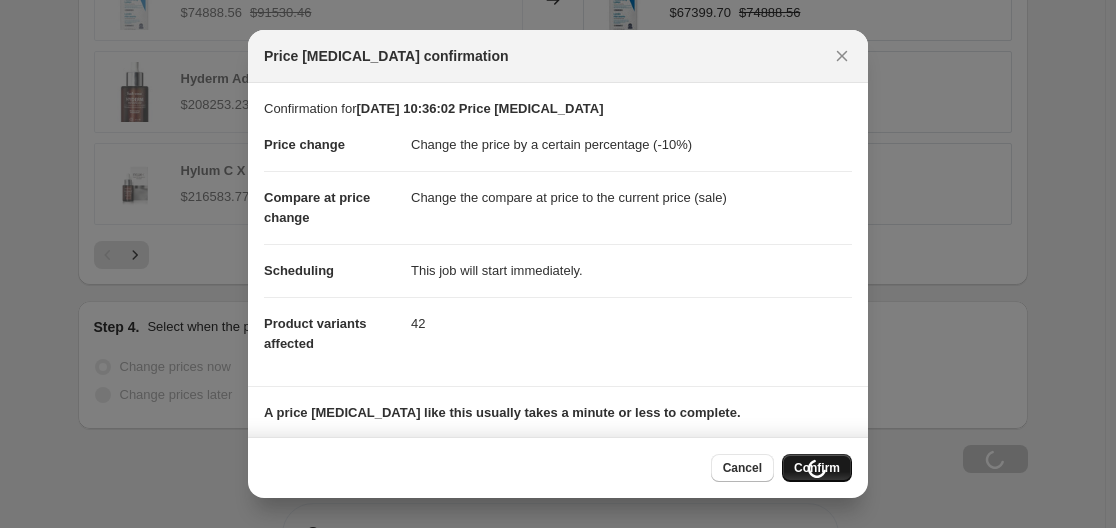 scroll, scrollTop: 1765, scrollLeft: 0, axis: vertical 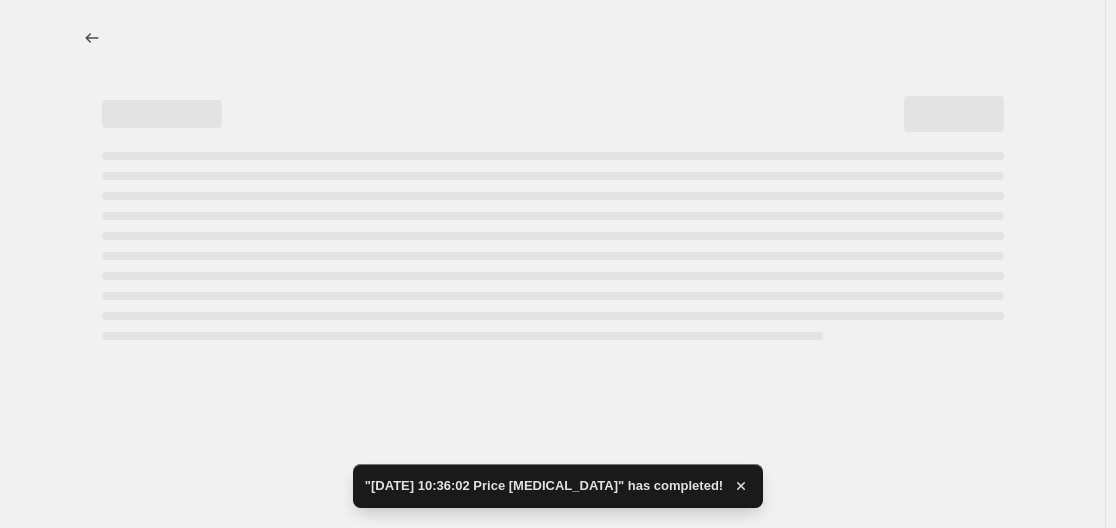 select on "percentage" 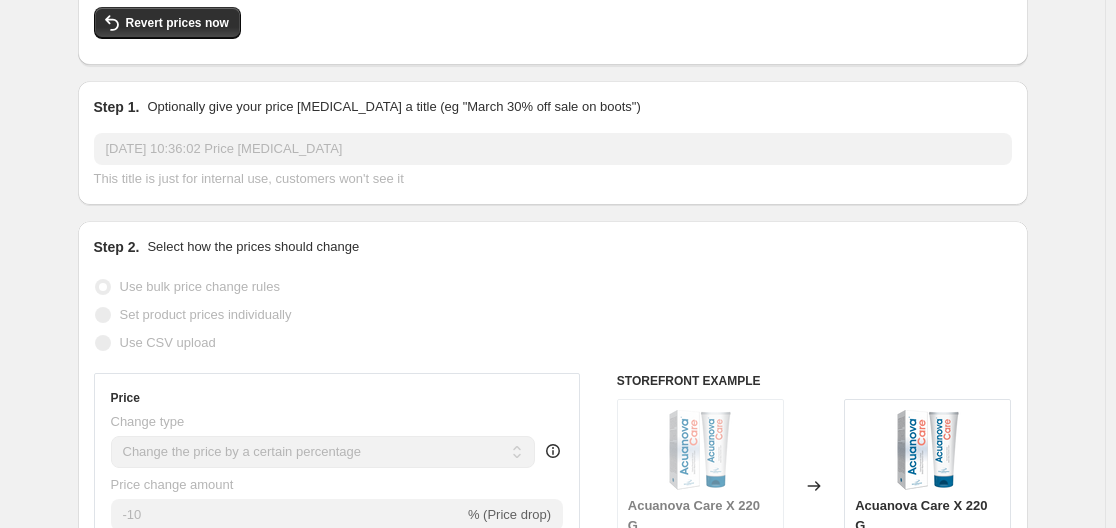 scroll, scrollTop: 0, scrollLeft: 0, axis: both 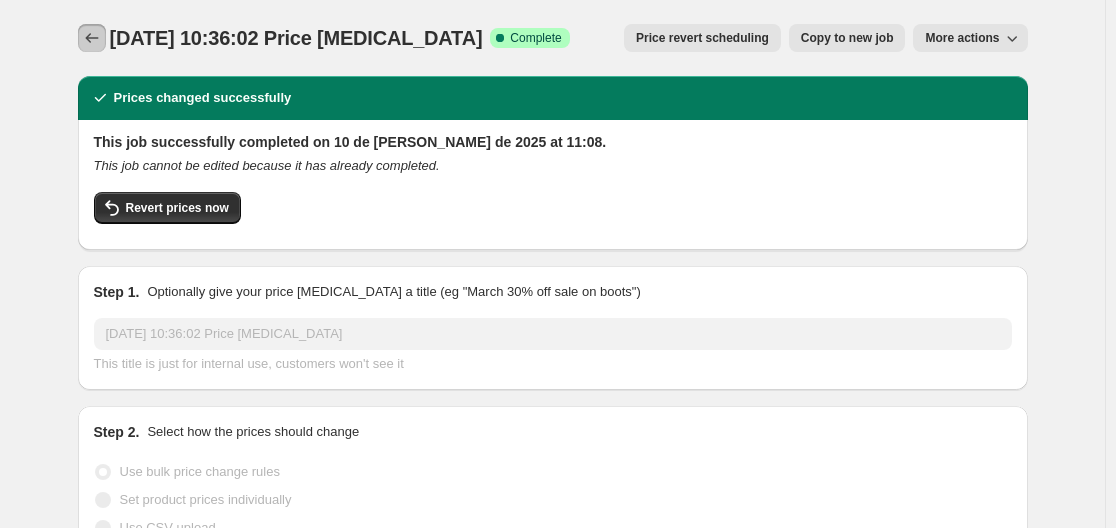 click 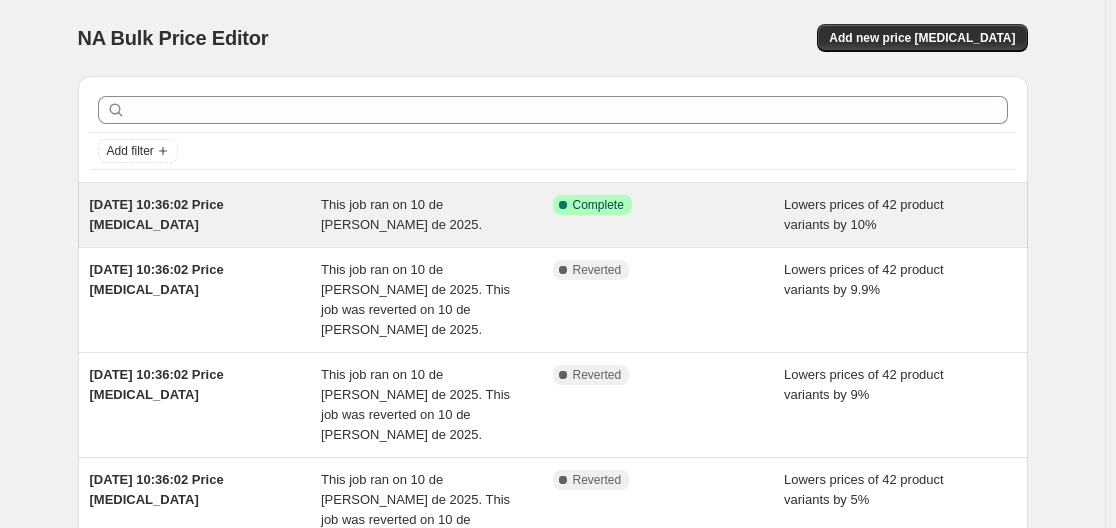 click on "This job ran on 10 de [PERSON_NAME] de 2025." at bounding box center (401, 214) 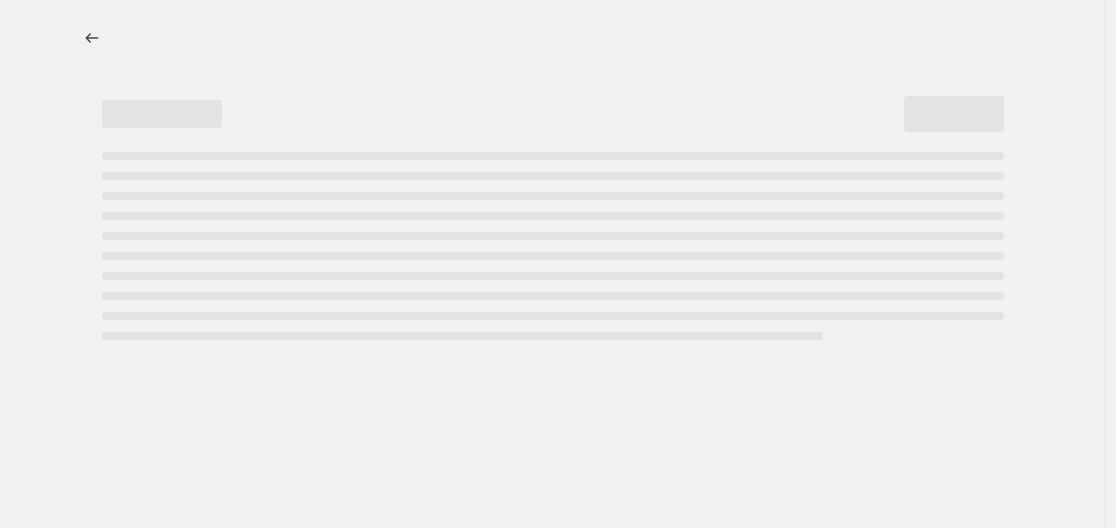select on "percentage" 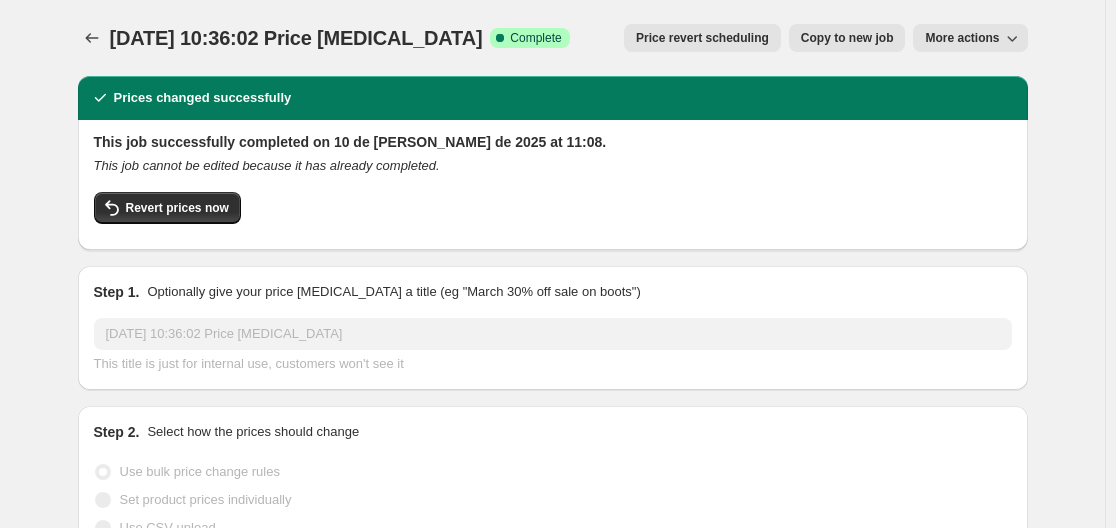 click on "This job successfully completed on 10 de [PERSON_NAME] de 2025 at 11:08. This job cannot be edited because it has already completed. Revert prices now" at bounding box center [553, 185] 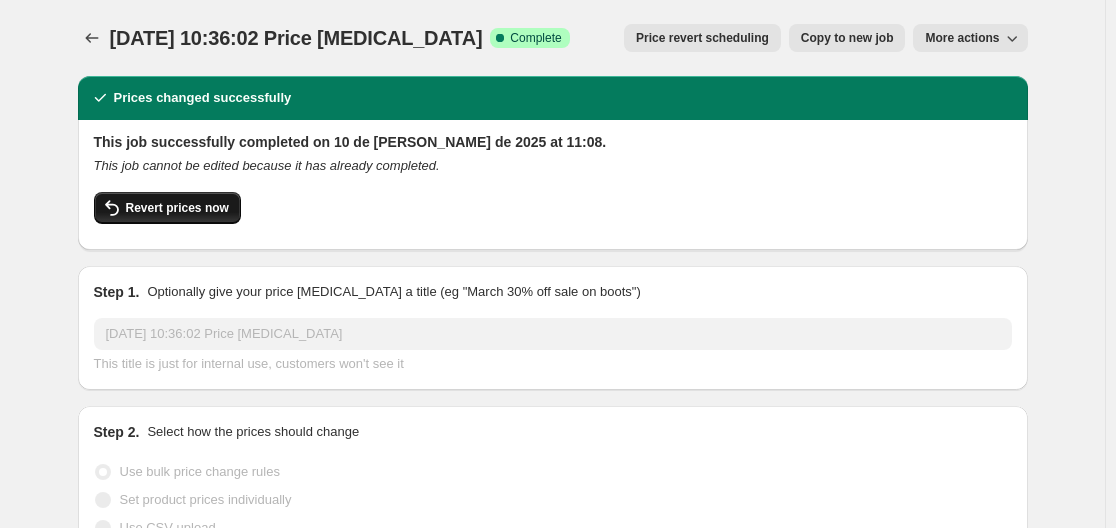 click on "Revert prices now" at bounding box center [177, 208] 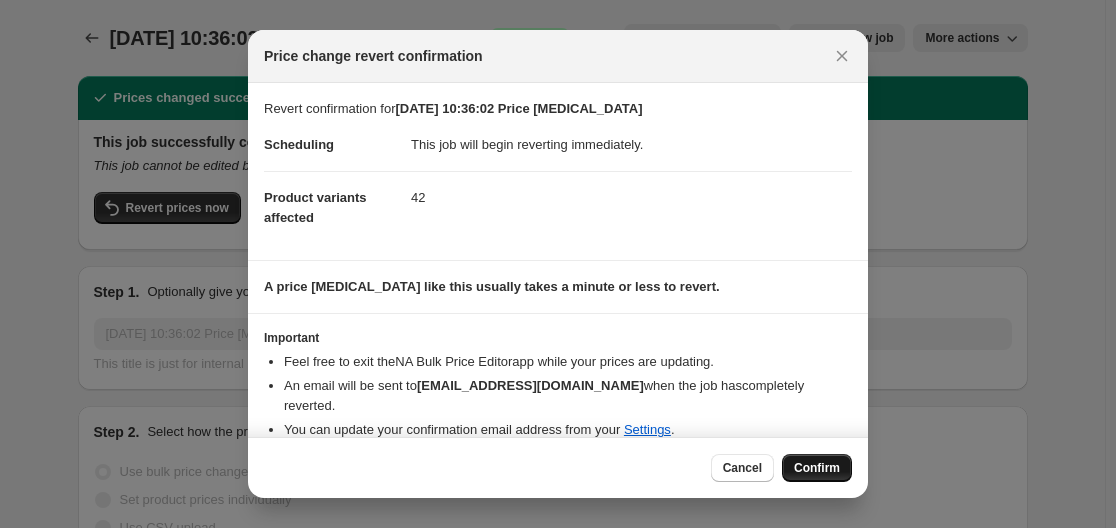 click on "Confirm" at bounding box center [817, 468] 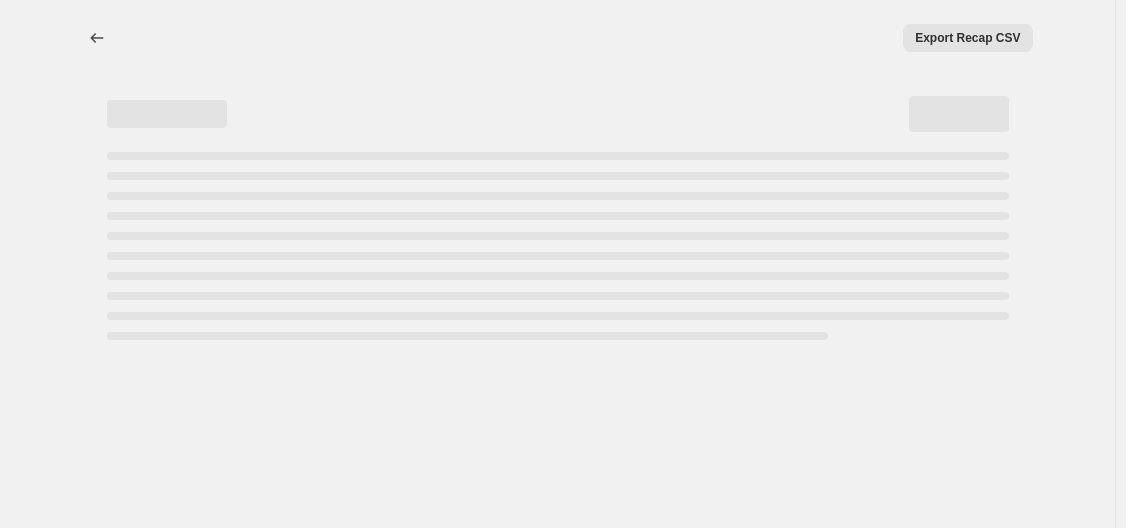 select on "percentage" 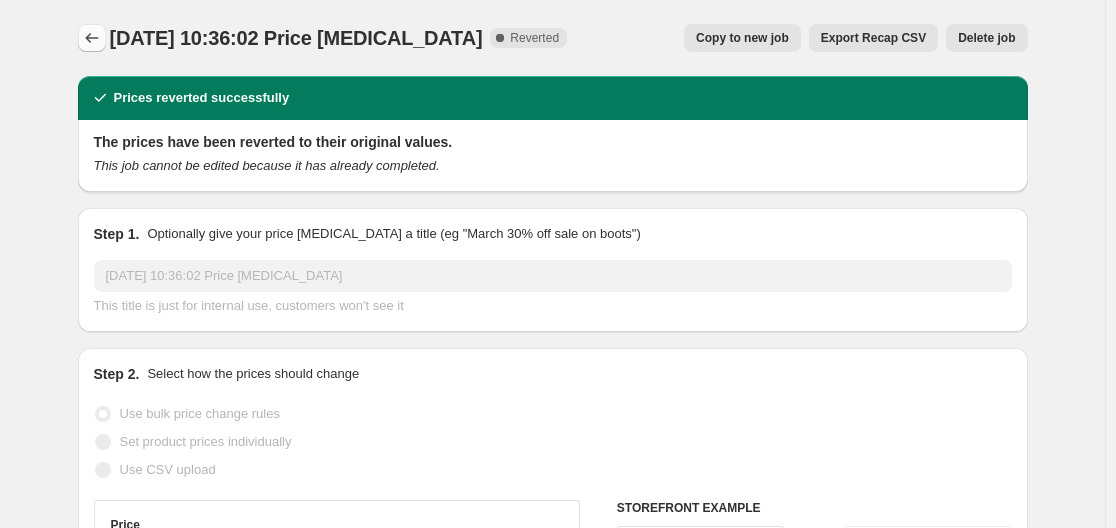 click at bounding box center [92, 38] 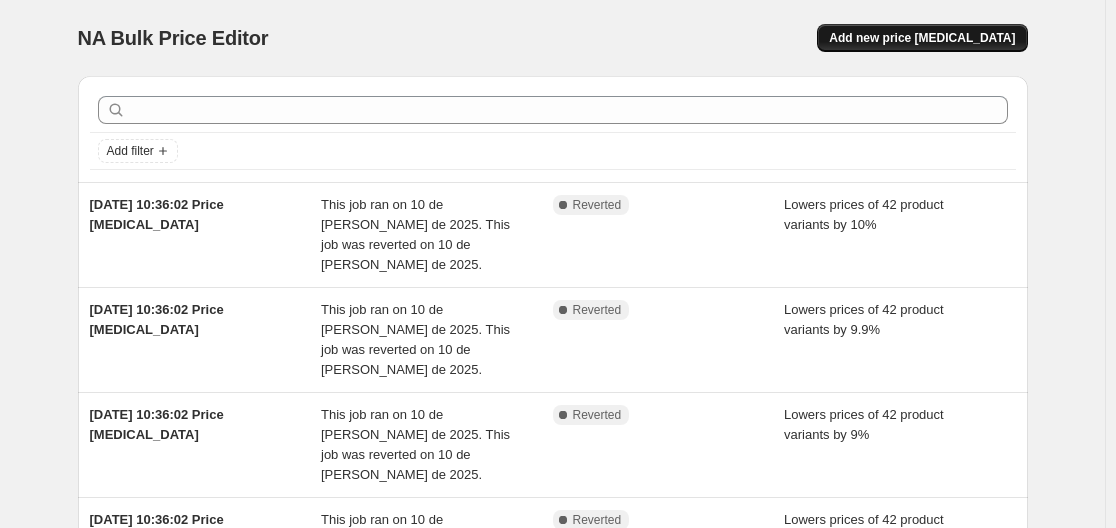 click on "Add new price [MEDICAL_DATA]" at bounding box center (922, 38) 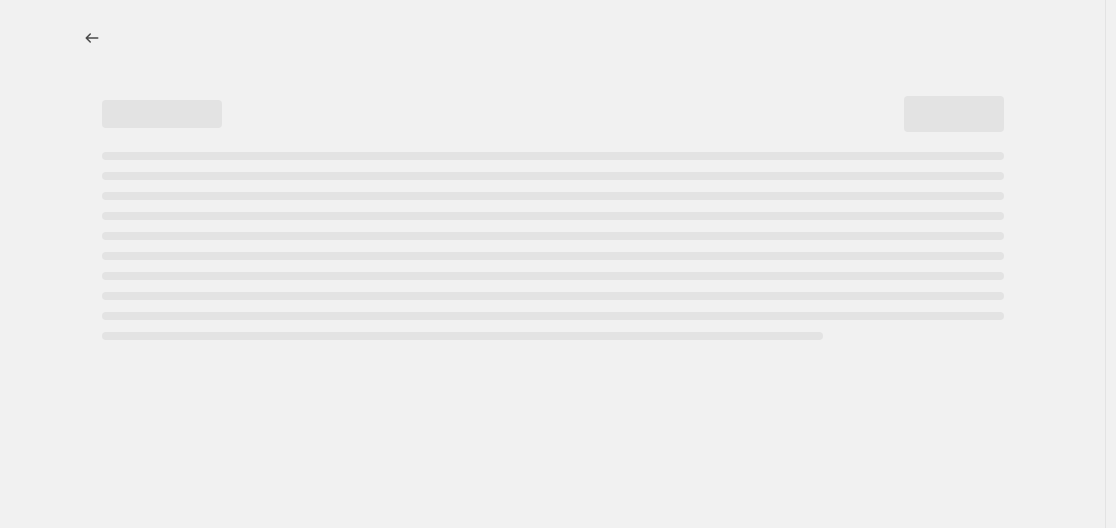 select on "percentage" 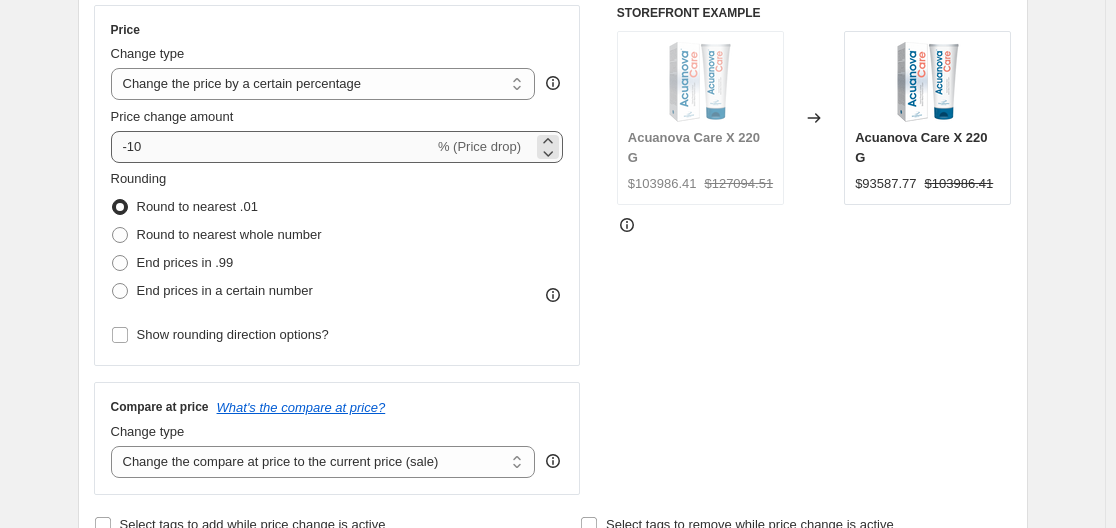 scroll, scrollTop: 443, scrollLeft: 0, axis: vertical 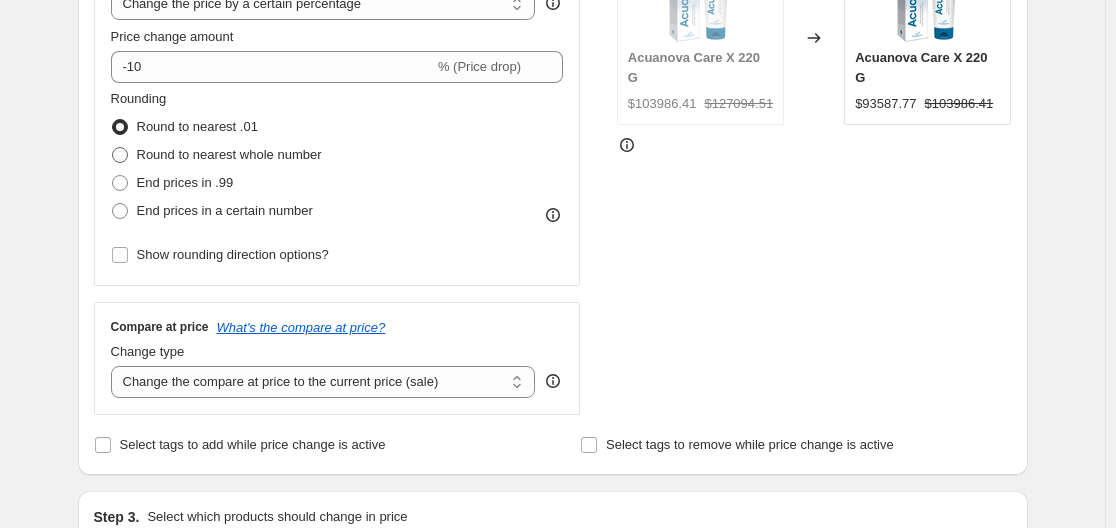 click at bounding box center [120, 155] 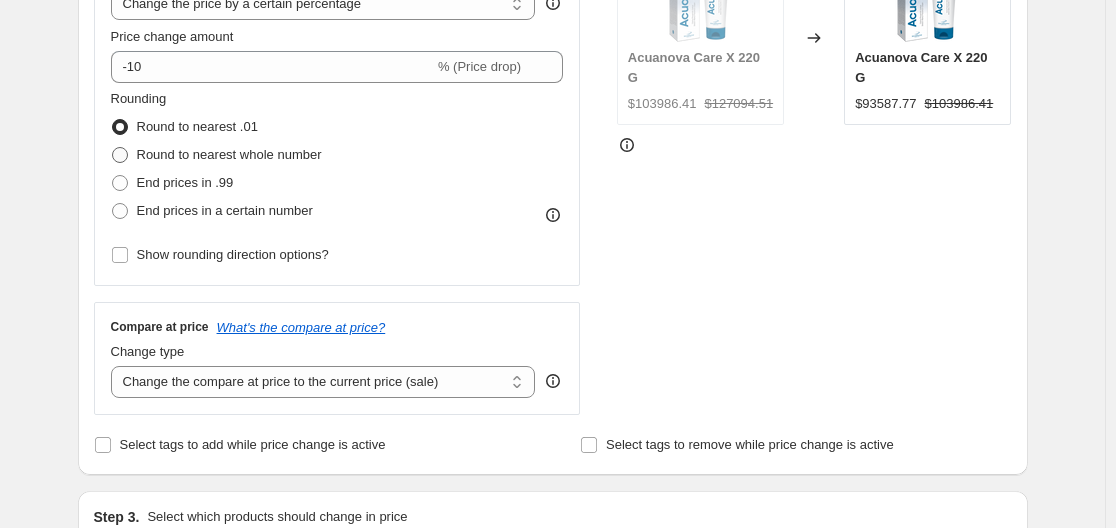 radio on "true" 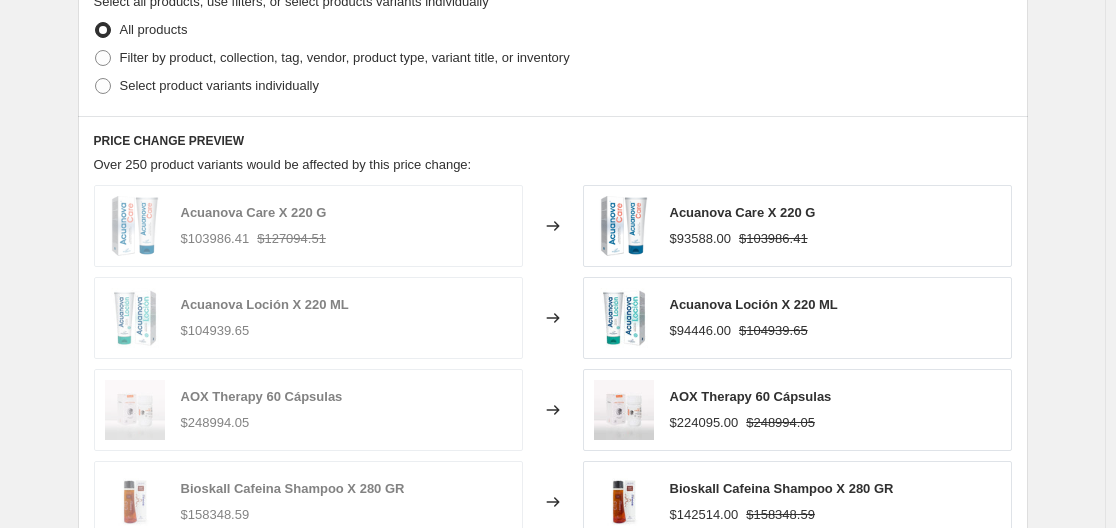 scroll, scrollTop: 800, scrollLeft: 0, axis: vertical 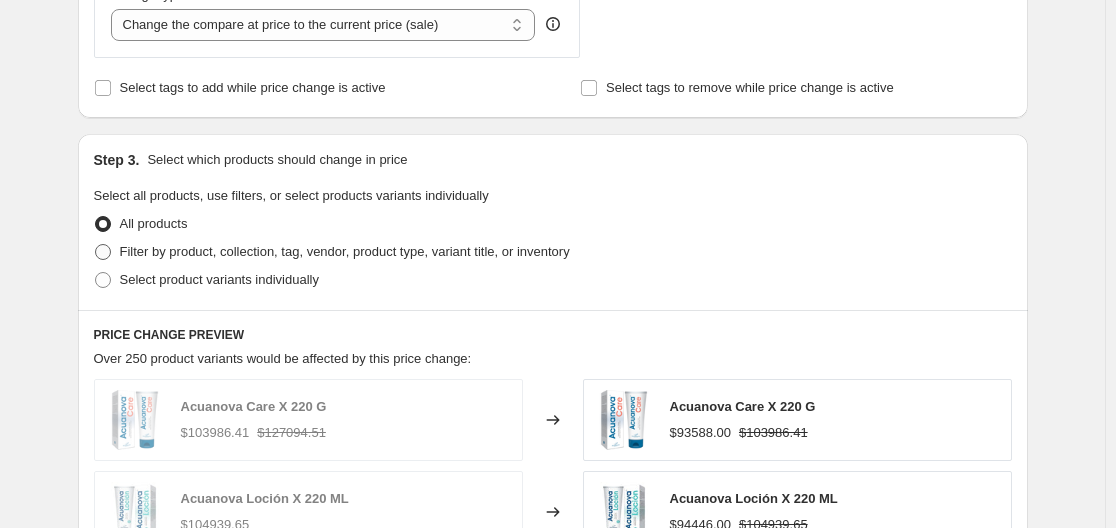 click on "Filter by product, collection, tag, vendor, product type, variant title, or inventory" at bounding box center (345, 251) 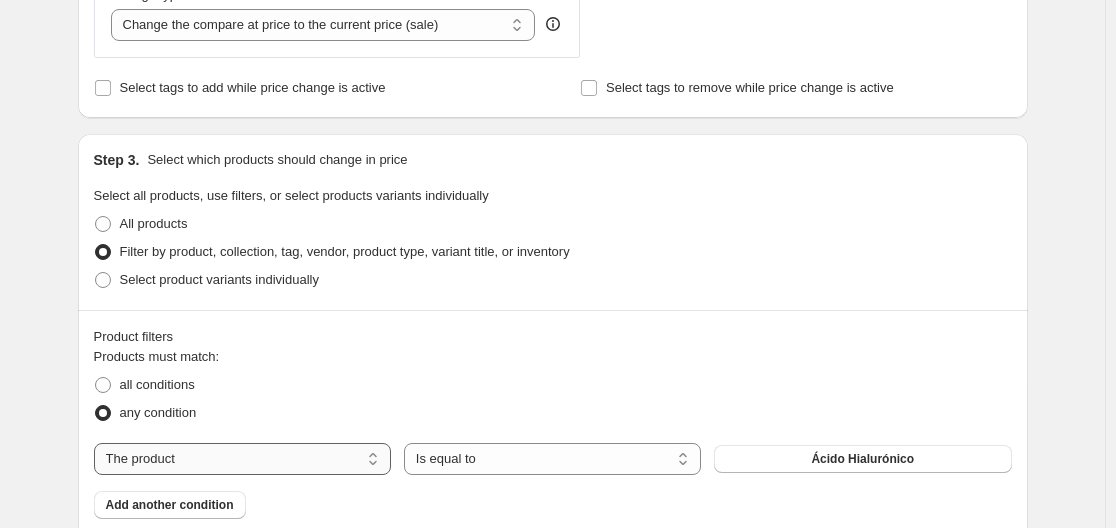 click on "The product The product's collection The product's tag The product's vendor The product's type The product's status The variant's title Inventory quantity" at bounding box center [242, 459] 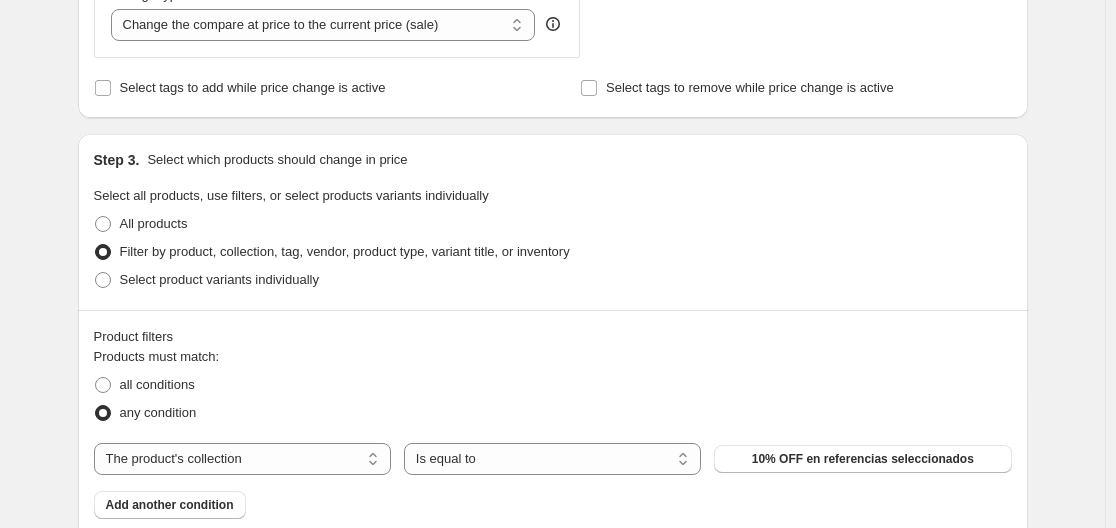 scroll, scrollTop: 1697, scrollLeft: 0, axis: vertical 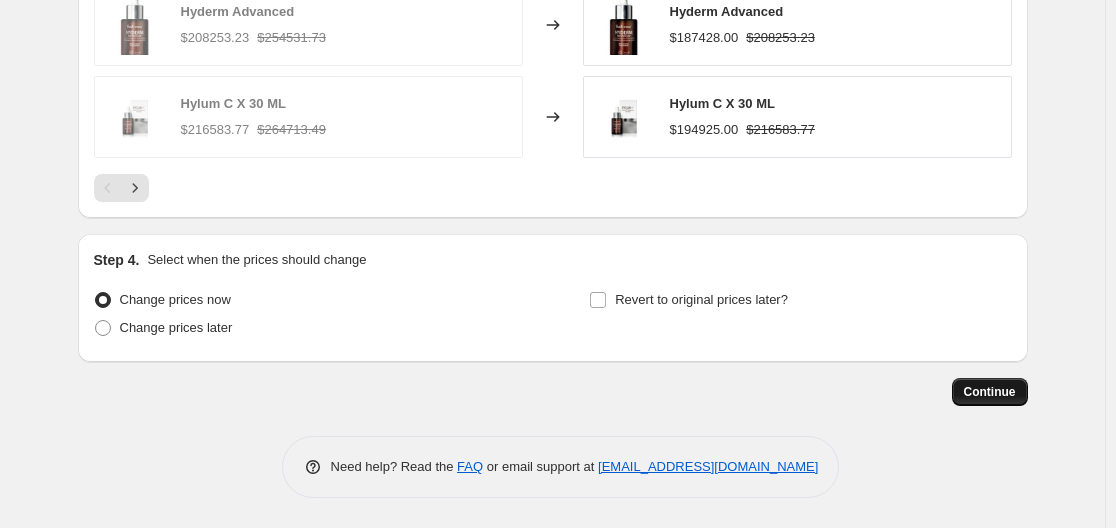 click on "Continue" at bounding box center (990, 392) 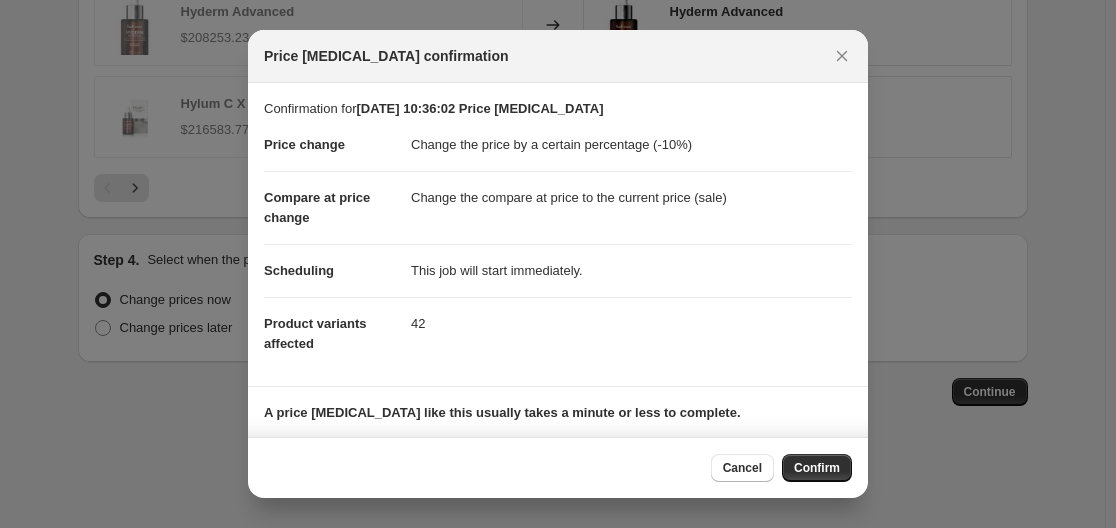 click on "Cancel Confirm" at bounding box center [558, 467] 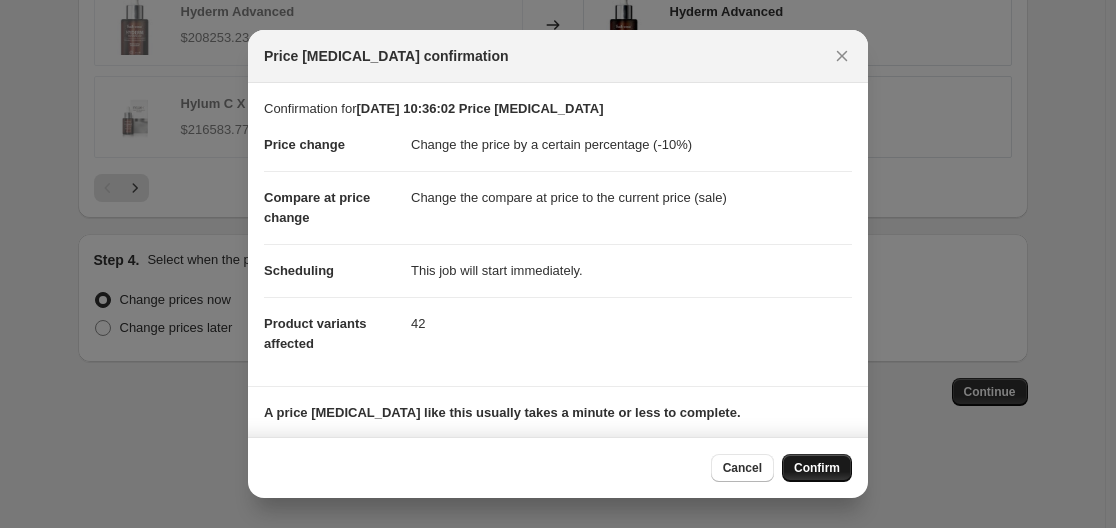 click on "Confirm" at bounding box center (817, 468) 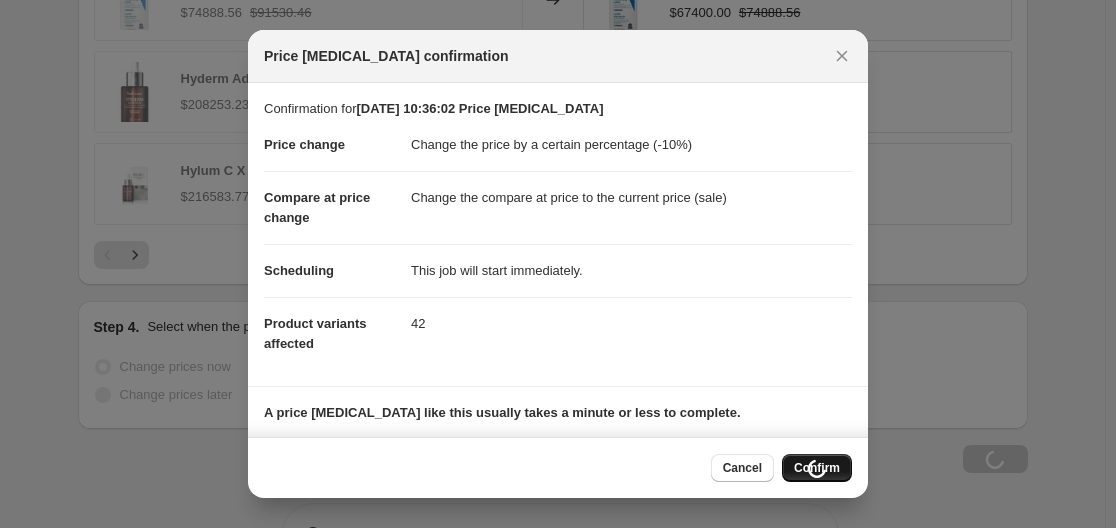 scroll, scrollTop: 1765, scrollLeft: 0, axis: vertical 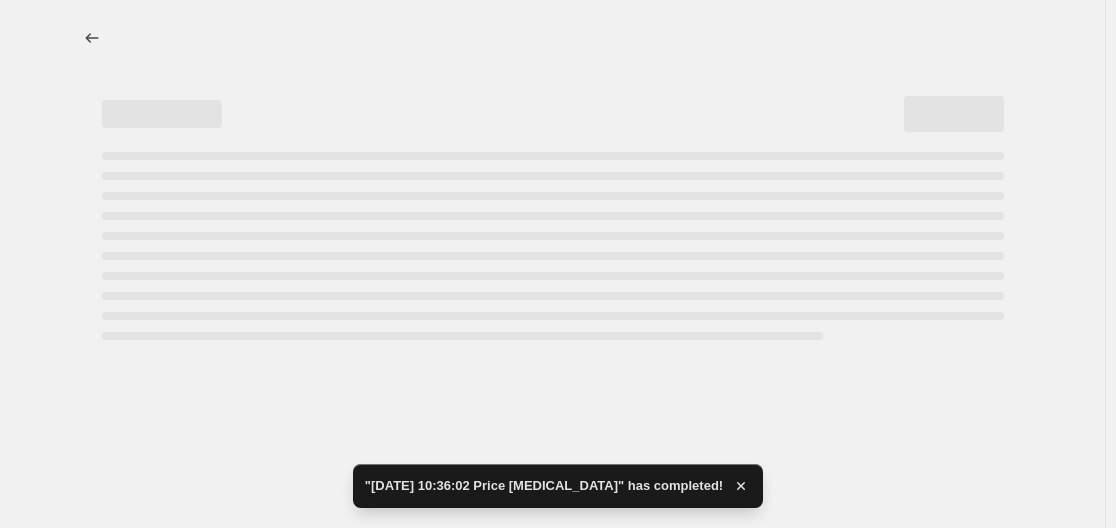 select on "percentage" 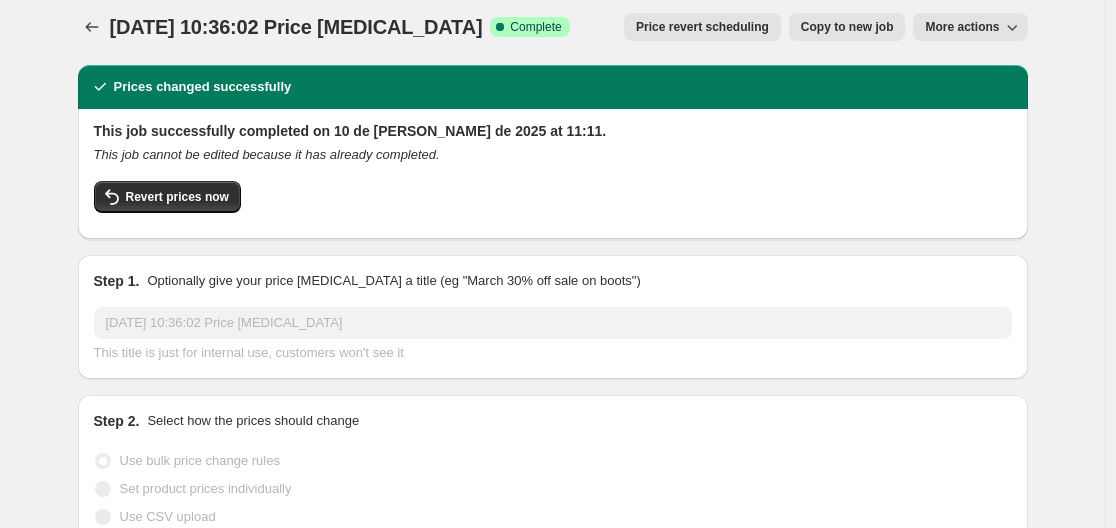 scroll, scrollTop: 0, scrollLeft: 0, axis: both 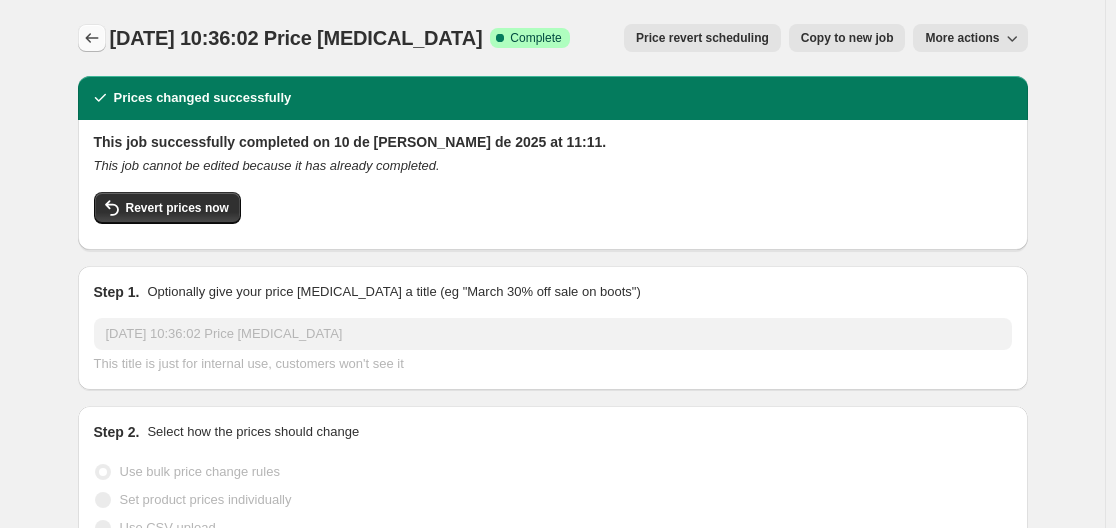 click 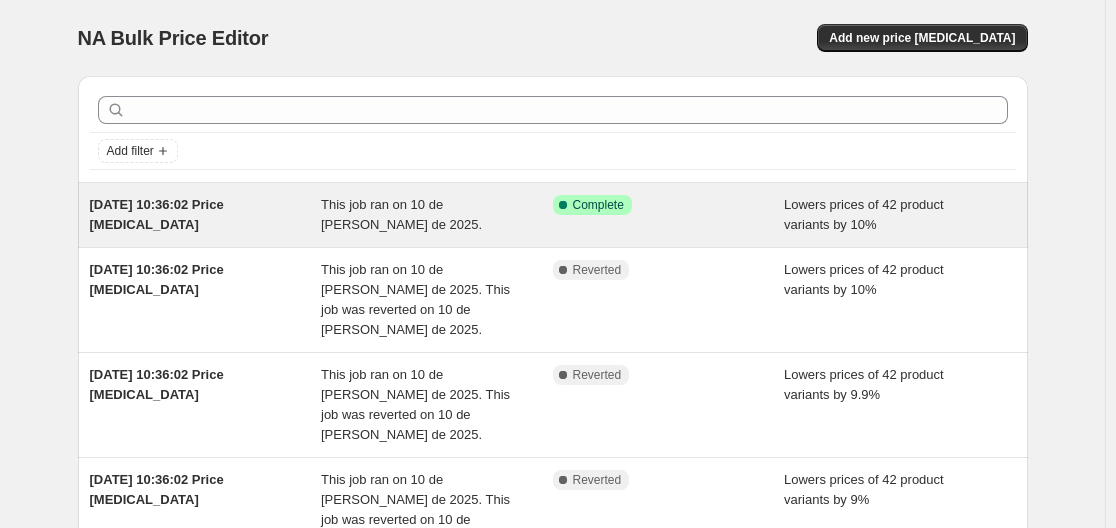 click on "[DATE] 10:36:02 Price [MEDICAL_DATA]" at bounding box center [206, 215] 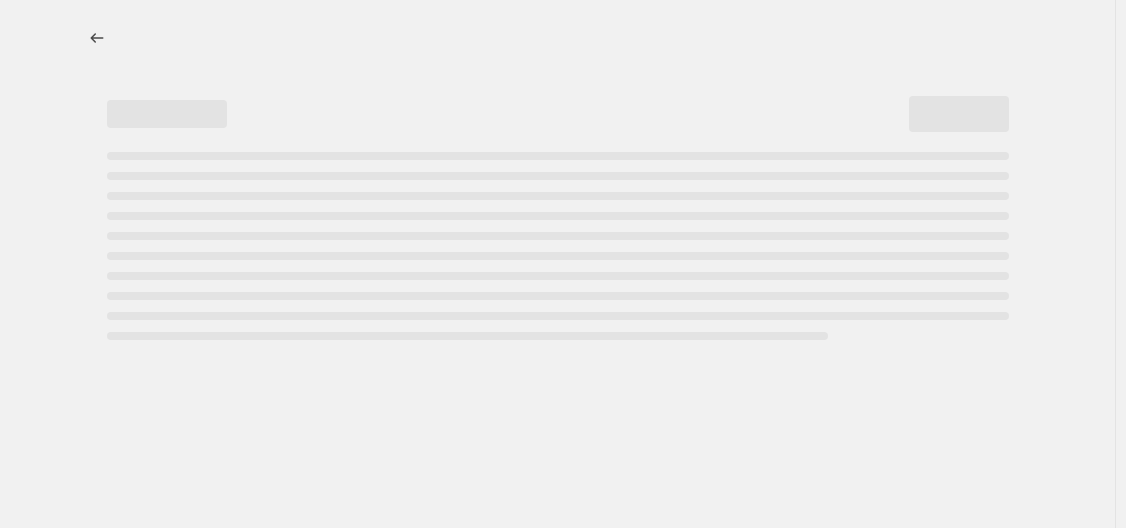 select on "percentage" 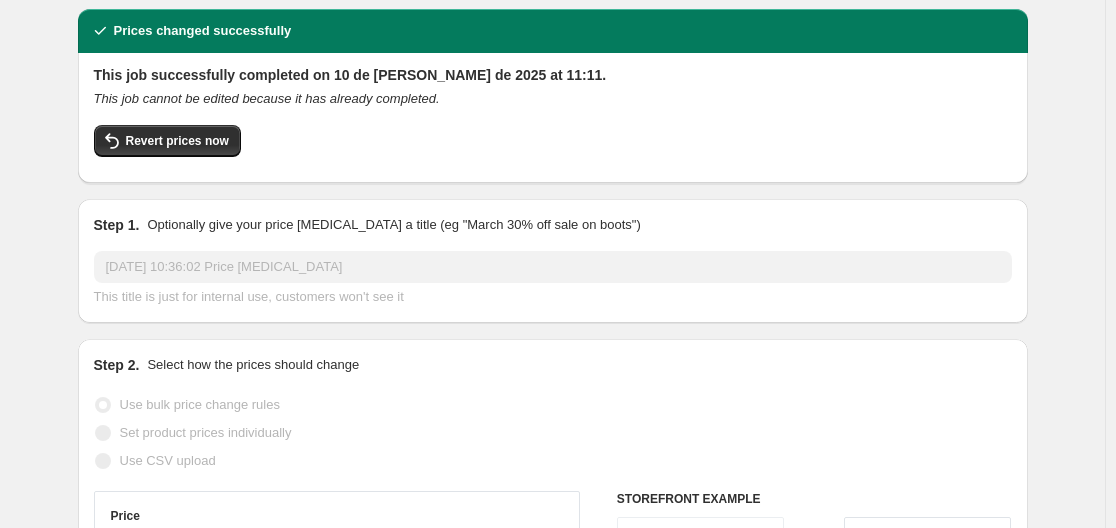 scroll, scrollTop: 77, scrollLeft: 0, axis: vertical 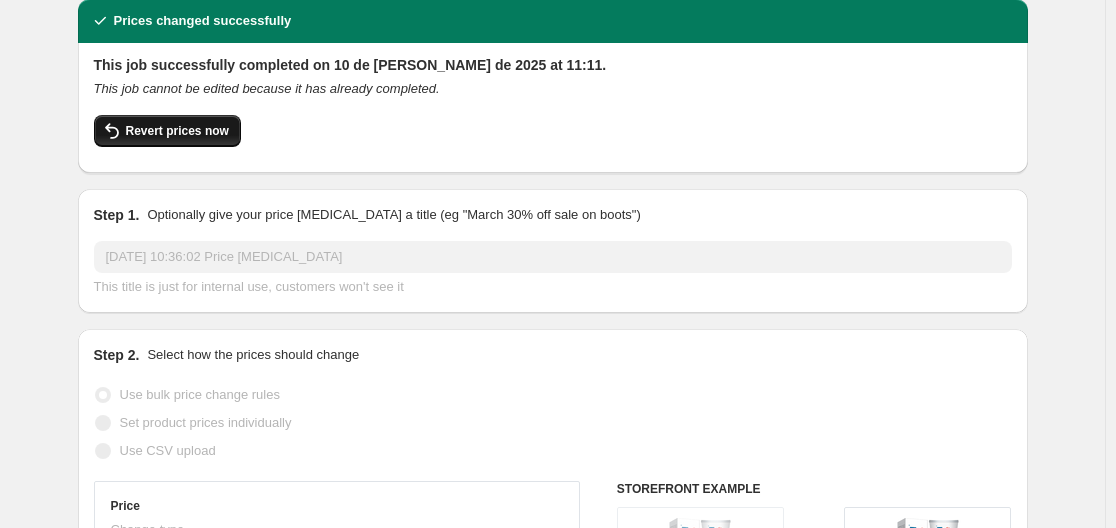 click on "Revert prices now" at bounding box center (167, 131) 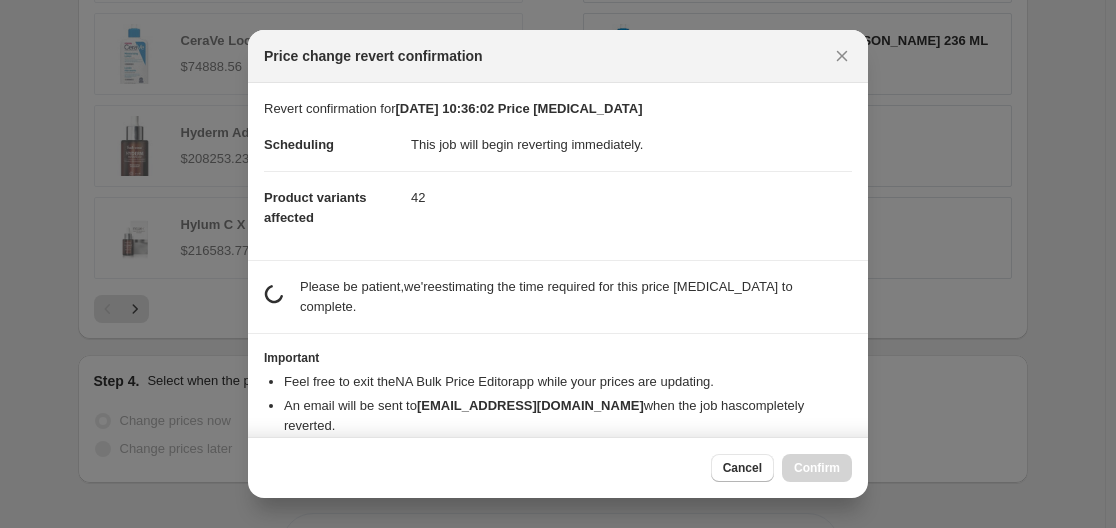 scroll, scrollTop: 0, scrollLeft: 0, axis: both 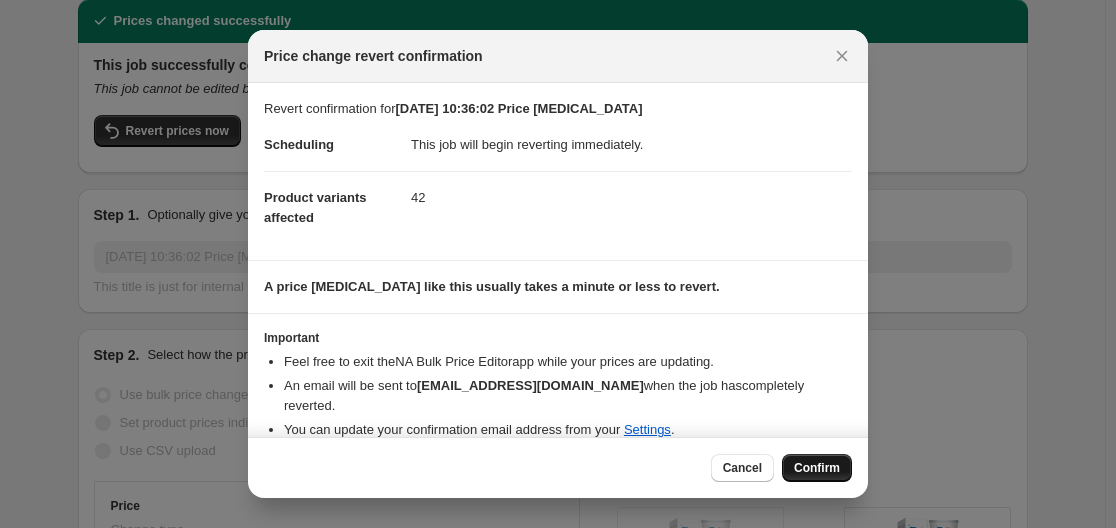 click on "Confirm" at bounding box center (817, 468) 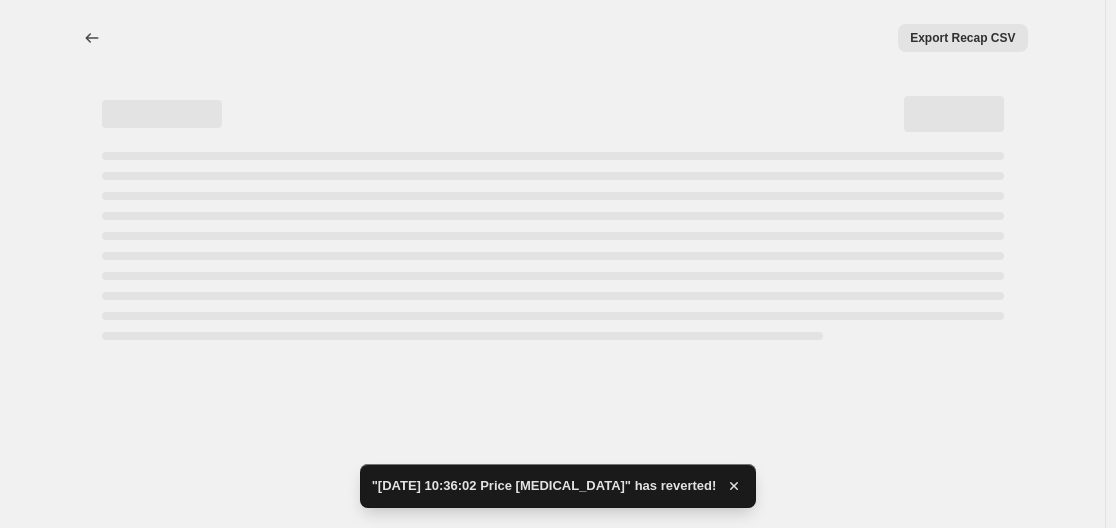 scroll, scrollTop: 0, scrollLeft: 0, axis: both 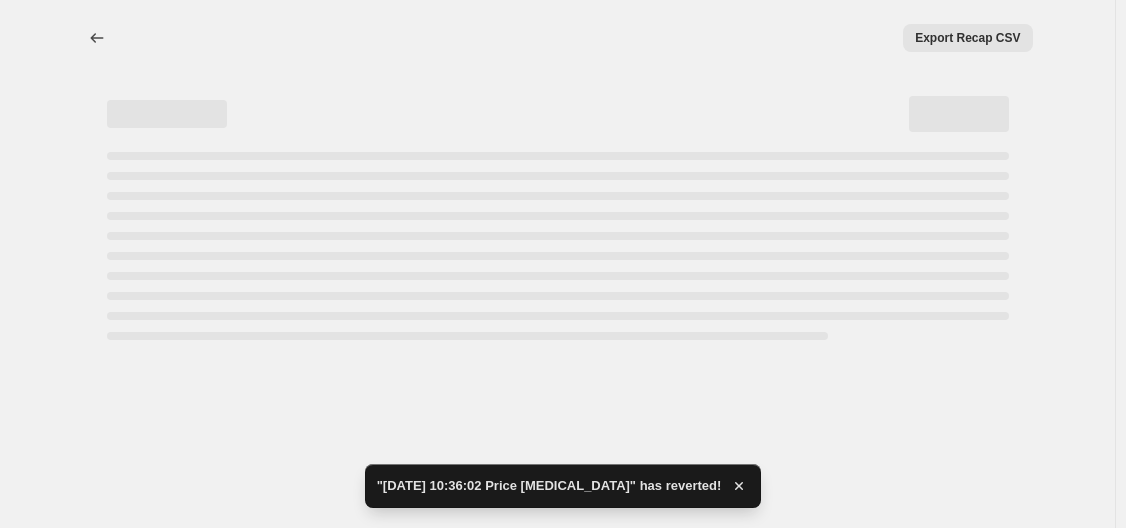 select on "percentage" 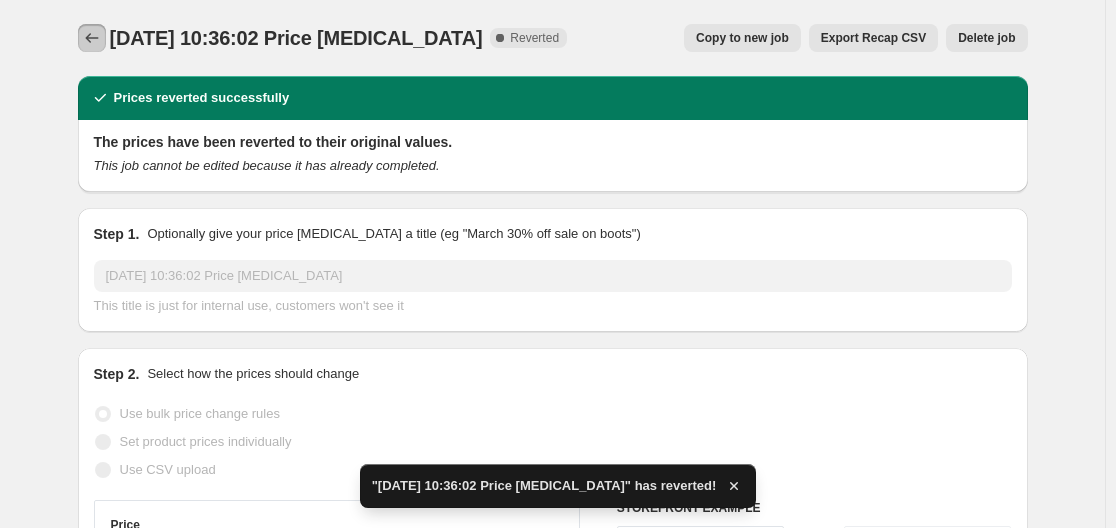 click 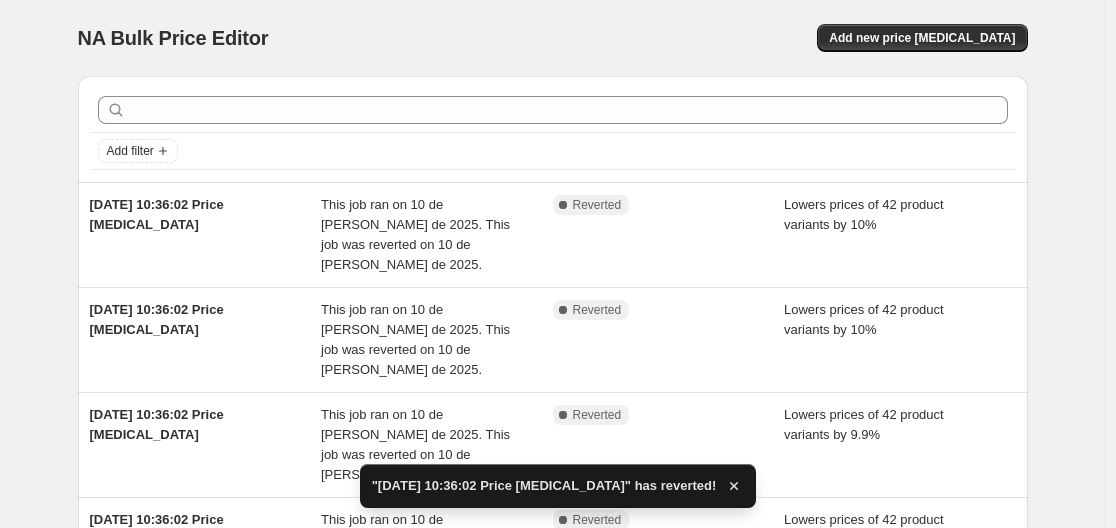 click 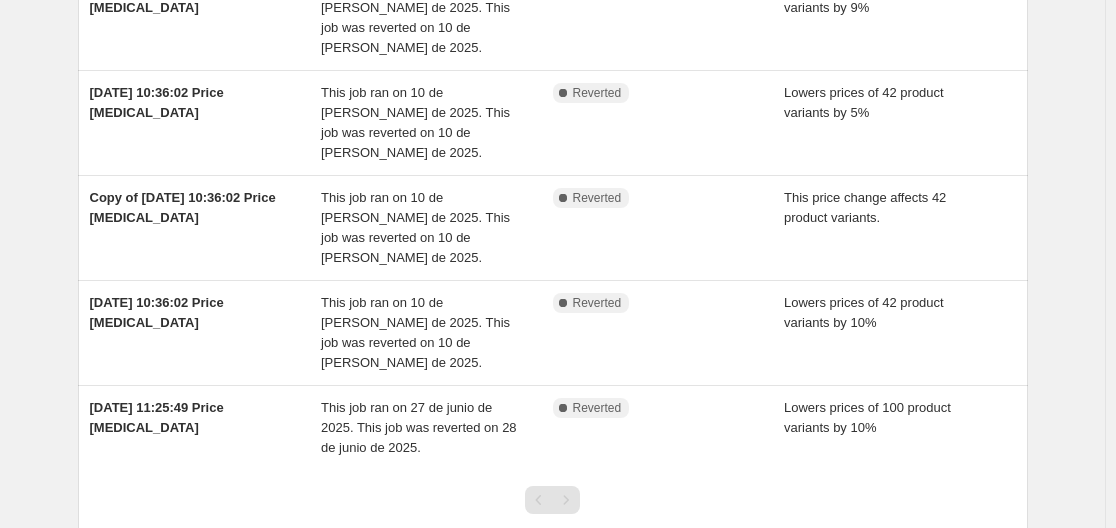 scroll, scrollTop: 0, scrollLeft: 0, axis: both 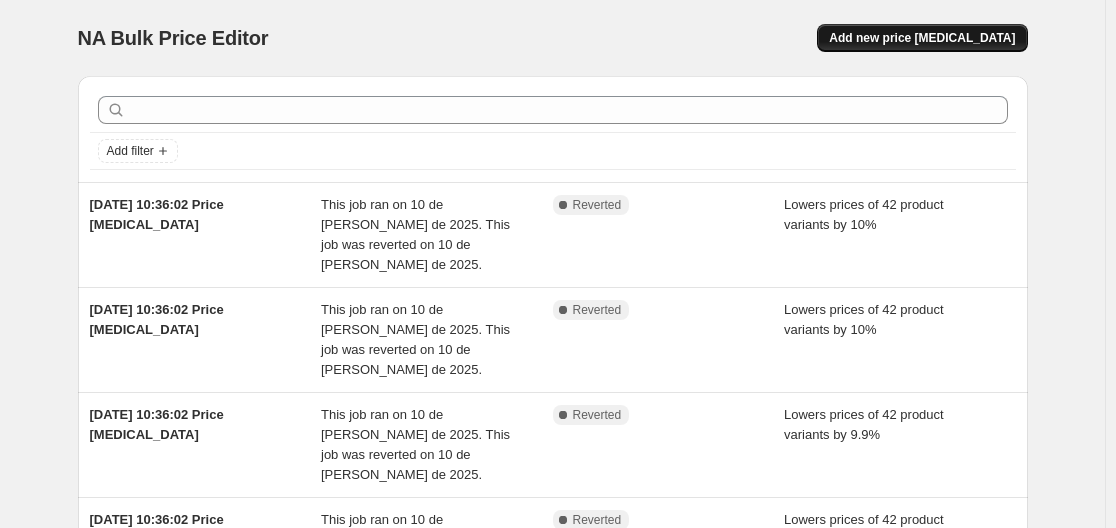click on "Add new price [MEDICAL_DATA]" at bounding box center [922, 38] 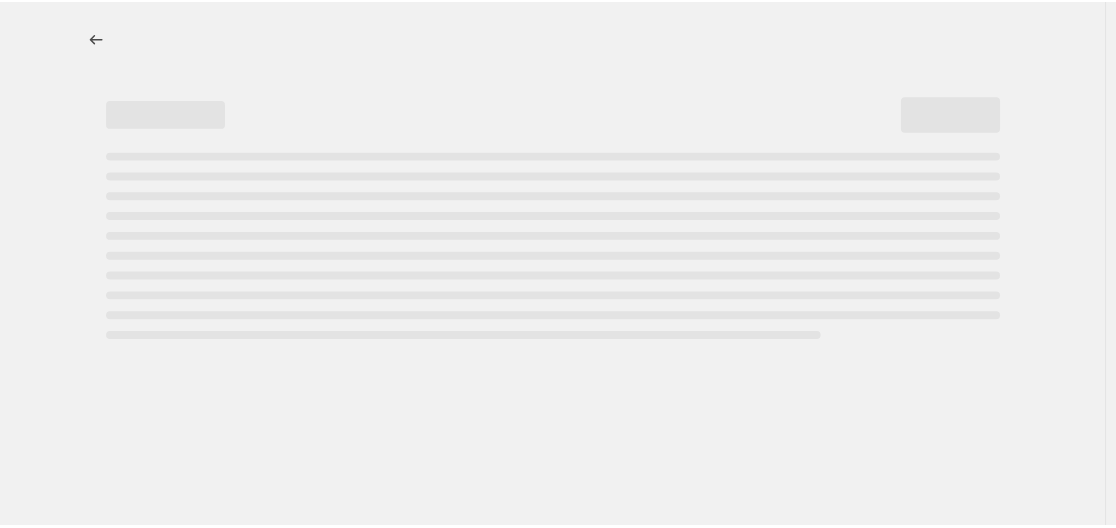 select on "percentage" 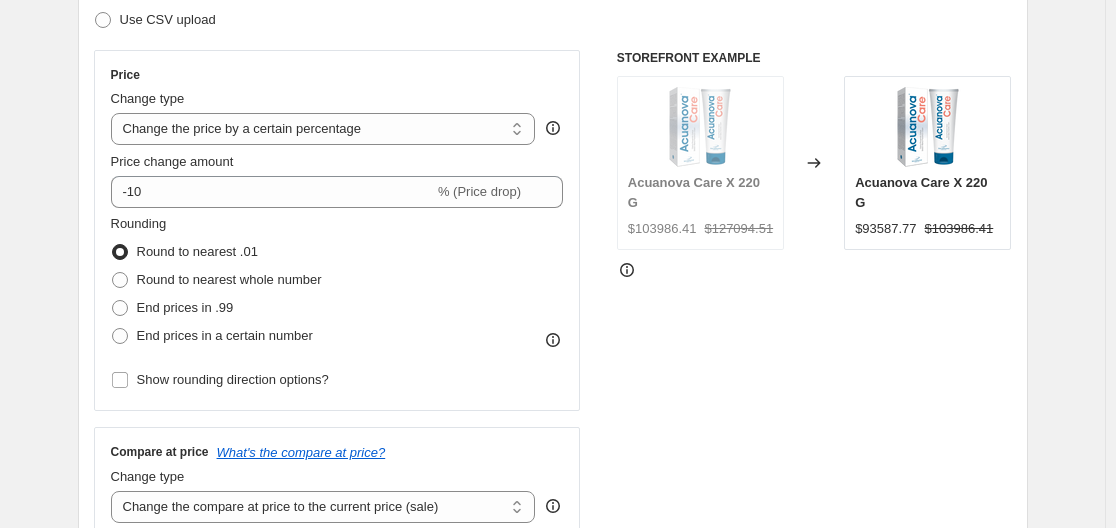 scroll, scrollTop: 320, scrollLeft: 0, axis: vertical 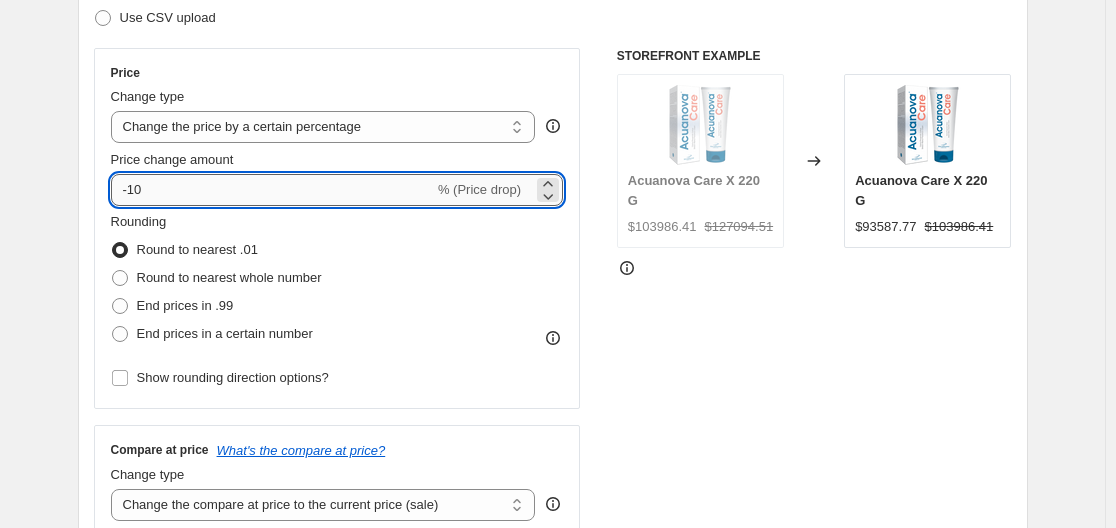 click on "-10" at bounding box center [272, 190] 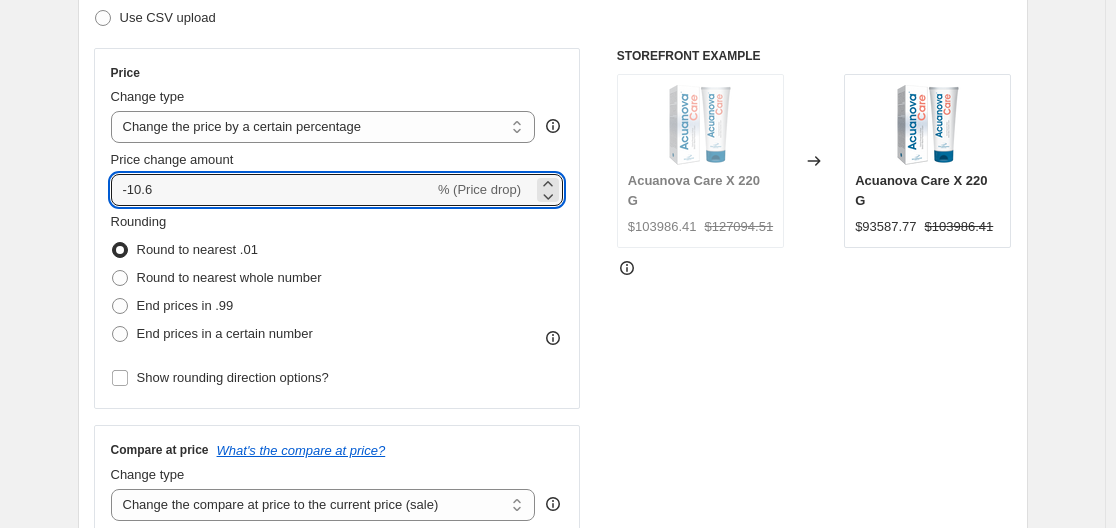 type on "-10.6" 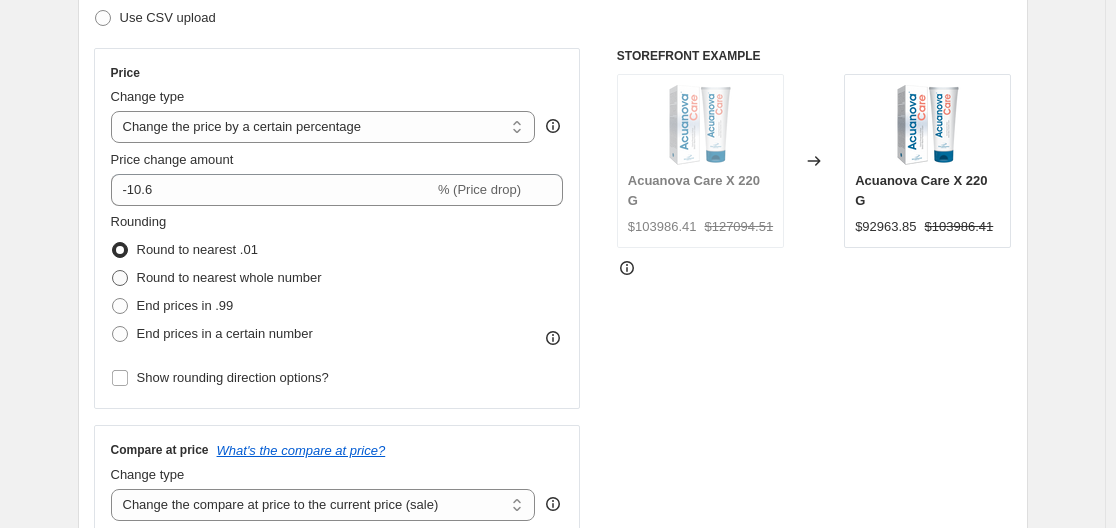 click on "Round to nearest whole number" at bounding box center [229, 277] 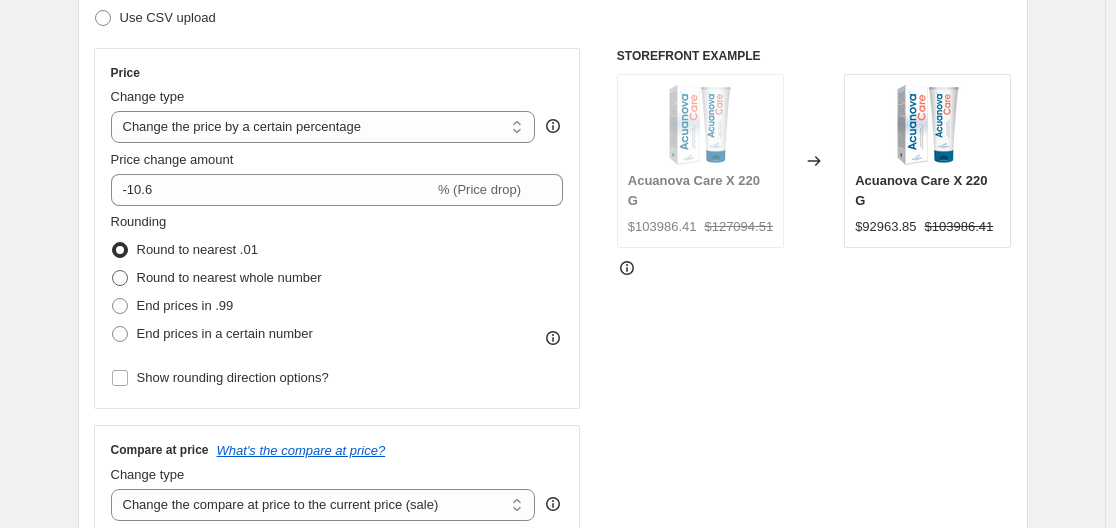 radio on "true" 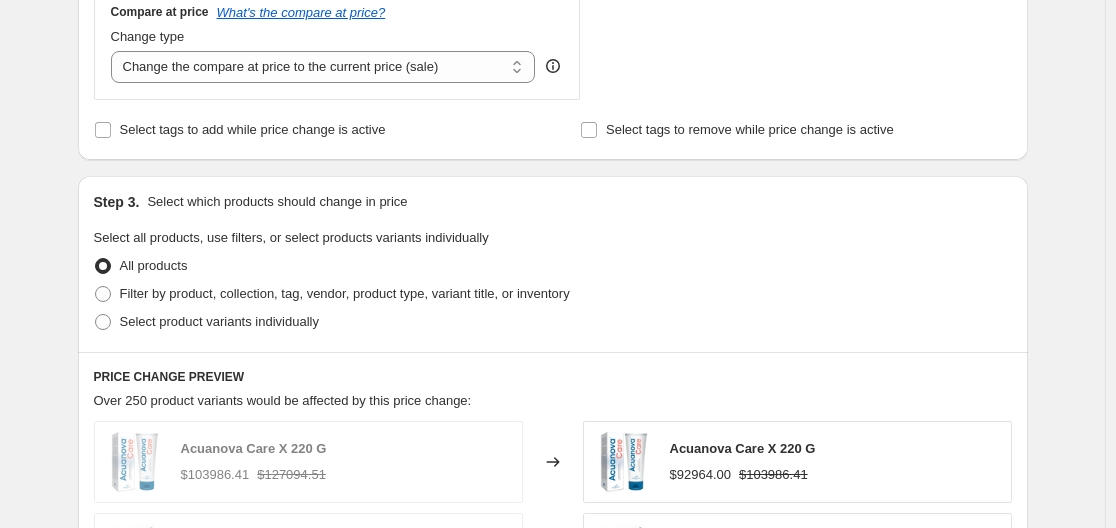 scroll, scrollTop: 762, scrollLeft: 0, axis: vertical 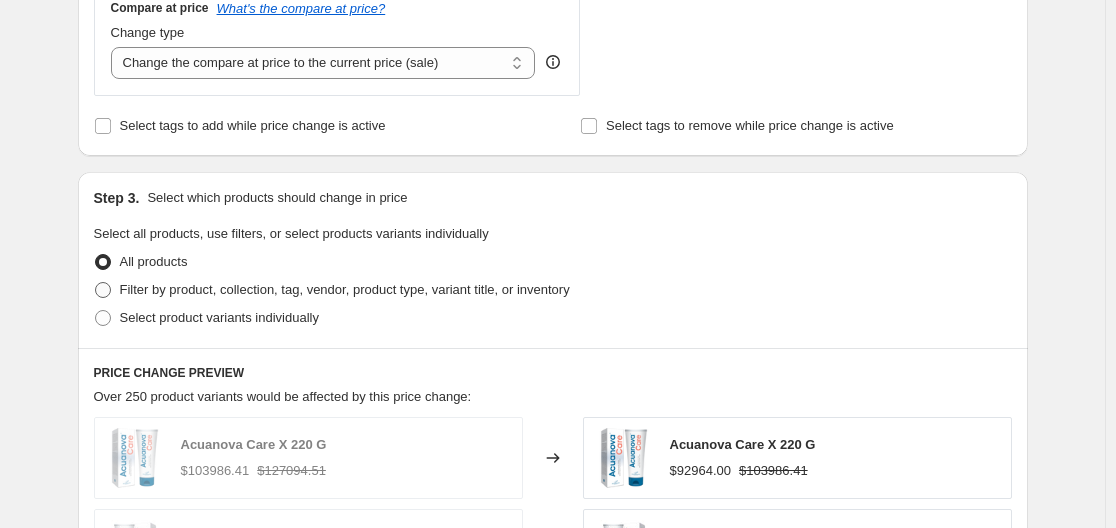 click at bounding box center (103, 290) 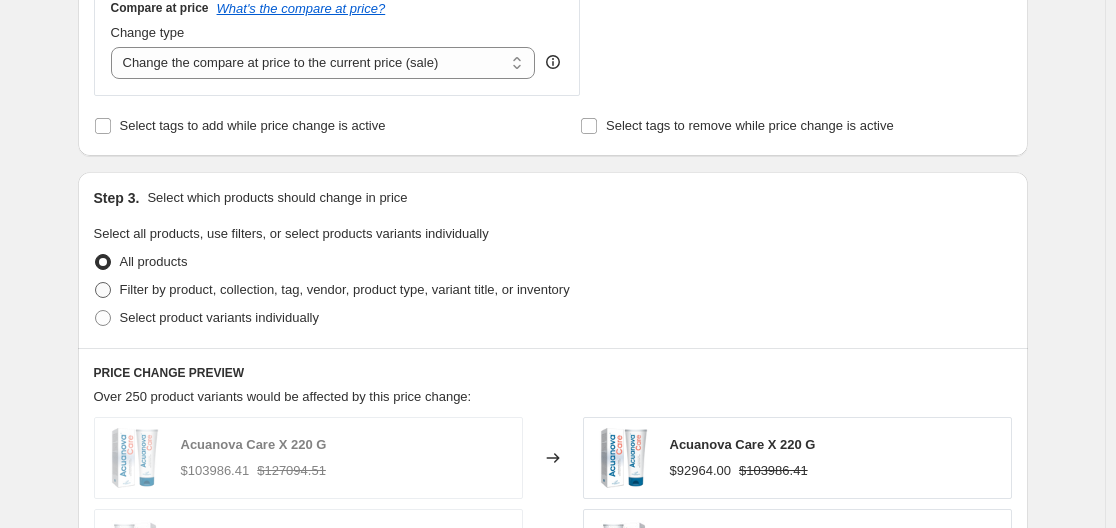 radio on "true" 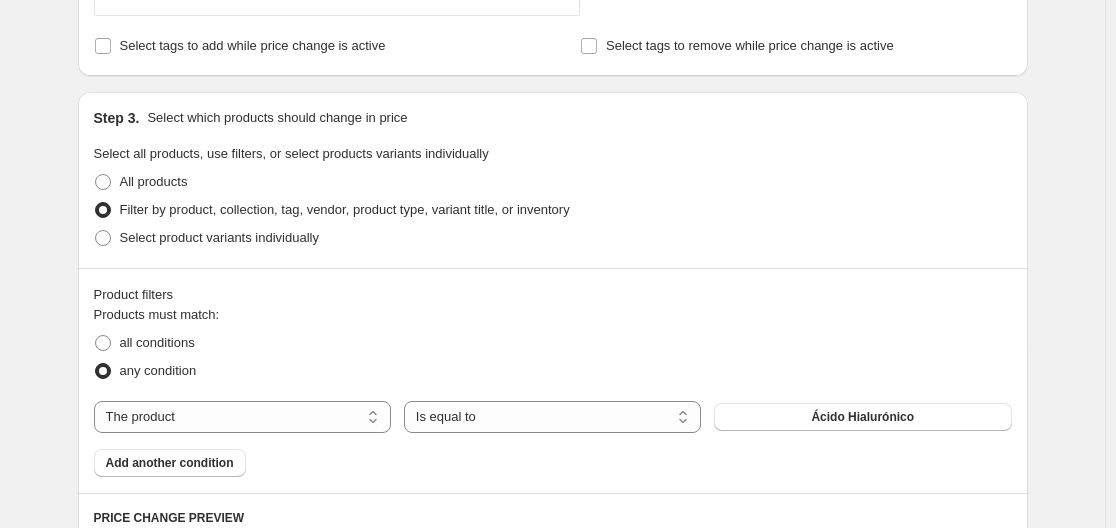 scroll, scrollTop: 995, scrollLeft: 0, axis: vertical 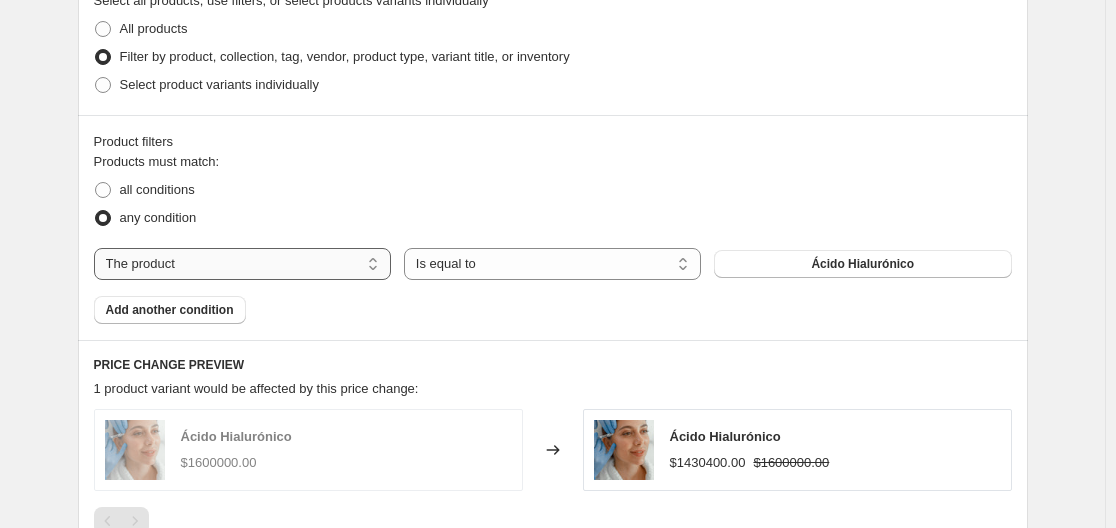 click on "The product The product's collection The product's tag The product's vendor The product's type The product's status The variant's title Inventory quantity" at bounding box center [242, 264] 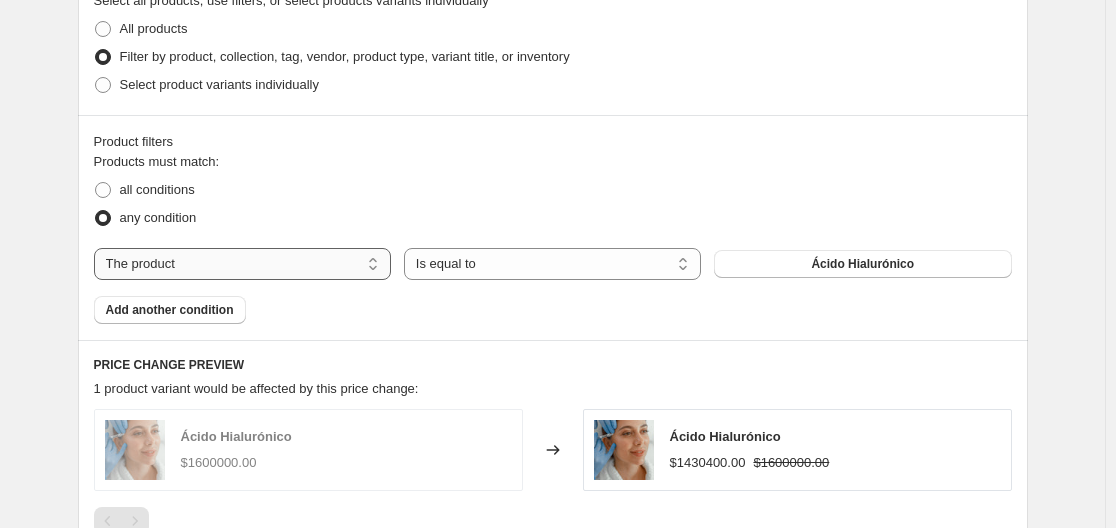 select on "collection" 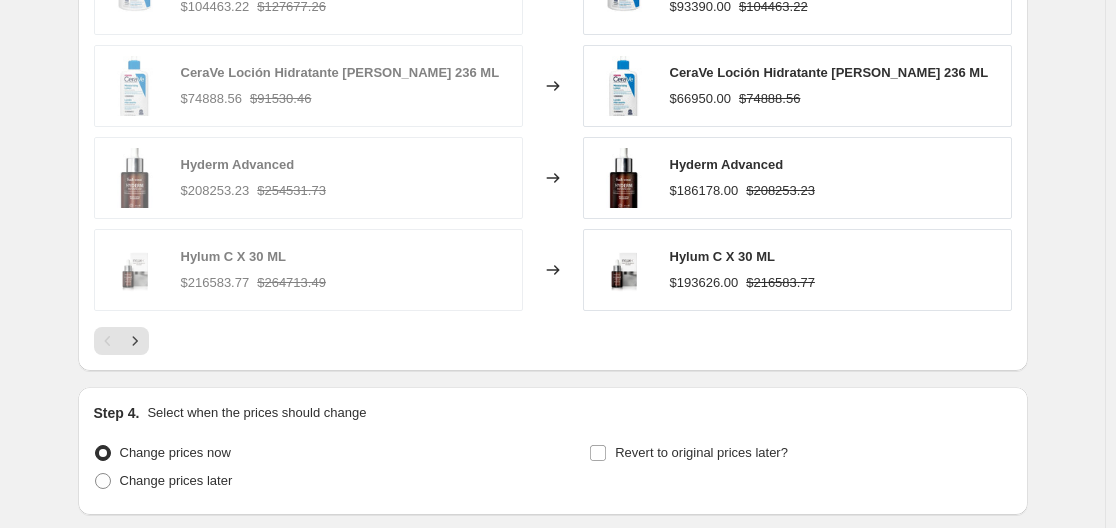 scroll, scrollTop: 1697, scrollLeft: 0, axis: vertical 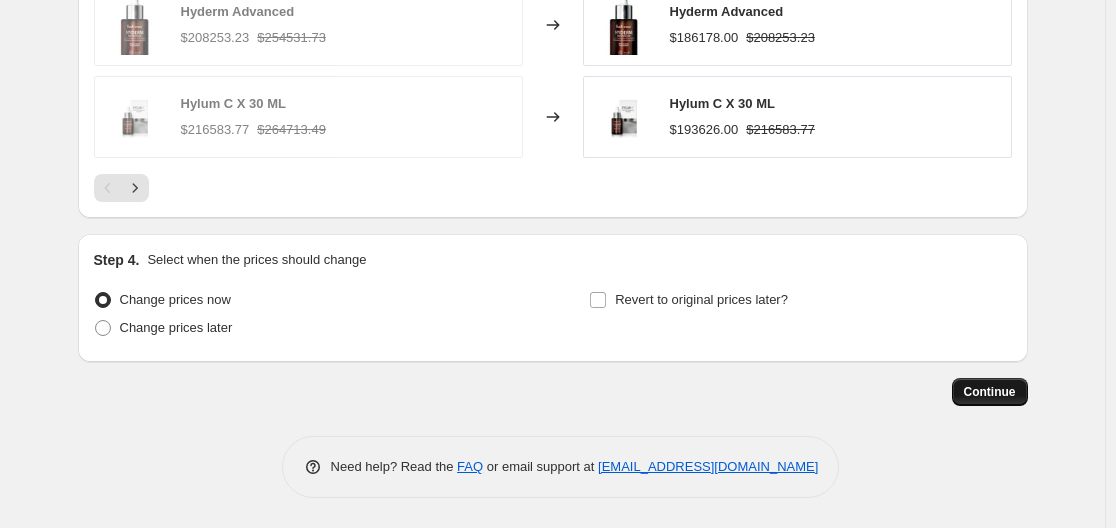 click on "Continue" at bounding box center [990, 392] 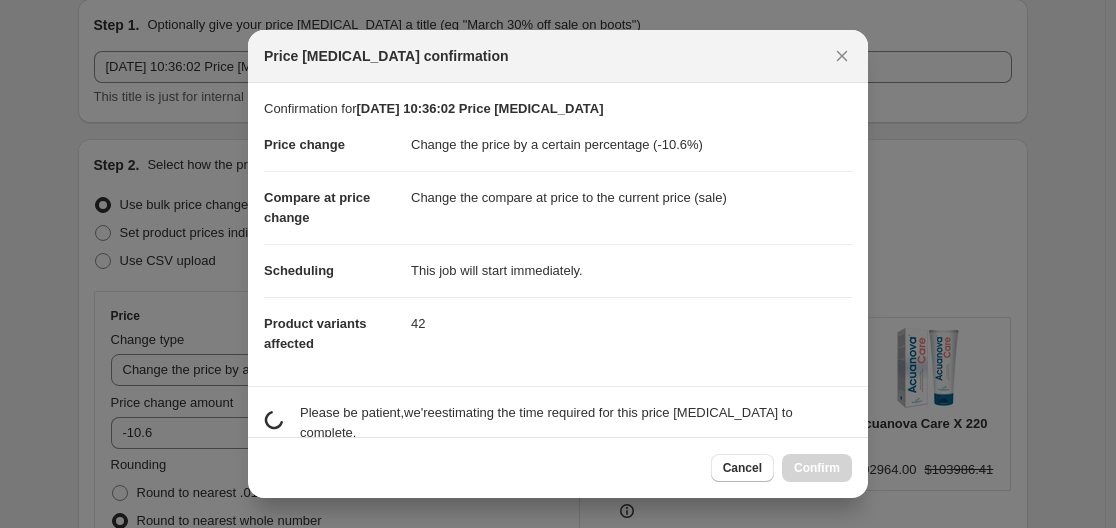 scroll, scrollTop: 0, scrollLeft: 0, axis: both 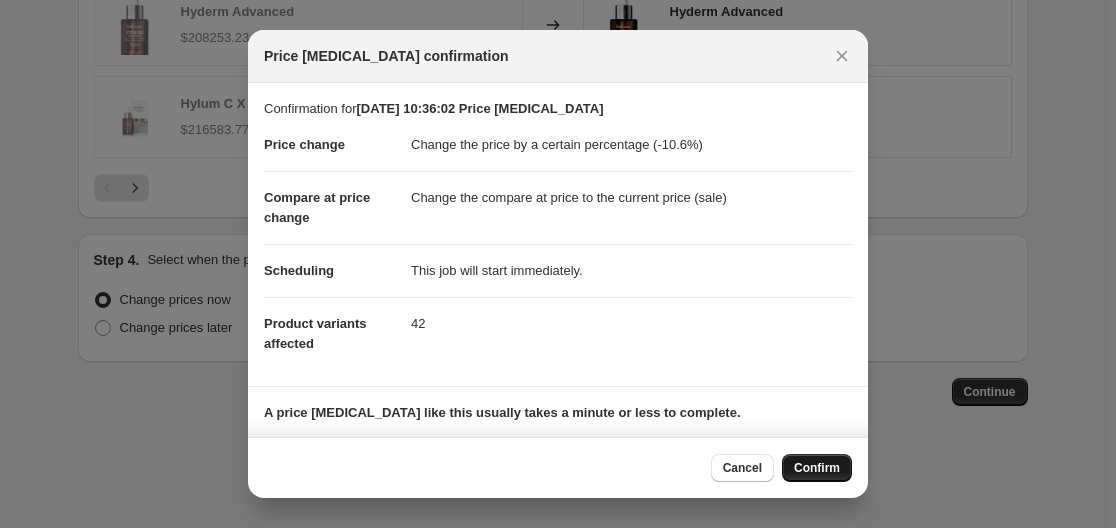 click on "Confirm" at bounding box center (817, 468) 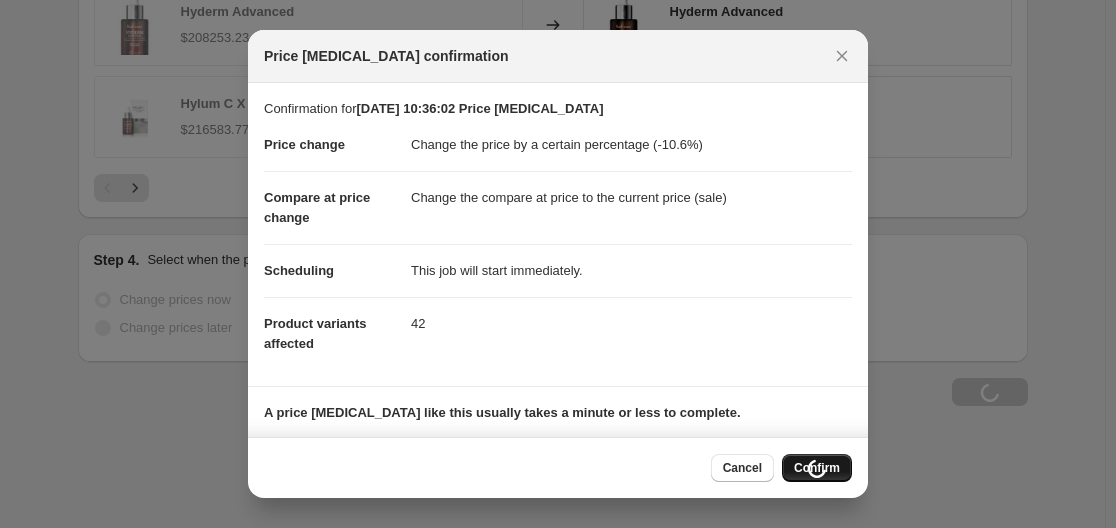 scroll, scrollTop: 1765, scrollLeft: 0, axis: vertical 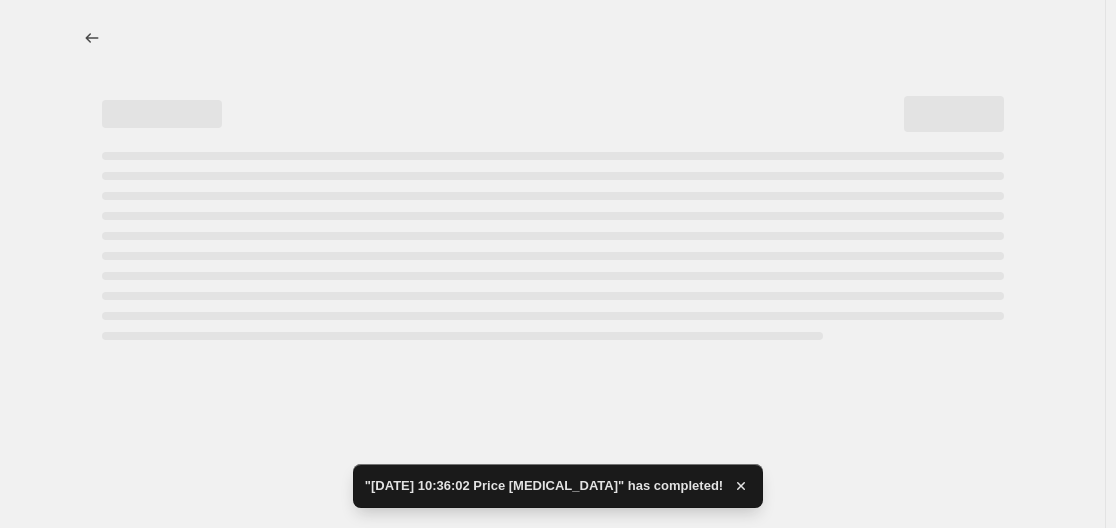 select on "percentage" 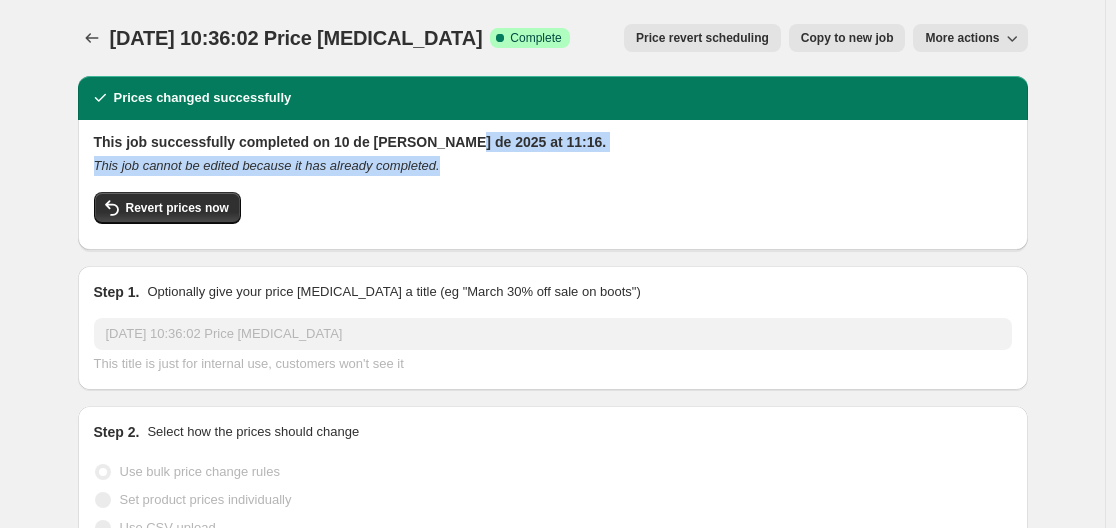 click on "This job successfully completed on 10 de [PERSON_NAME] de 2025 at 11:16. This job cannot be edited because it has already completed. Revert prices now" at bounding box center [553, 183] 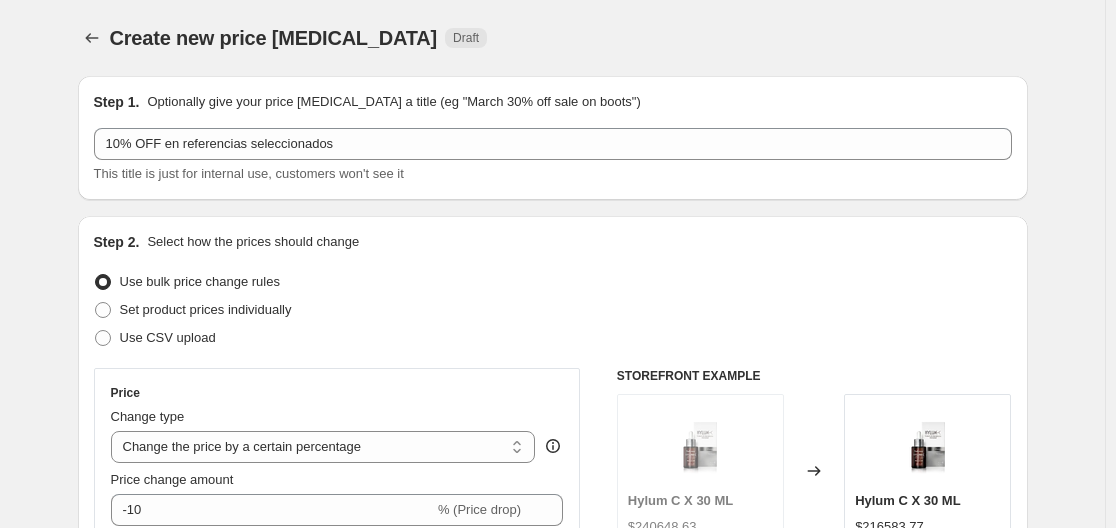 select on "percentage" 